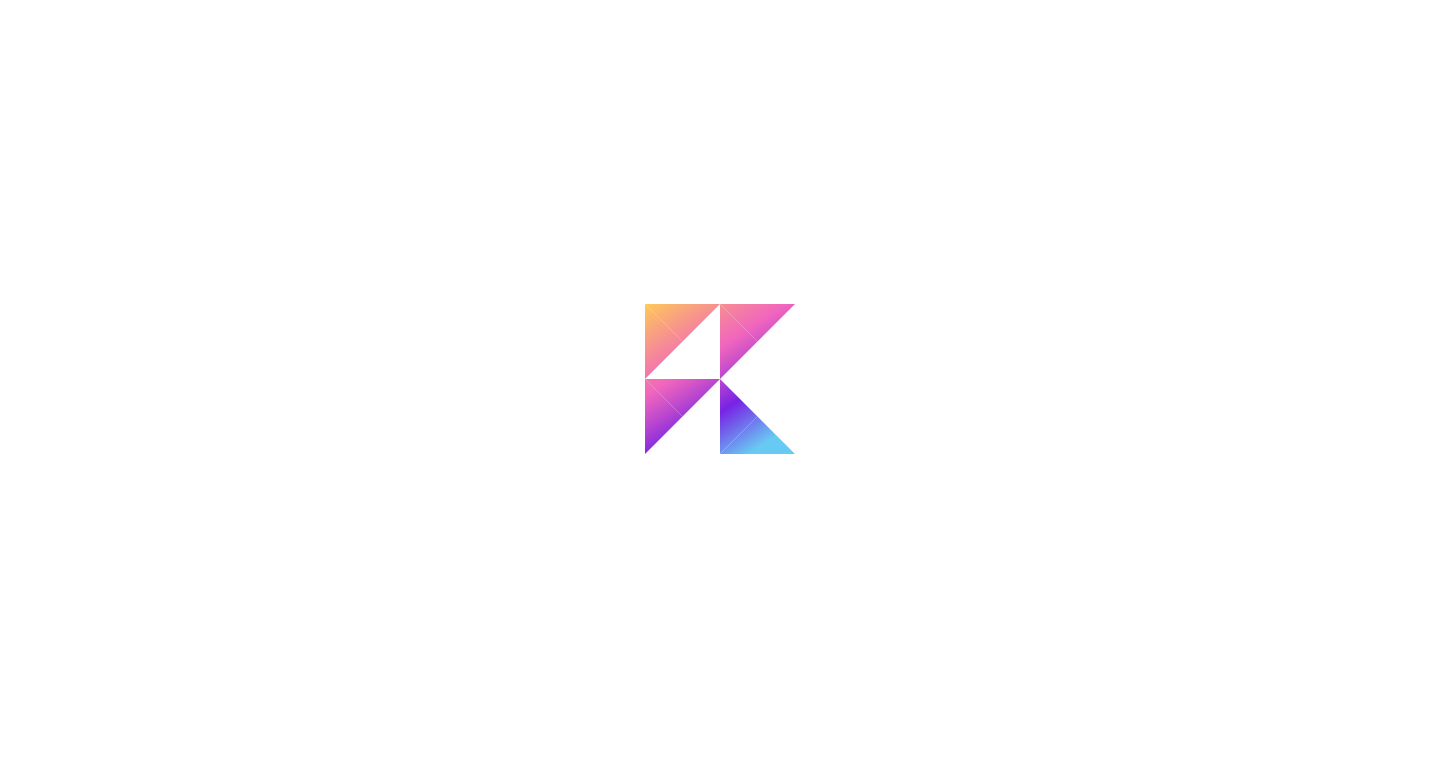 scroll, scrollTop: 0, scrollLeft: 0, axis: both 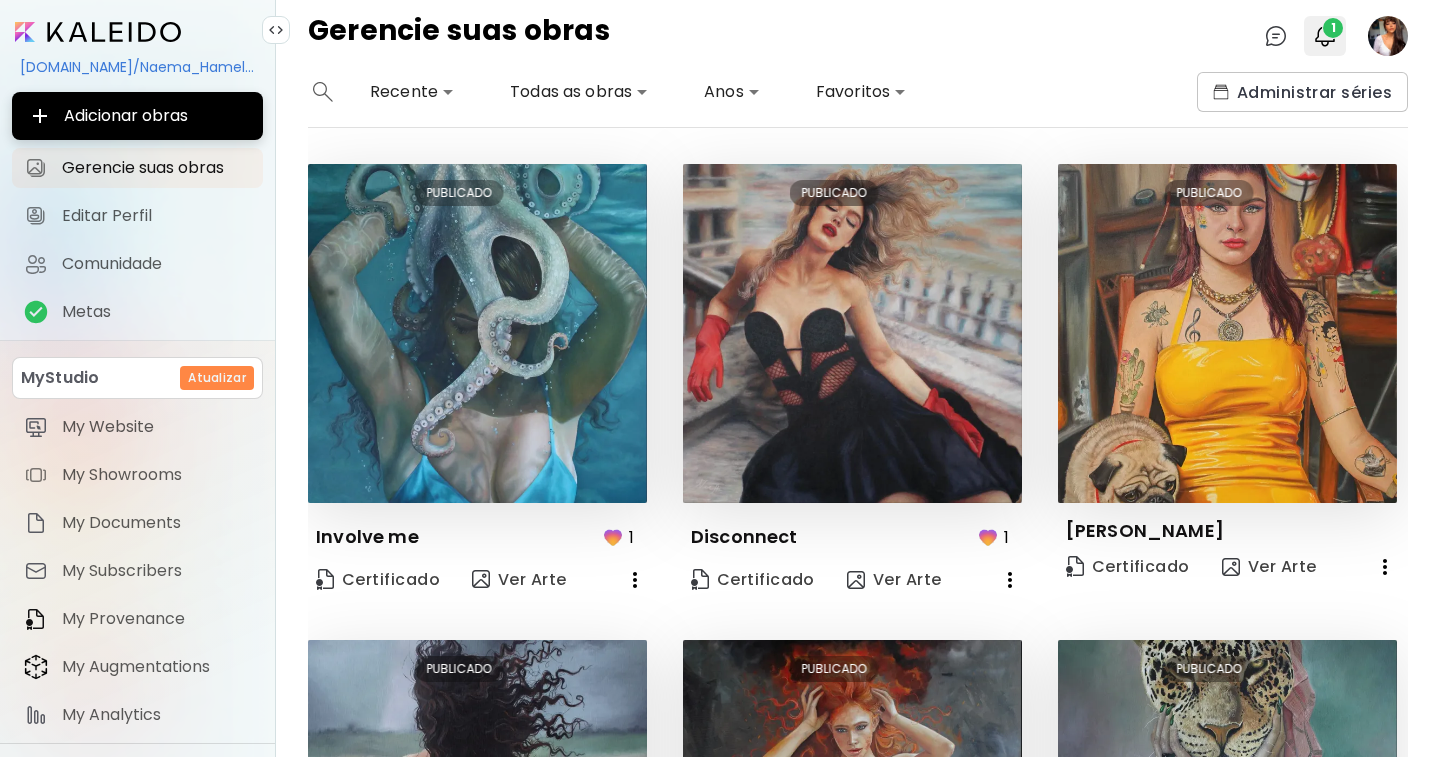 click on "1" at bounding box center (1333, 28) 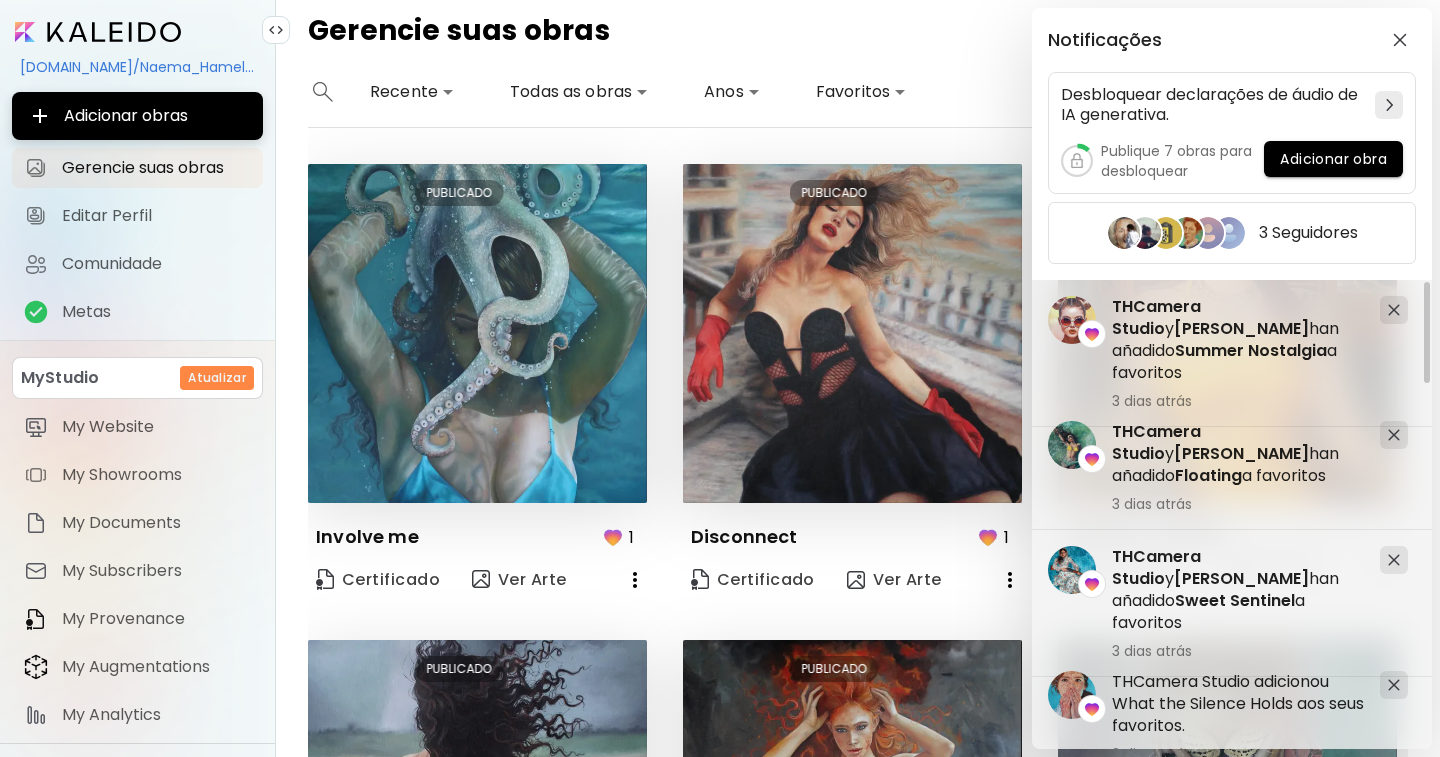 click on "Notificações Desbloquear declarações de áudio de IA generativa. Publique 7 obras para desbloquear Adicionar obra 3 Seguidores THCamera Studio  y  [PERSON_NAME]  han añadido  Floating  a favoritos  3 dias atrás THCamera Studio adicionou What the Silence Holds aos seus favoritos. 3 dias atrás THCamera Studio adicionou Disconnect aos seus favoritos. 4 dias atrás THCamera Studio adicionou Involve me aos seus favoritos. 4 dias atrás THCamera Studio  te segue. 4 dias atrás Seguindo THCamera Studio adicionou Controlling Instincts aos seus favoritos. 4 dias atrás THCamera Studio  y  [PERSON_NAME]  han añadido  Sweet Sentinel  a favoritos  3 dias atrás THCamera Studio  y  [PERSON_NAME]  han añadido  Summer Nostalgia  a favoritos  3 dias atrás" at bounding box center [720, 378] 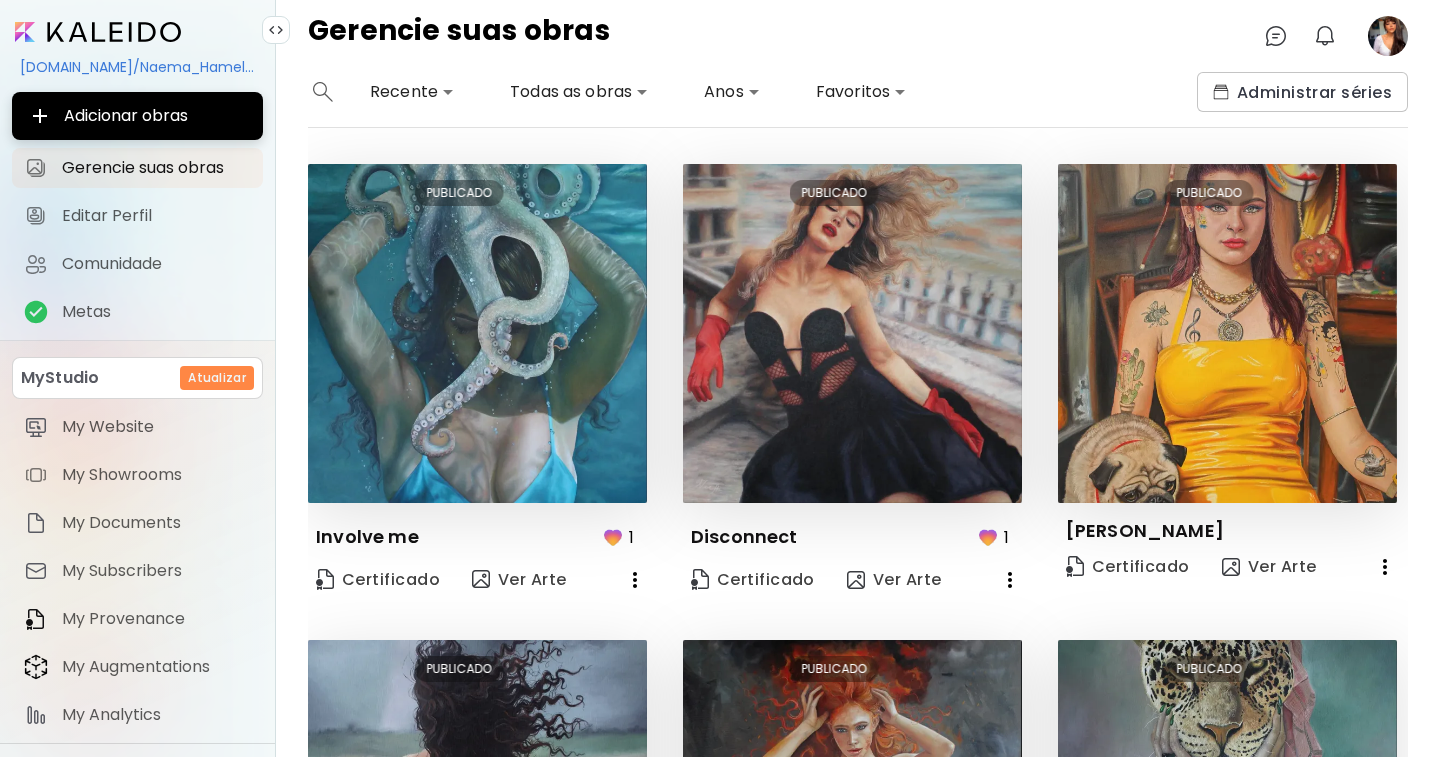 click at bounding box center (98, 32) 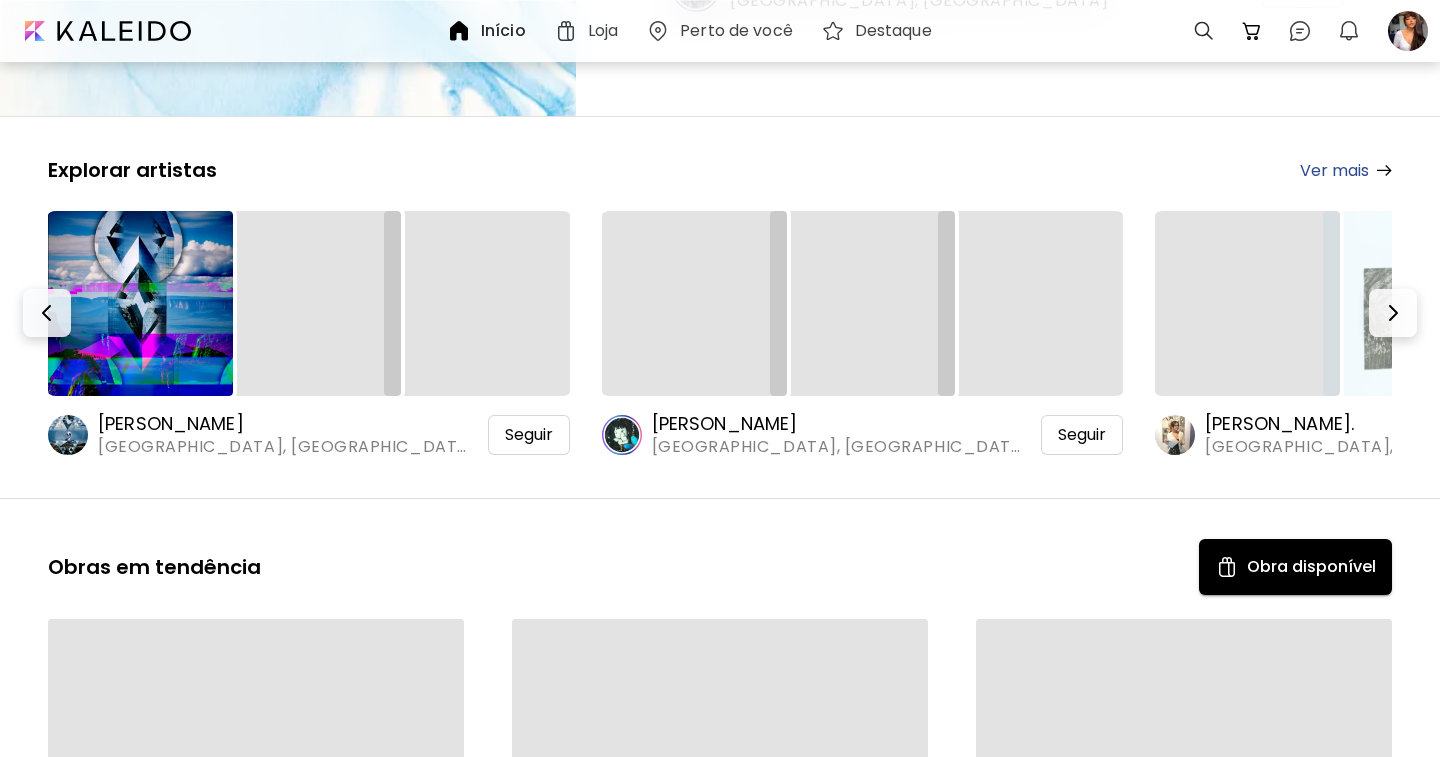 scroll, scrollTop: 400, scrollLeft: 0, axis: vertical 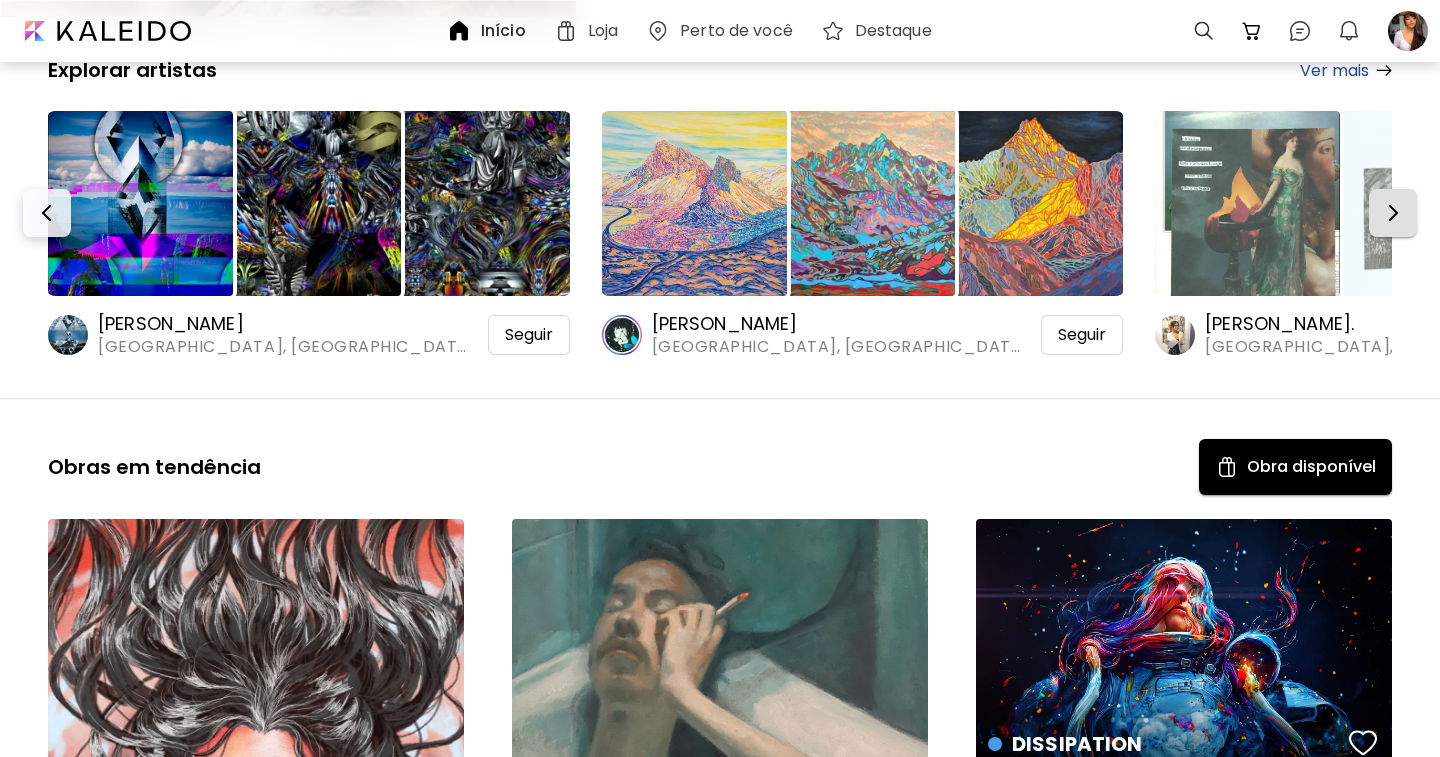 click at bounding box center (1393, 213) 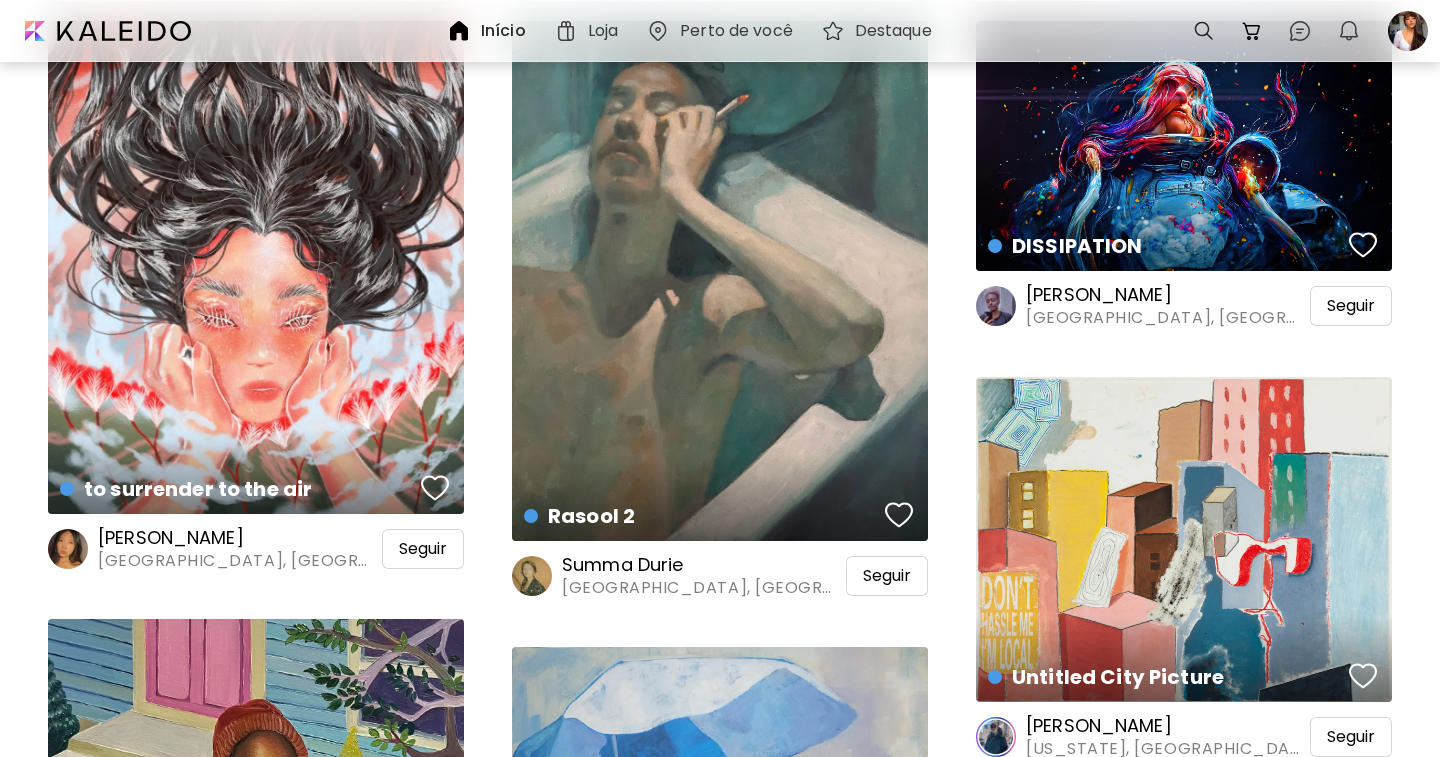scroll, scrollTop: 900, scrollLeft: 0, axis: vertical 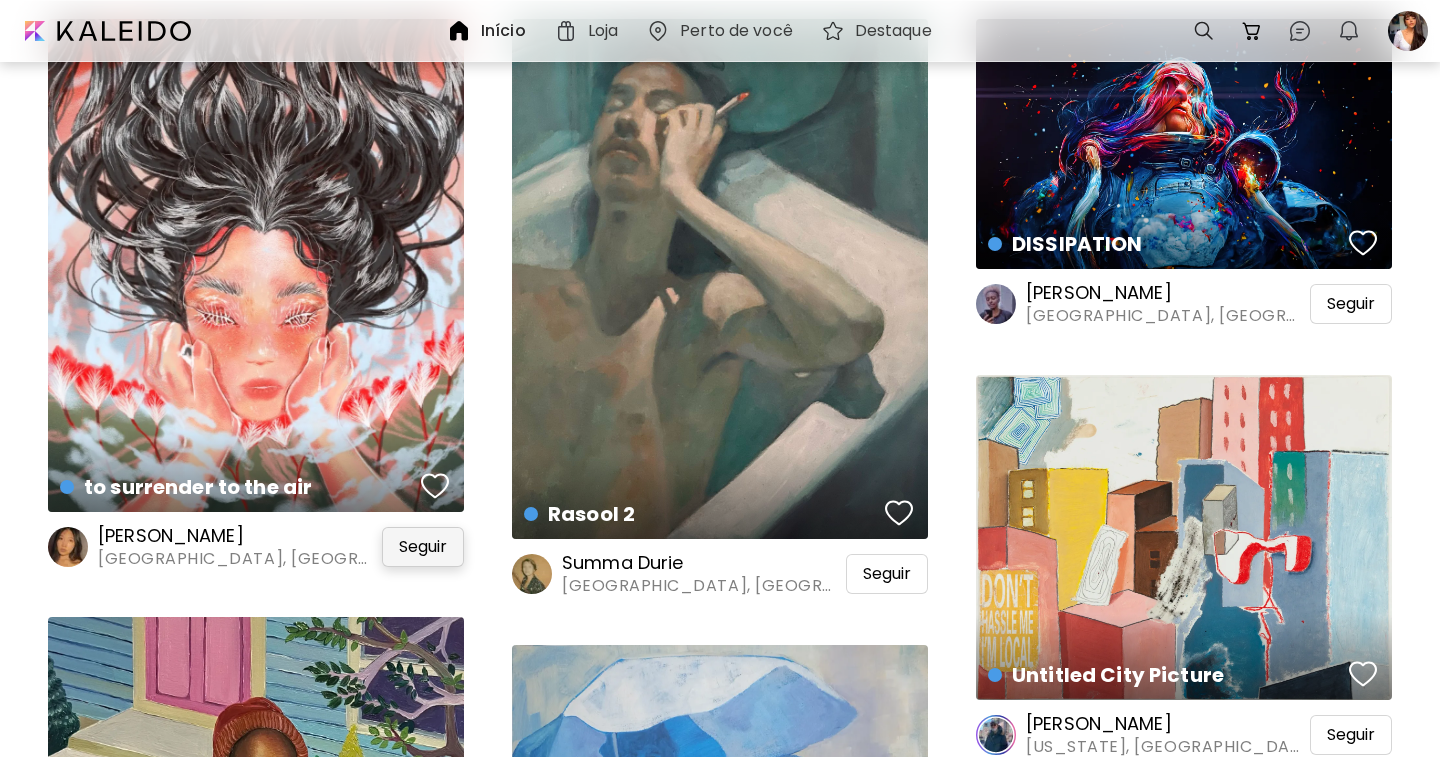 click on "Seguir" at bounding box center (423, 547) 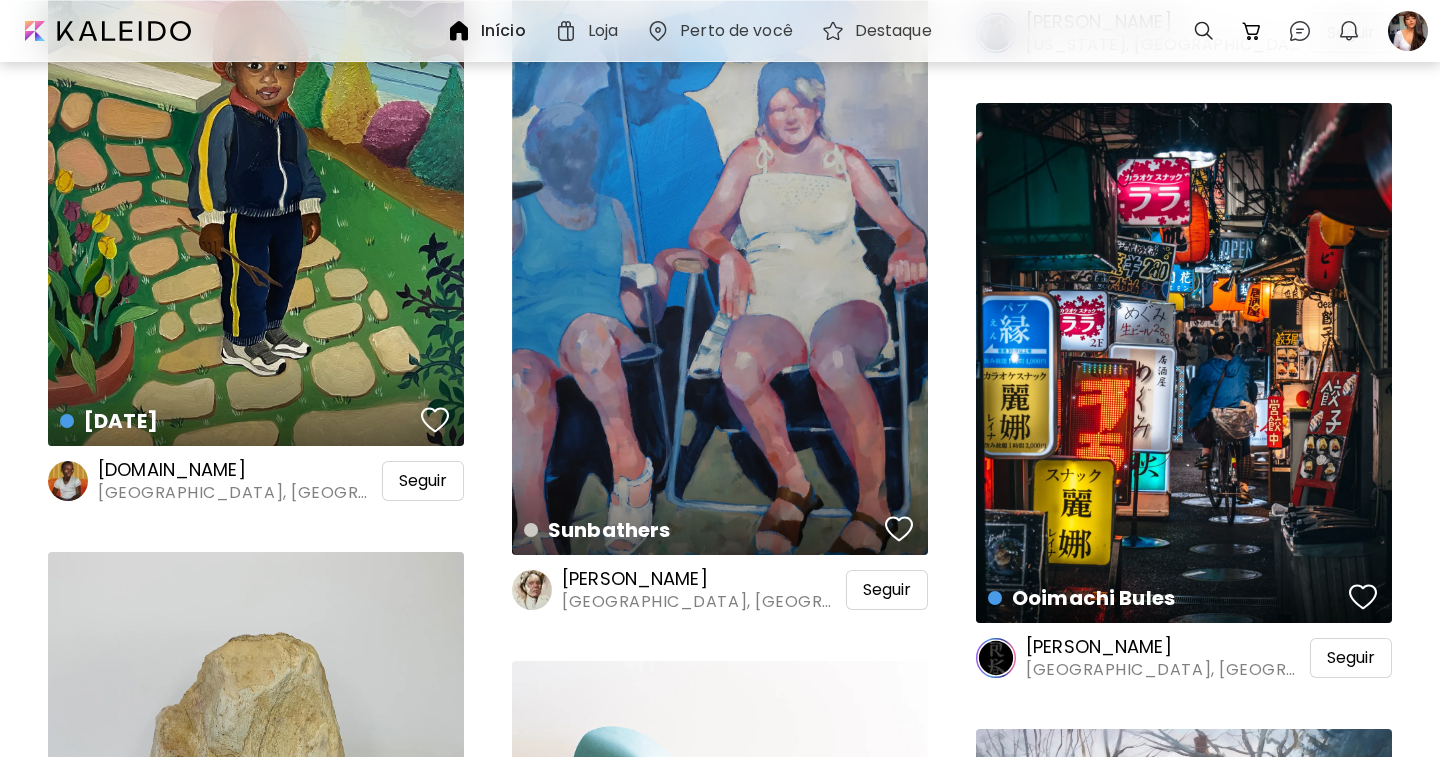 scroll, scrollTop: 2000, scrollLeft: 0, axis: vertical 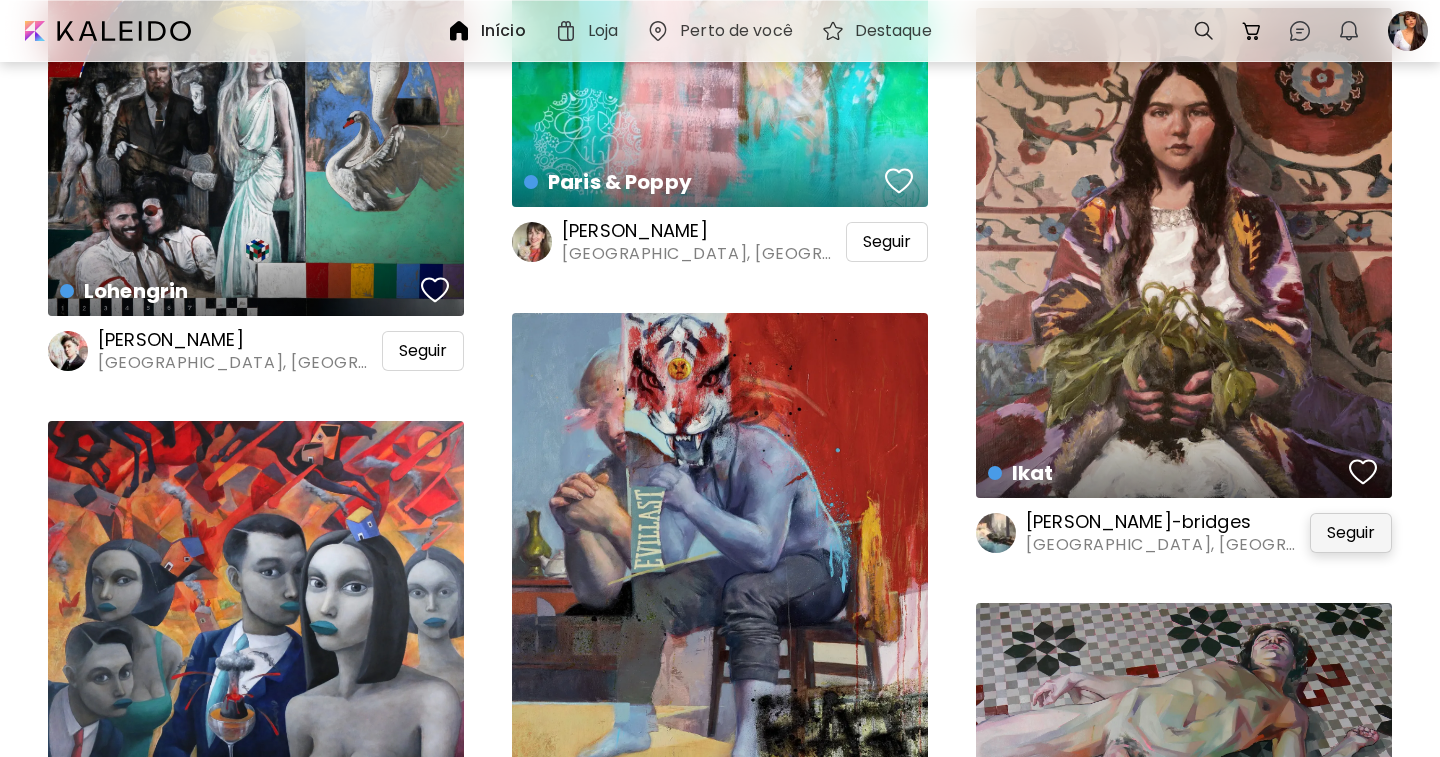 click on "Seguir" at bounding box center (1351, 533) 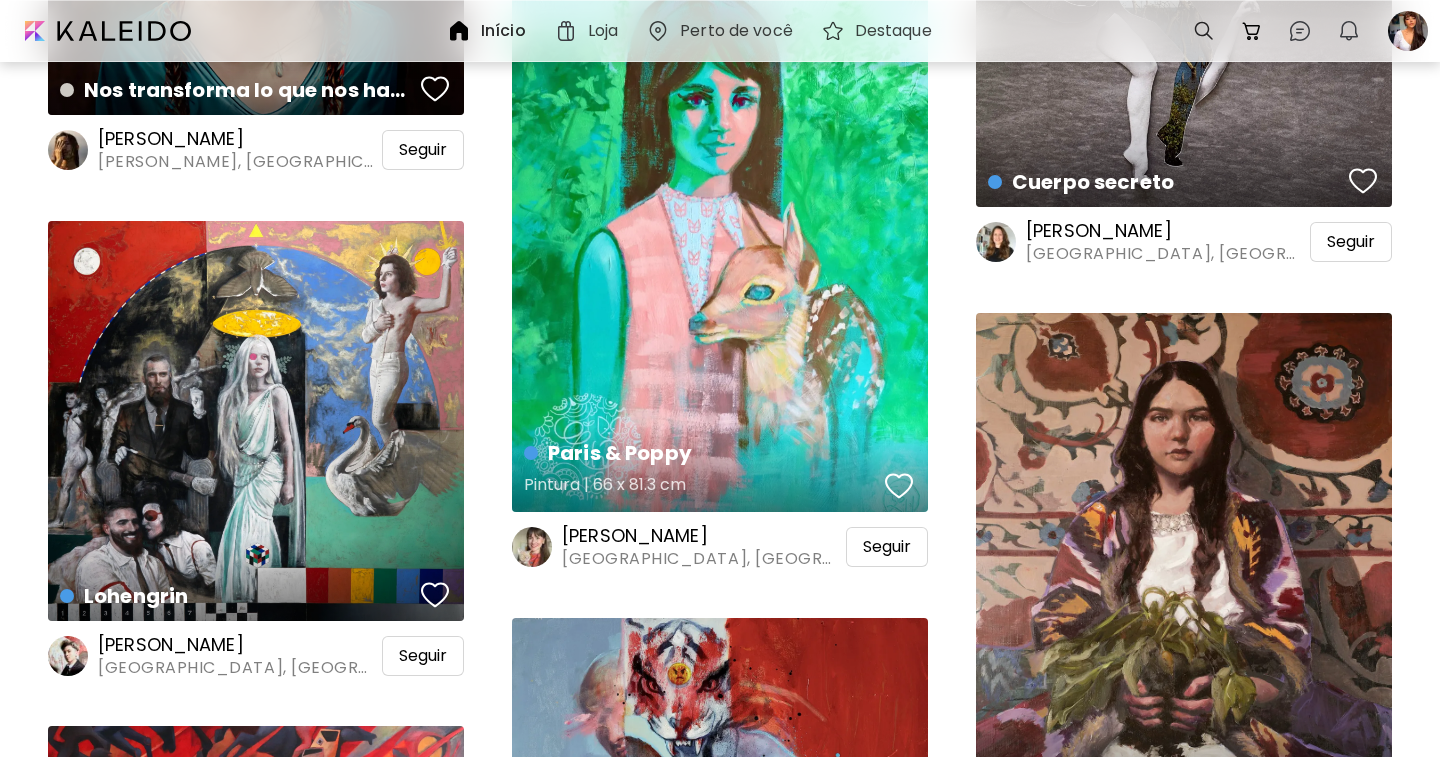 scroll, scrollTop: 6400, scrollLeft: 0, axis: vertical 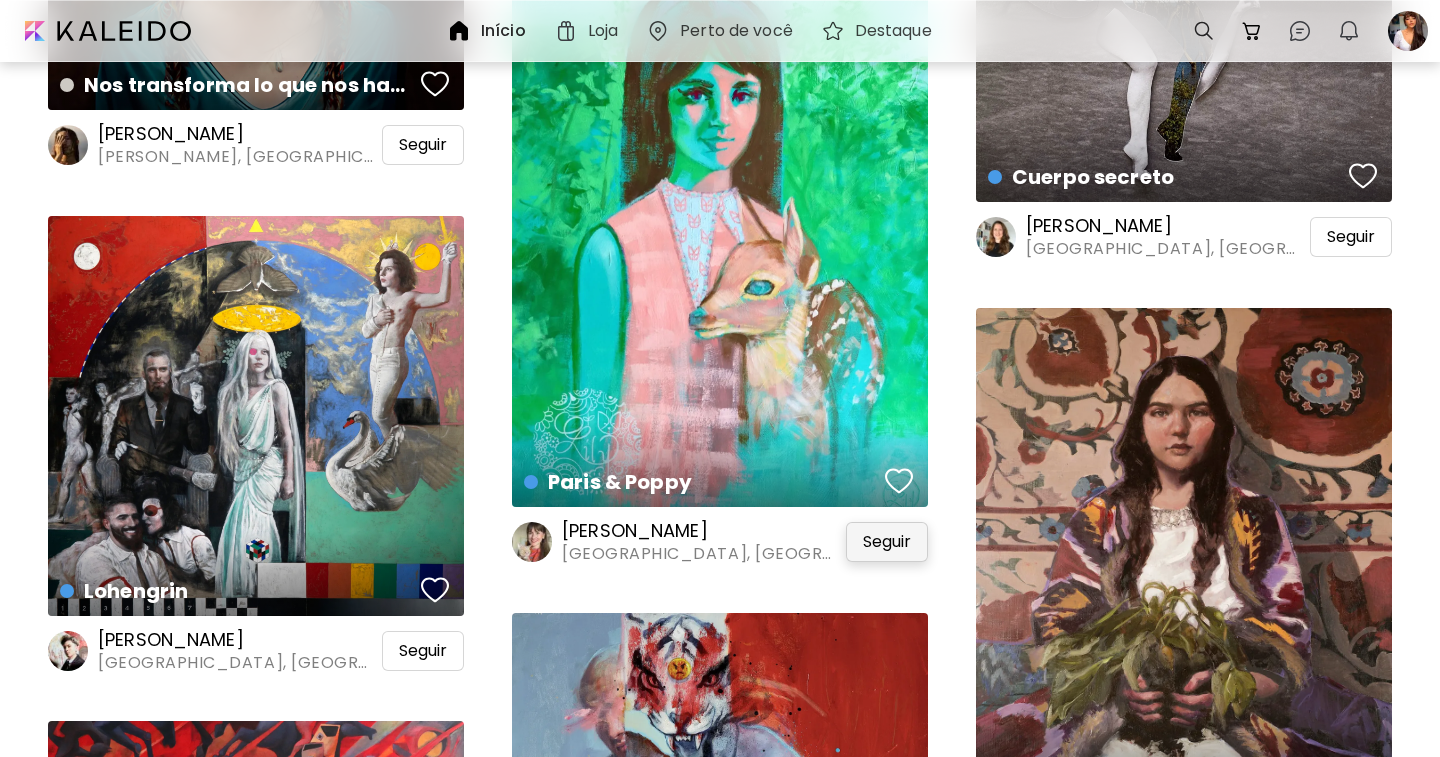 click on "Seguir" at bounding box center (887, 542) 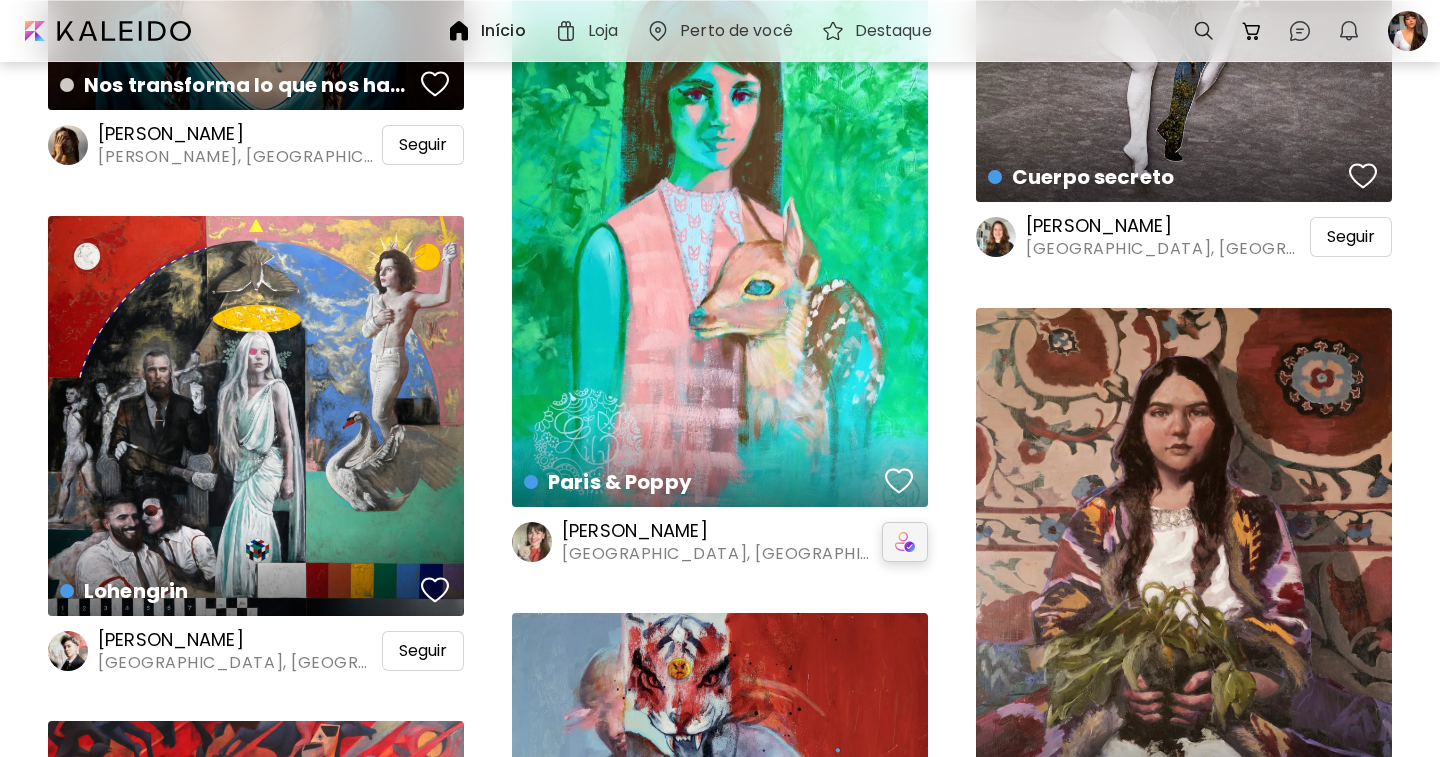 scroll, scrollTop: 6700, scrollLeft: 0, axis: vertical 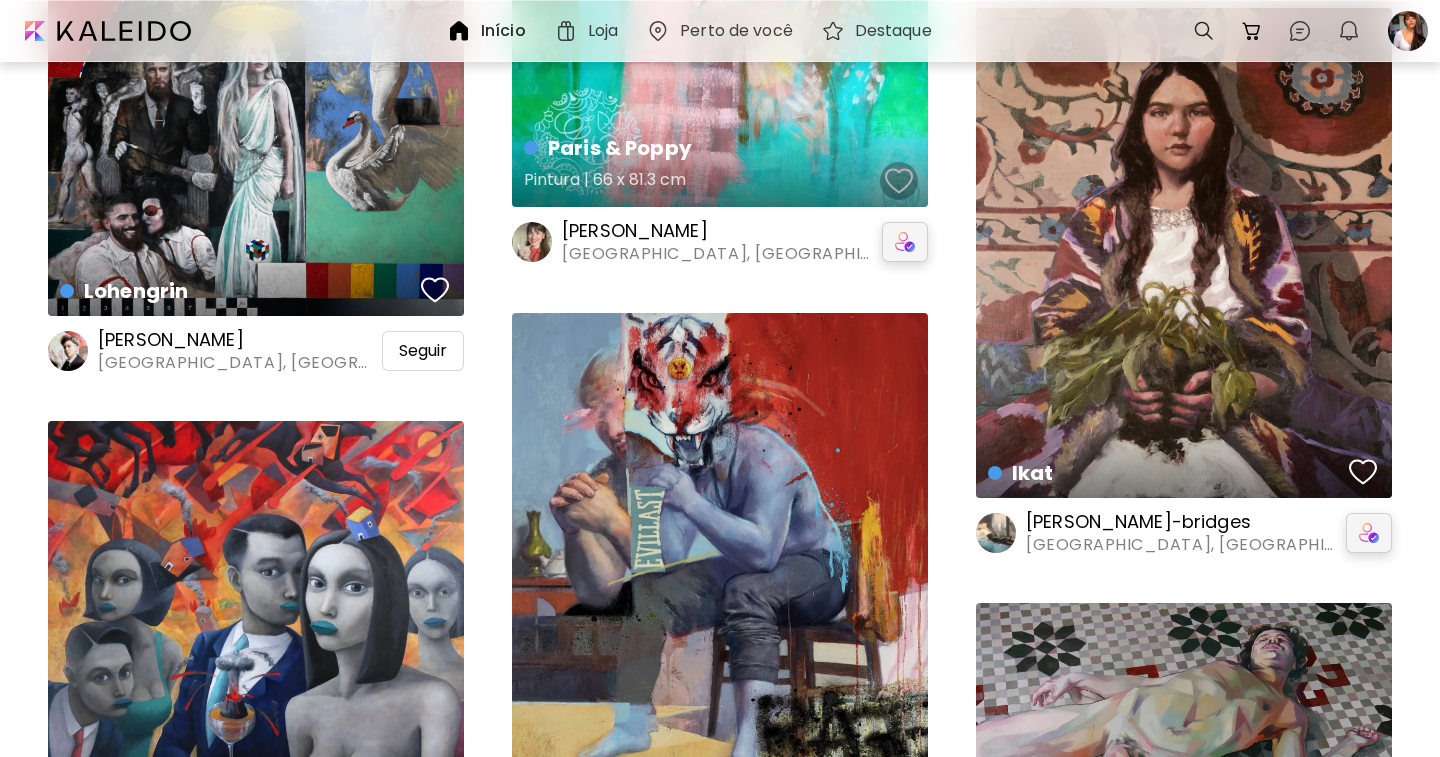 click at bounding box center [899, 181] 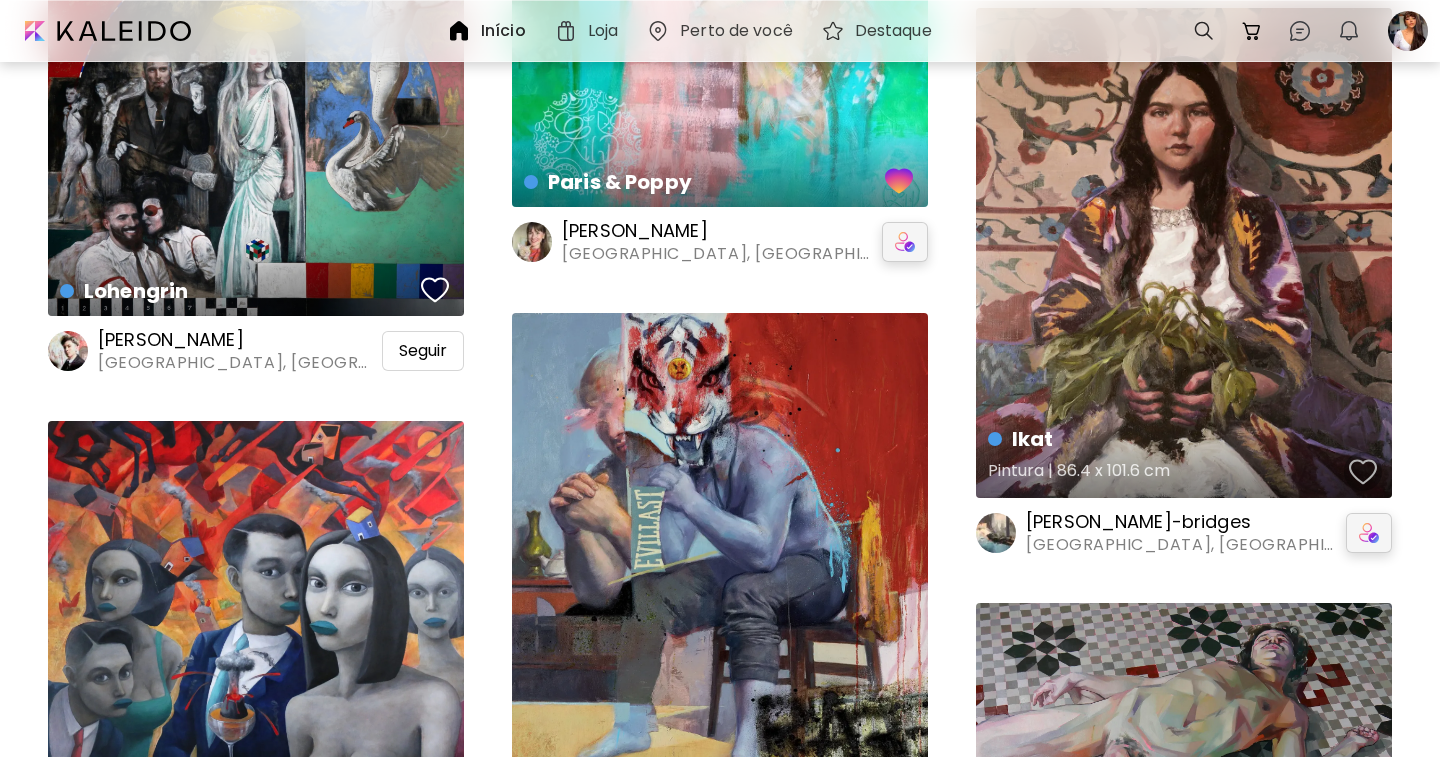click at bounding box center [1363, 472] 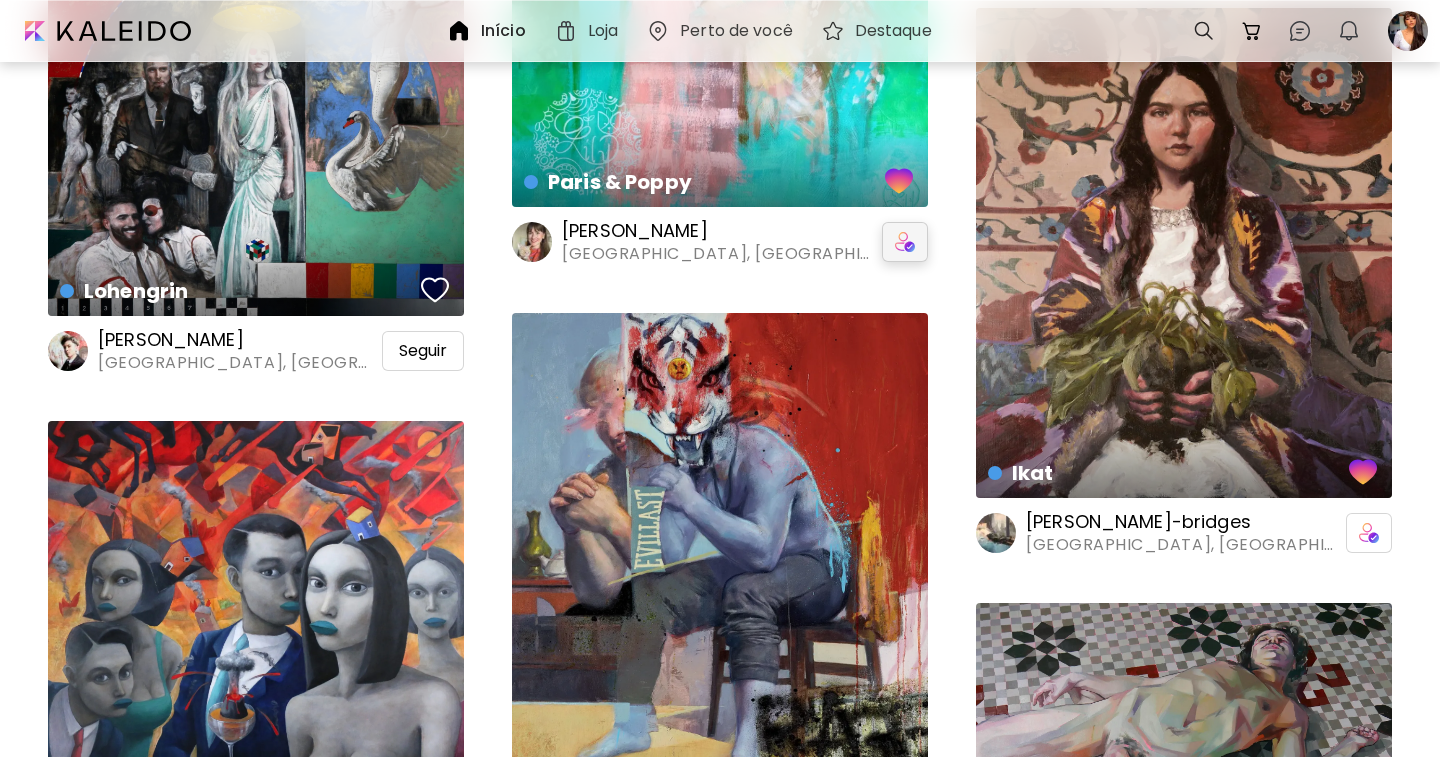 scroll, scrollTop: 7100, scrollLeft: 0, axis: vertical 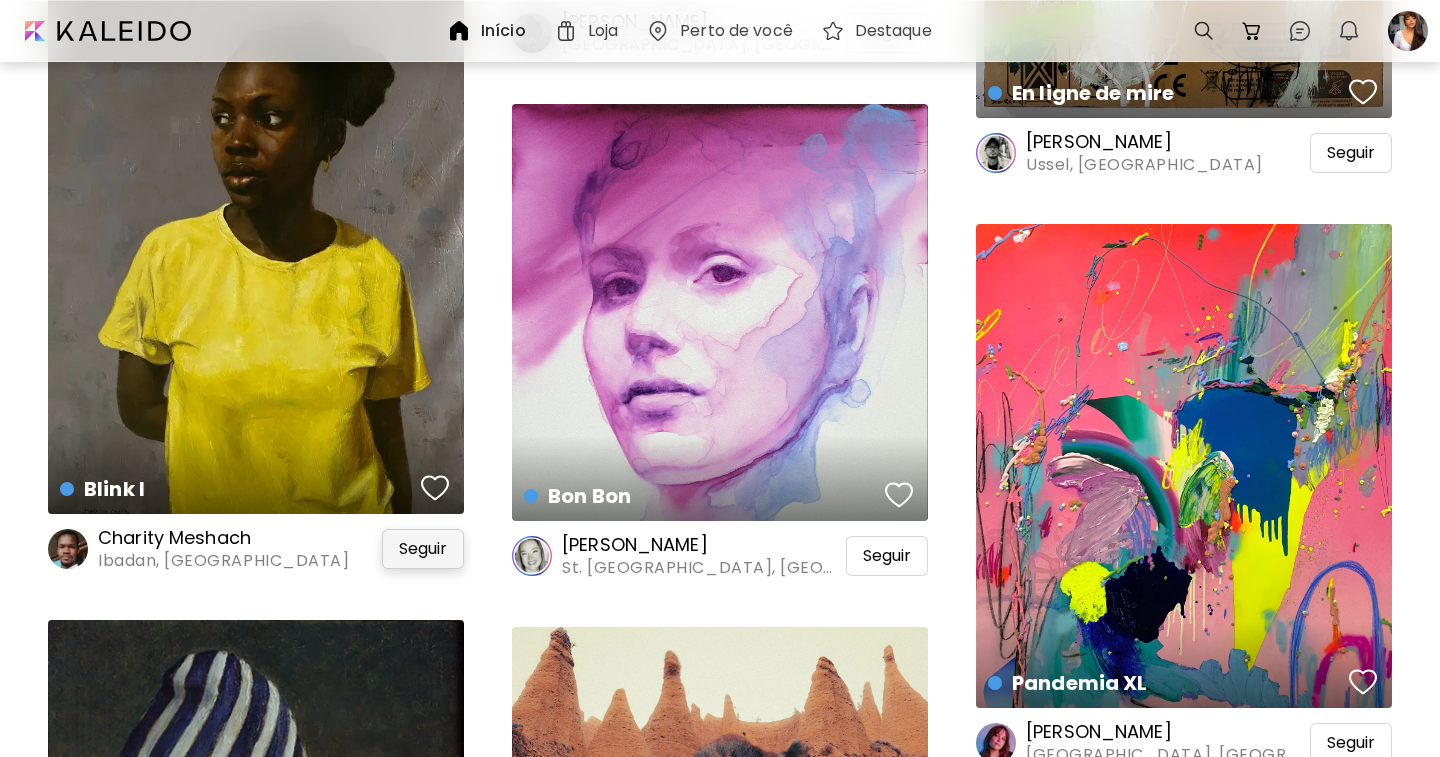 click on "Seguir" at bounding box center [423, 549] 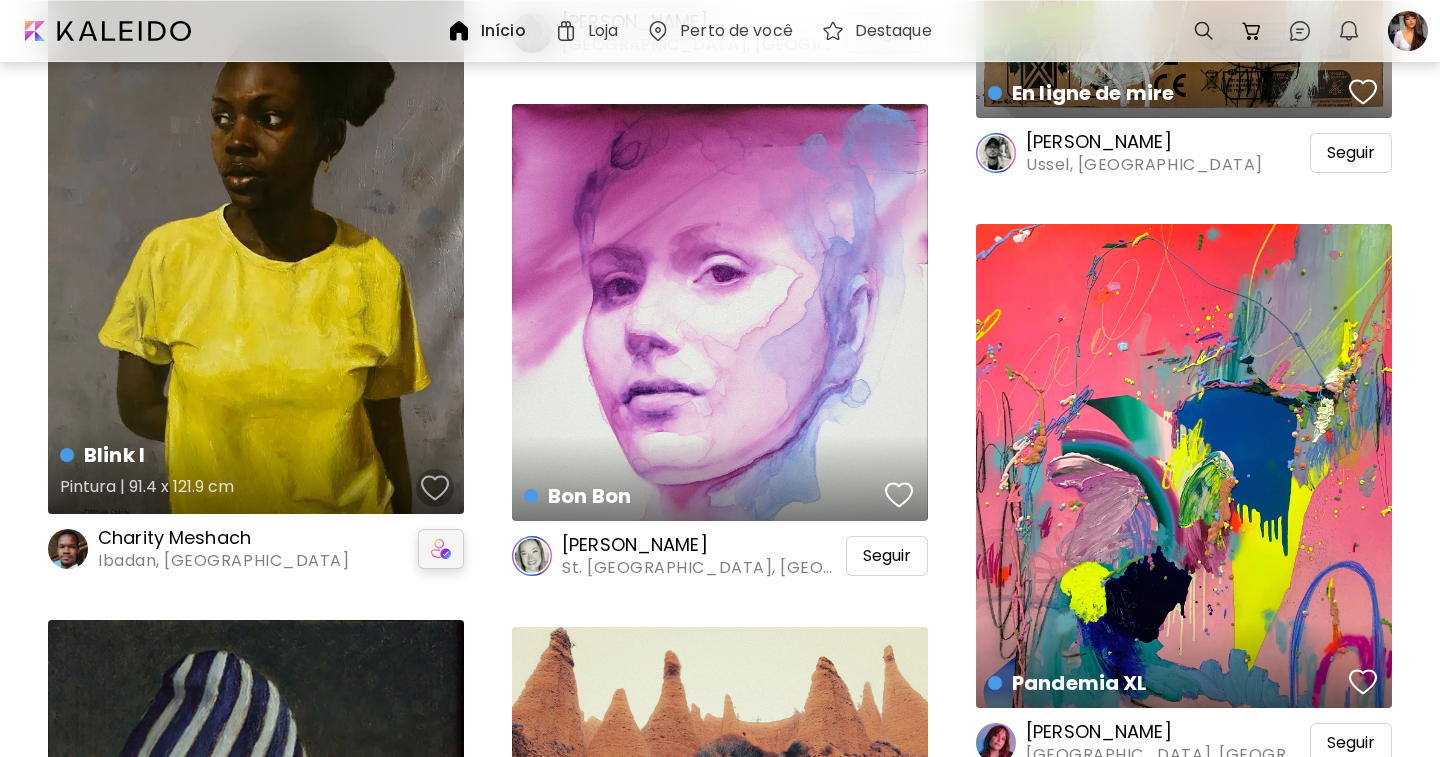 click at bounding box center (435, 488) 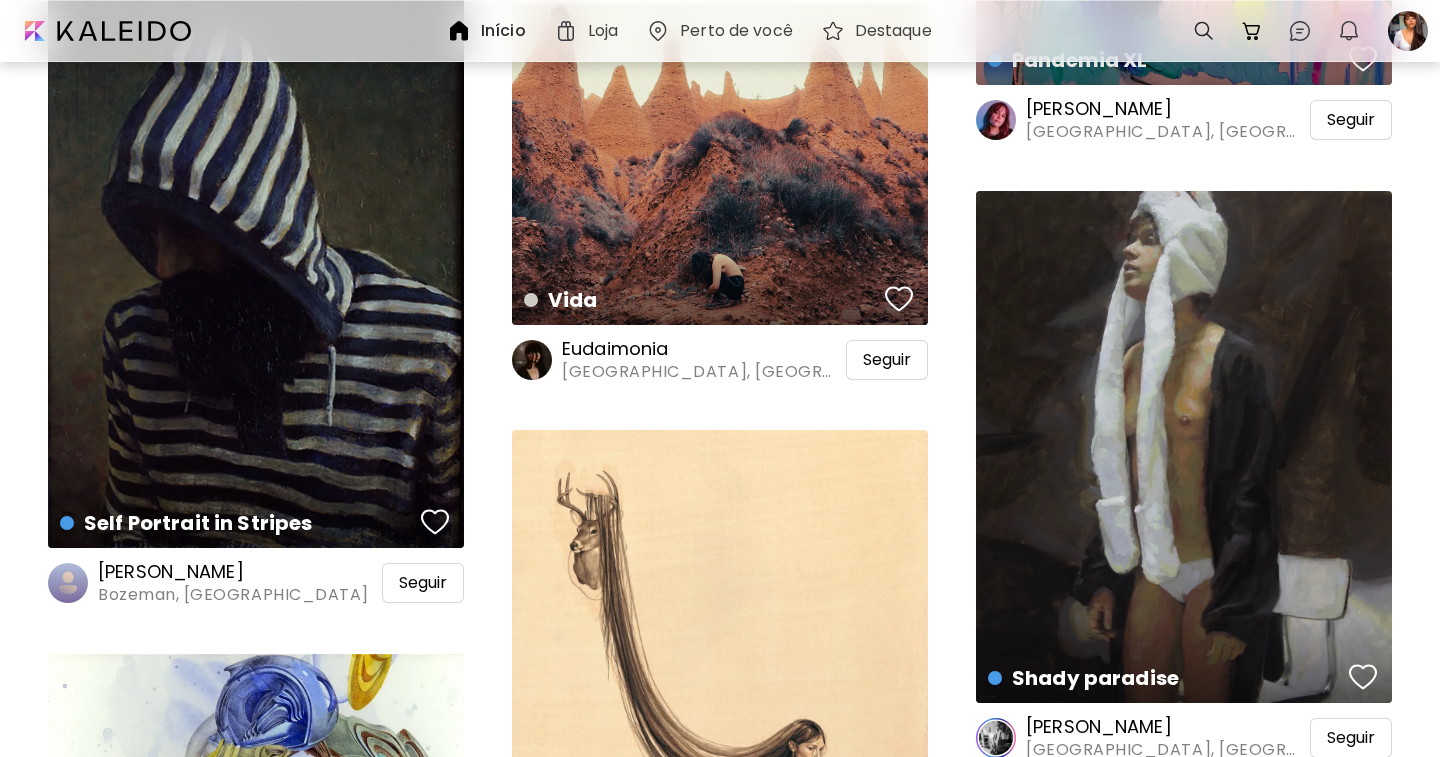 scroll, scrollTop: 11600, scrollLeft: 0, axis: vertical 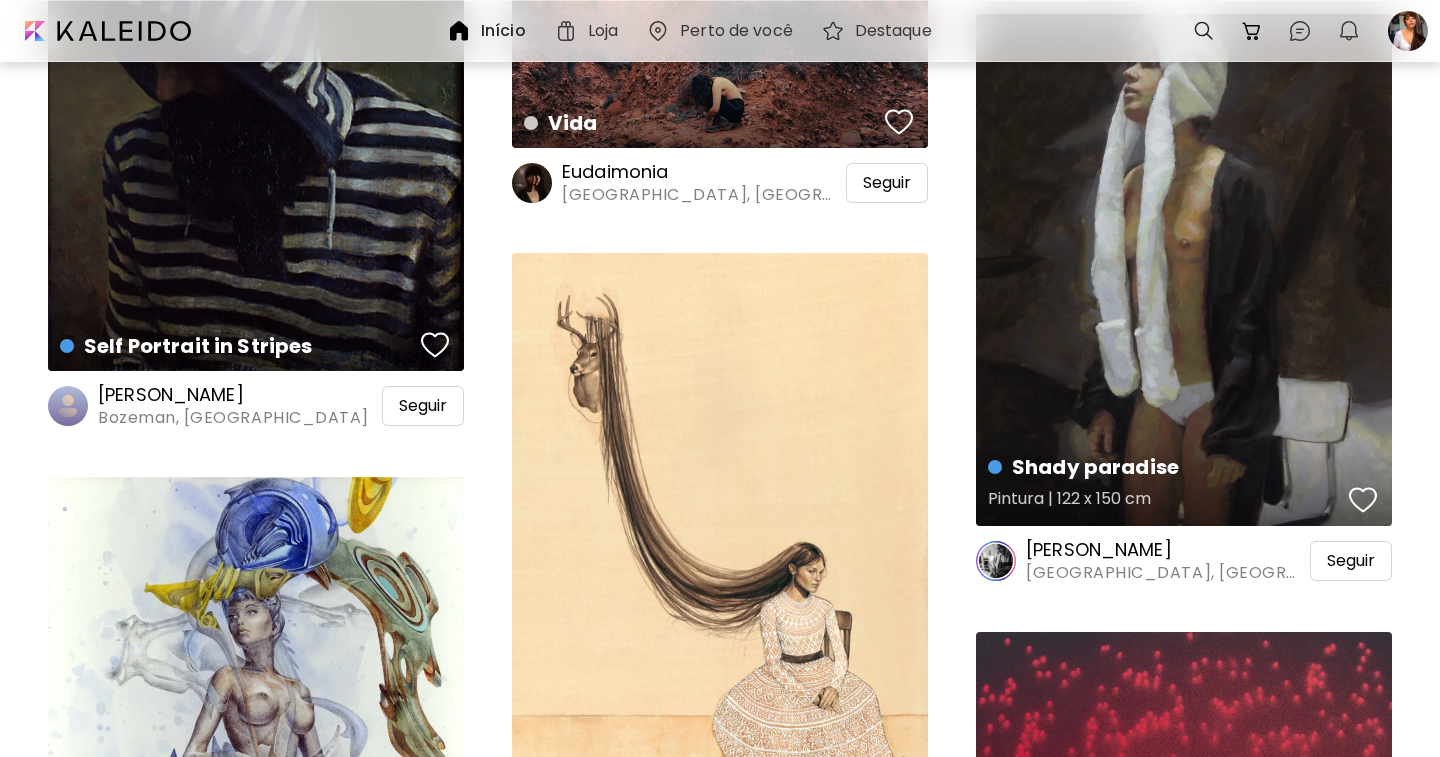 click at bounding box center [1363, 500] 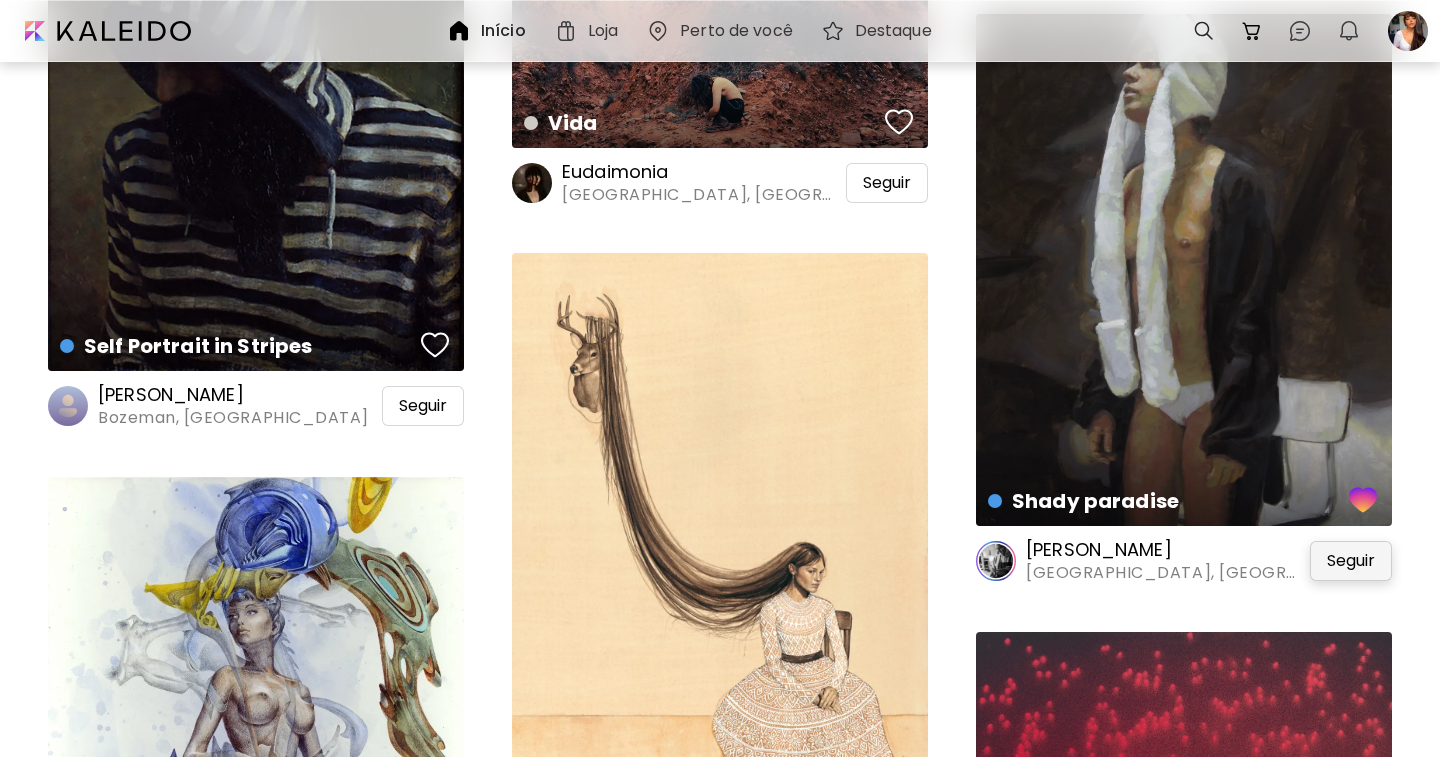 click on "Seguir" at bounding box center (1351, 561) 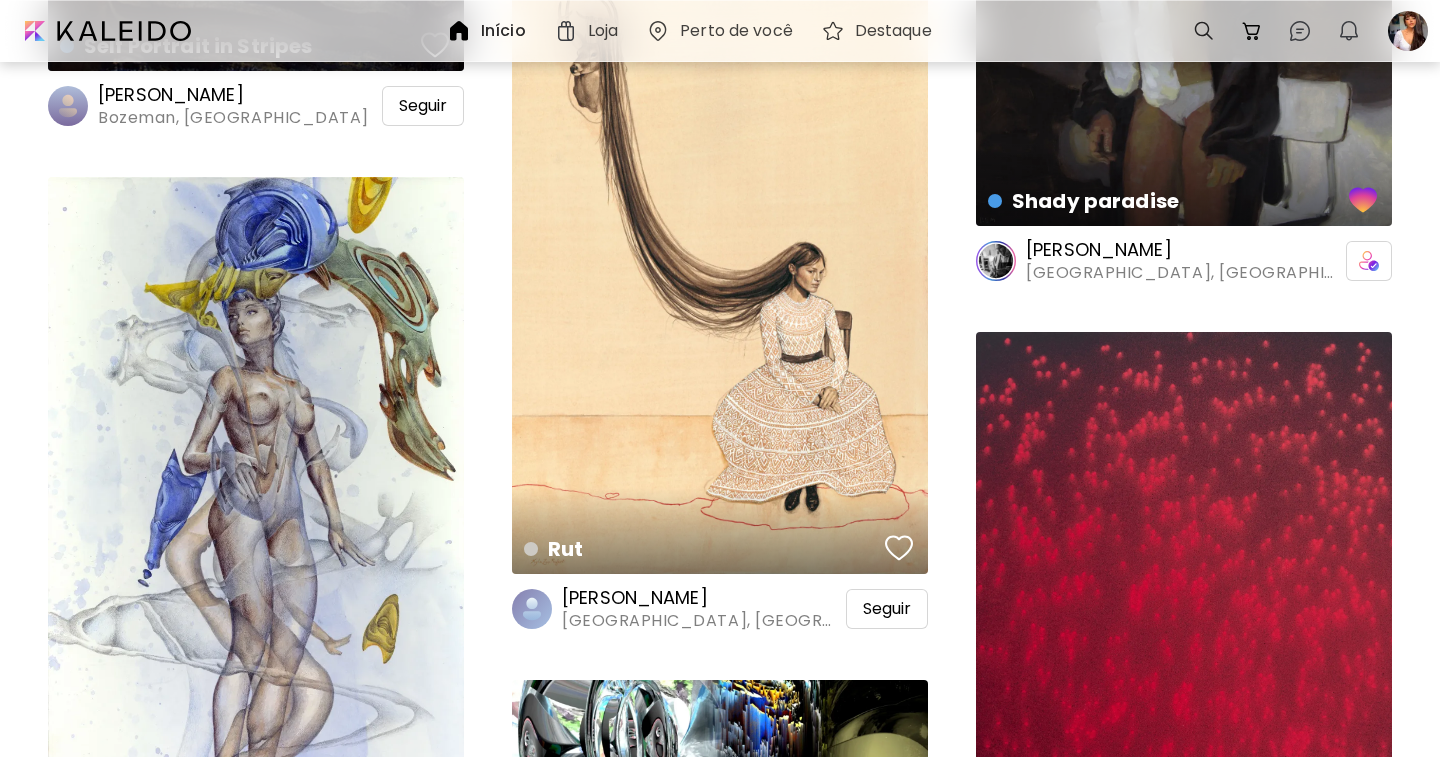 scroll, scrollTop: 12300, scrollLeft: 0, axis: vertical 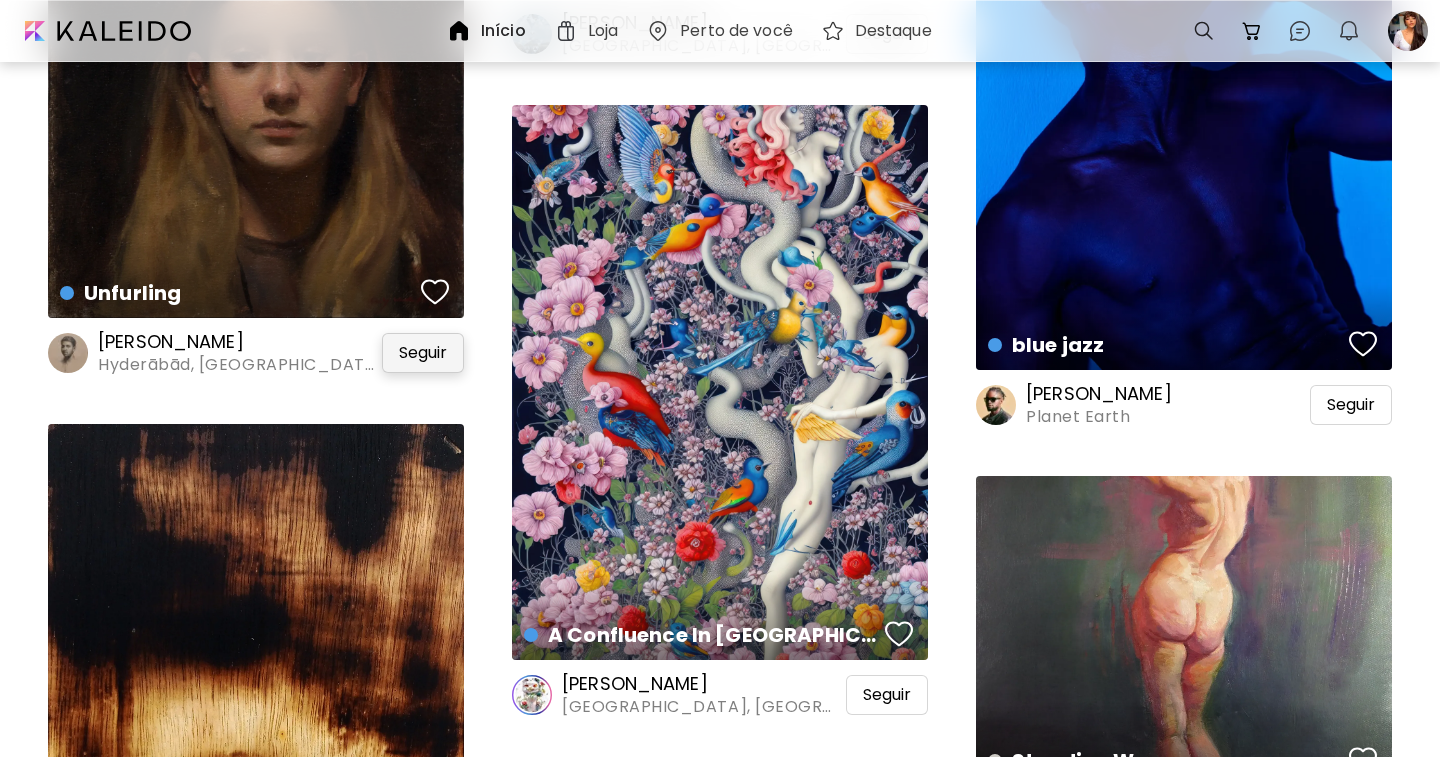 click on "Seguir" at bounding box center (423, 353) 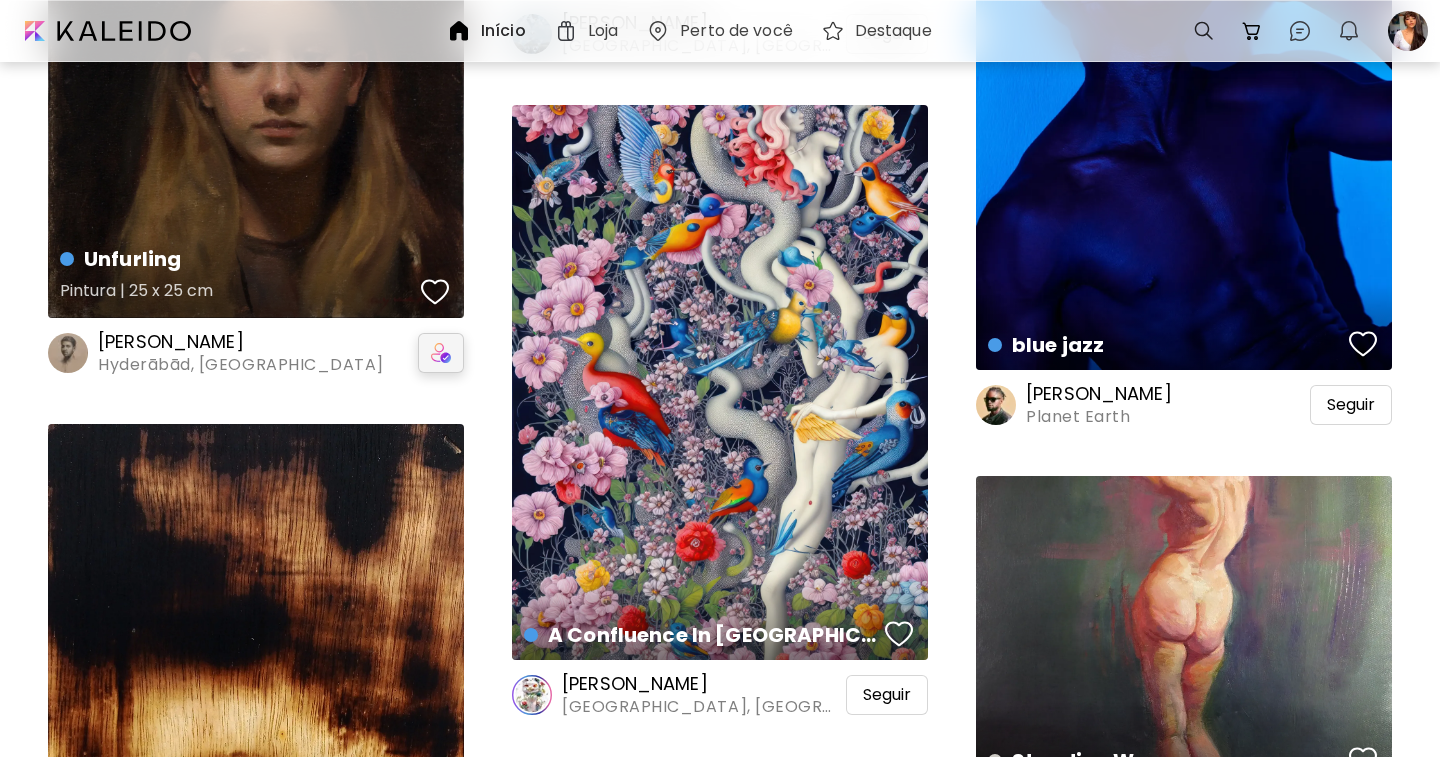 click at bounding box center (435, 292) 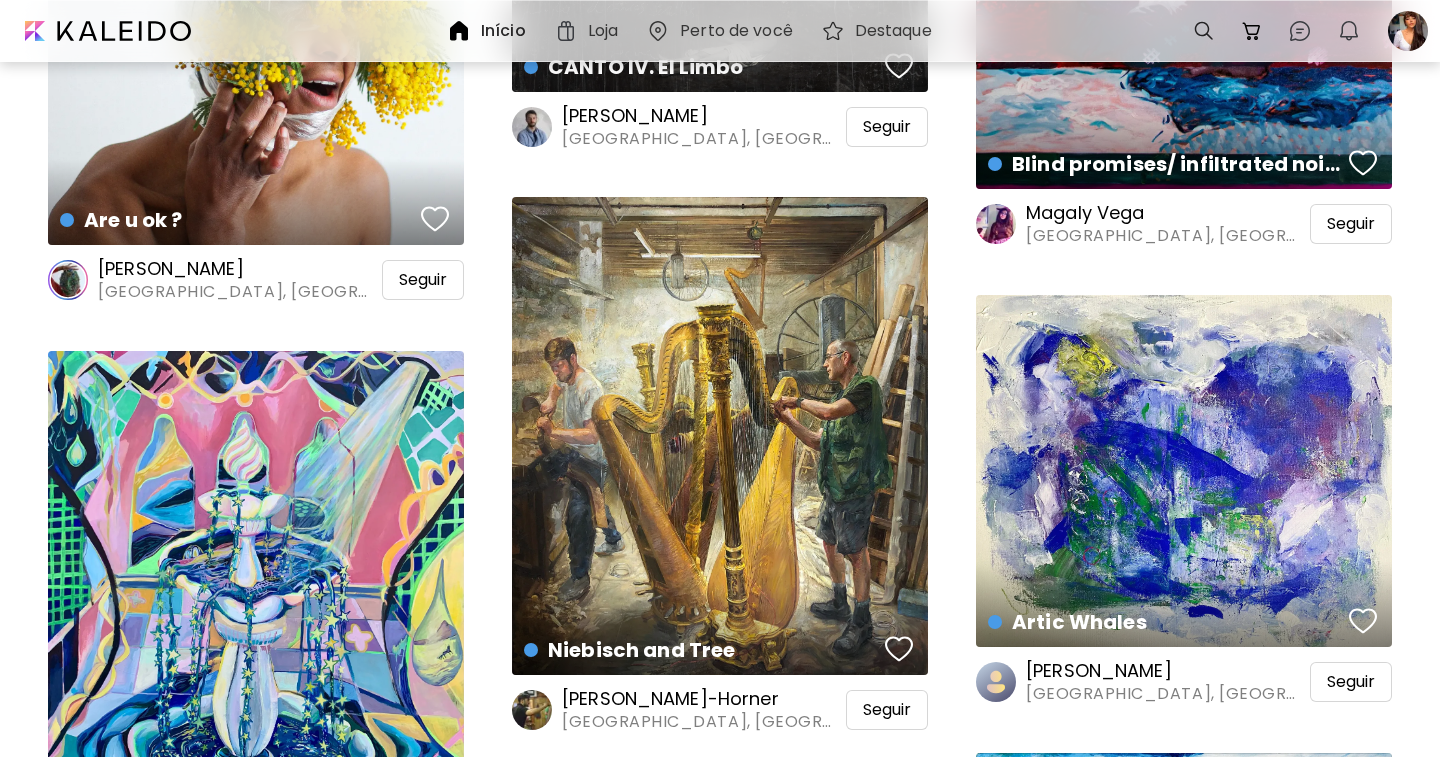 scroll, scrollTop: 16700, scrollLeft: 0, axis: vertical 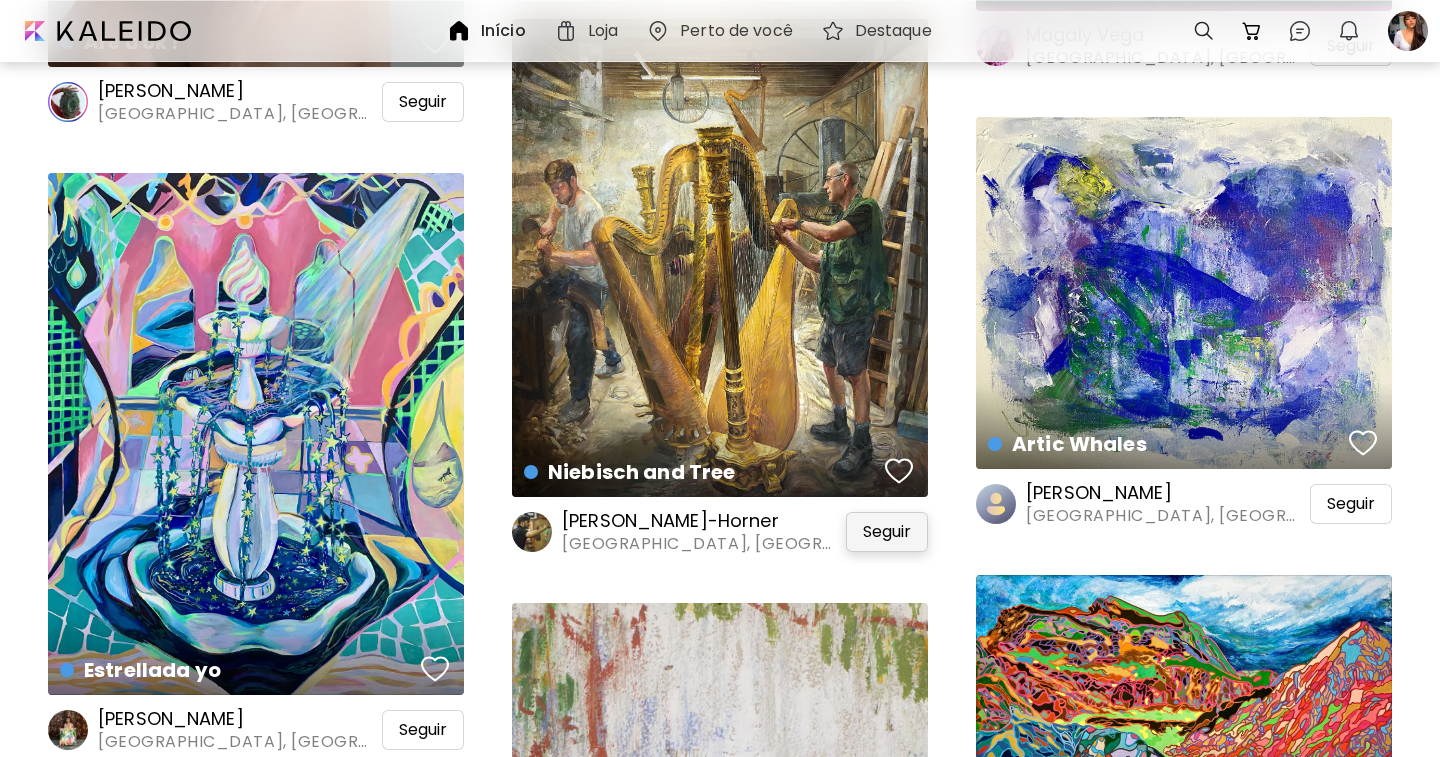 click on "Seguir" at bounding box center [887, 532] 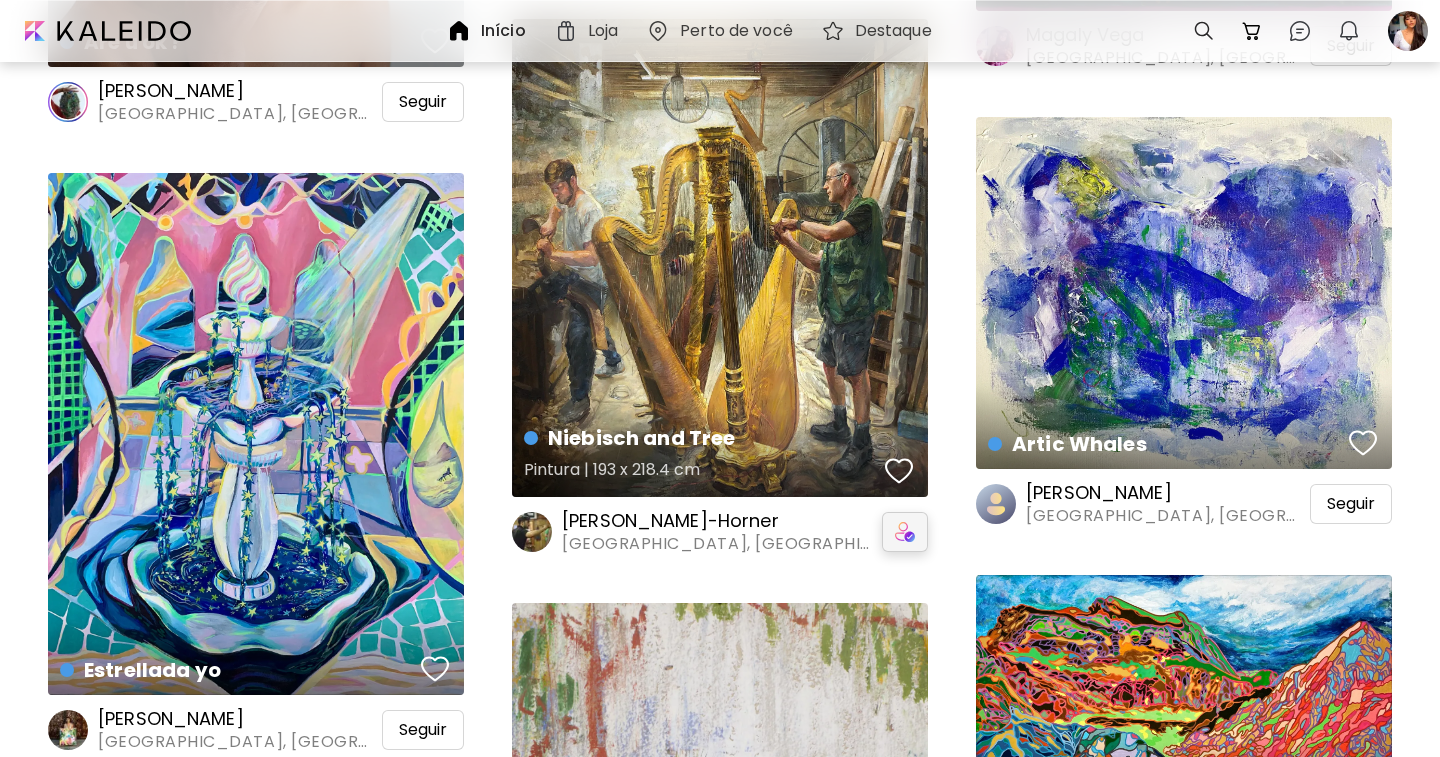 click at bounding box center (899, 471) 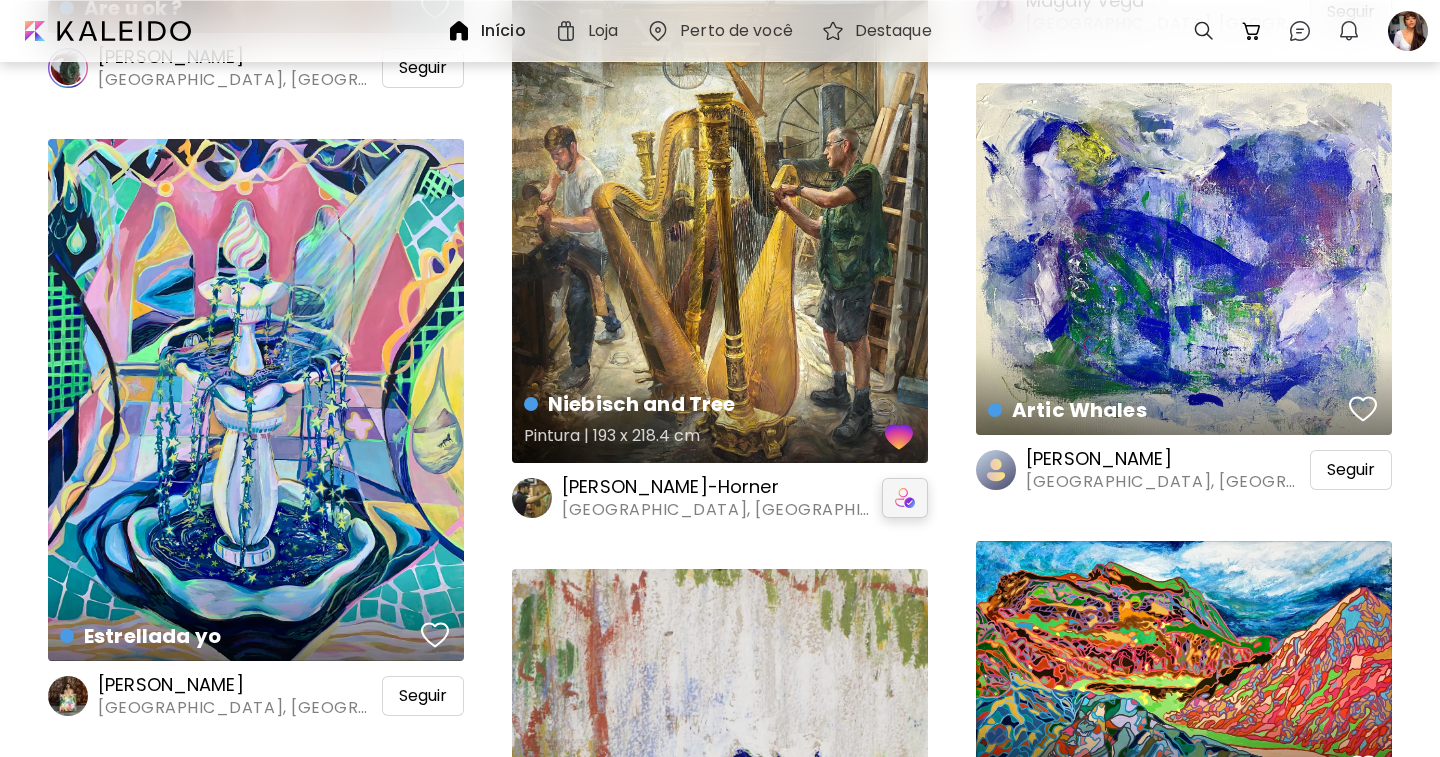 scroll, scrollTop: 17200, scrollLeft: 0, axis: vertical 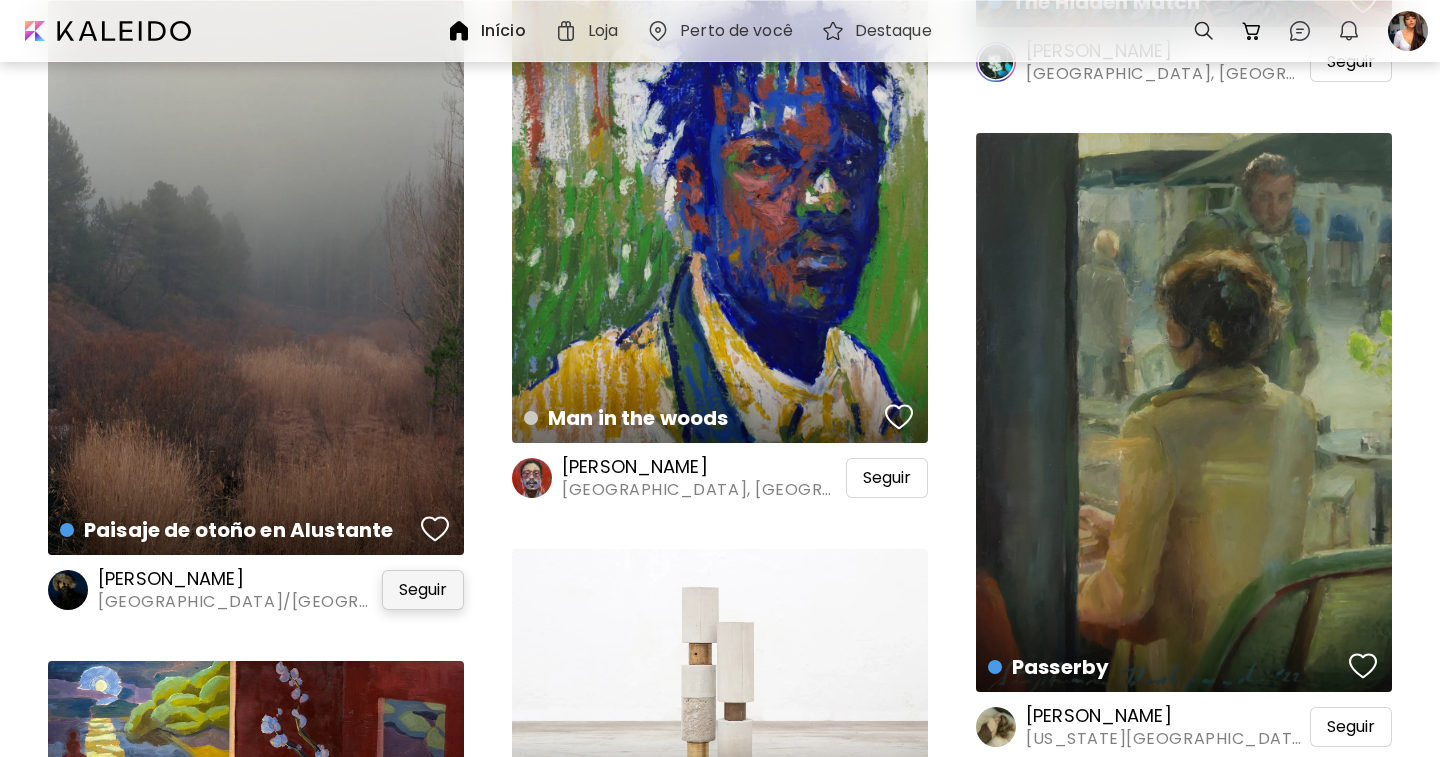 click on "Seguir" at bounding box center (423, 590) 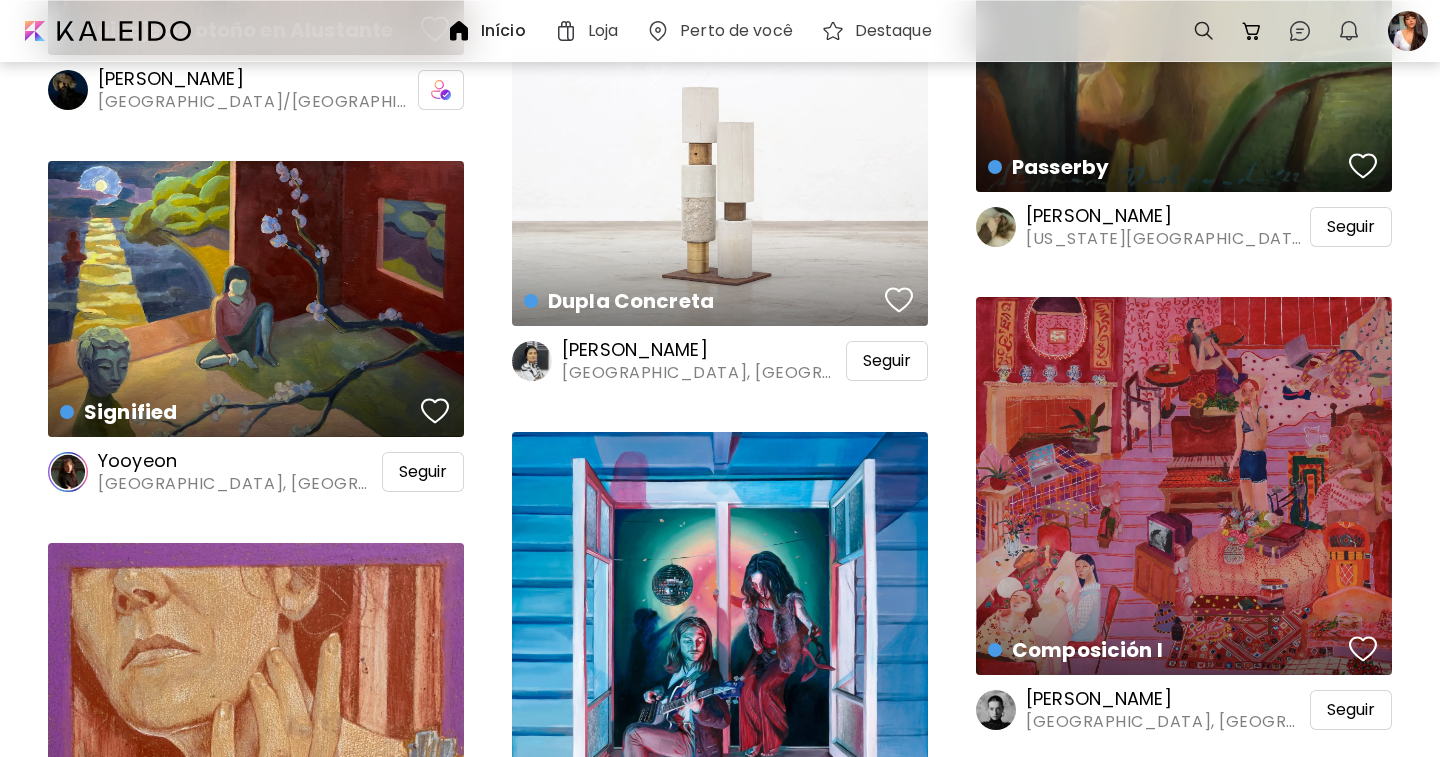 scroll, scrollTop: 17601, scrollLeft: 0, axis: vertical 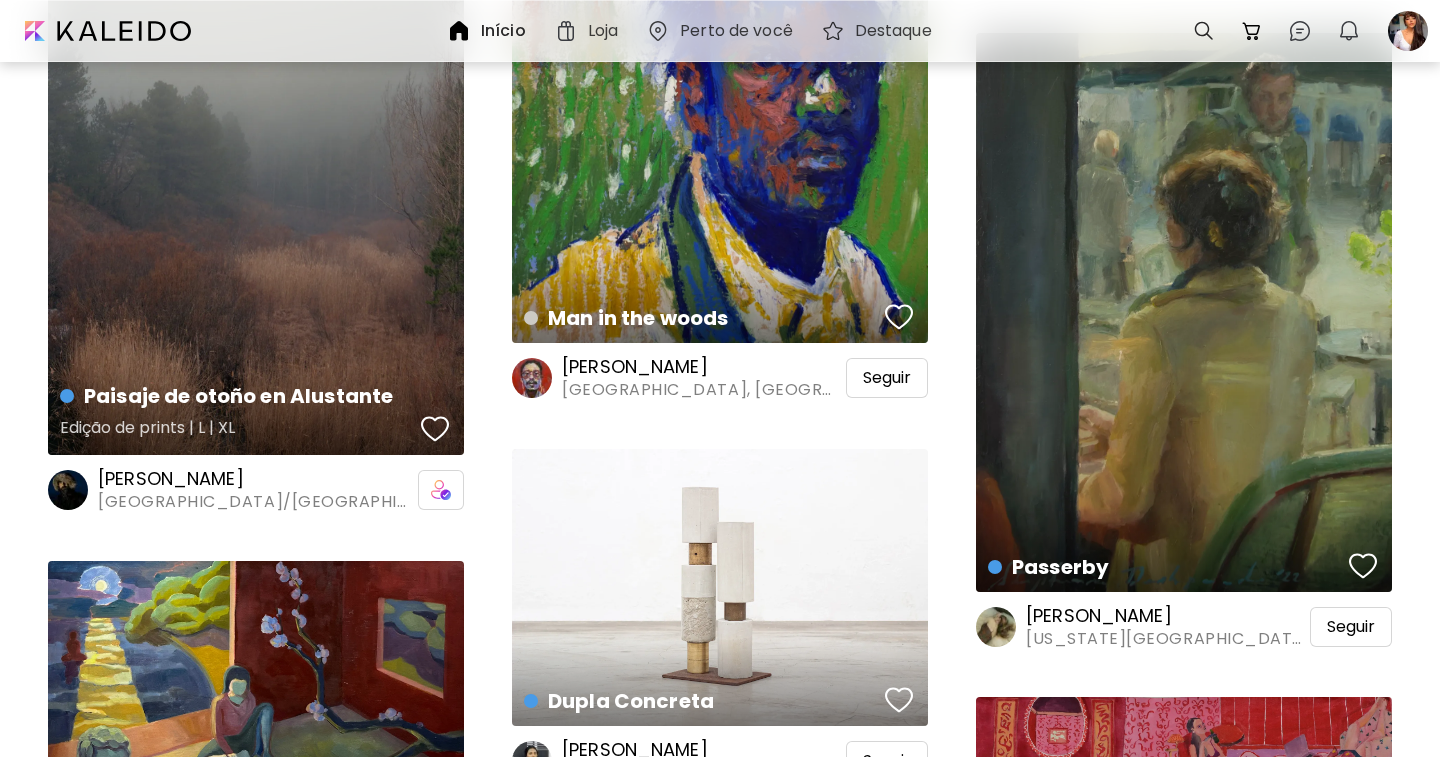 click at bounding box center (435, 429) 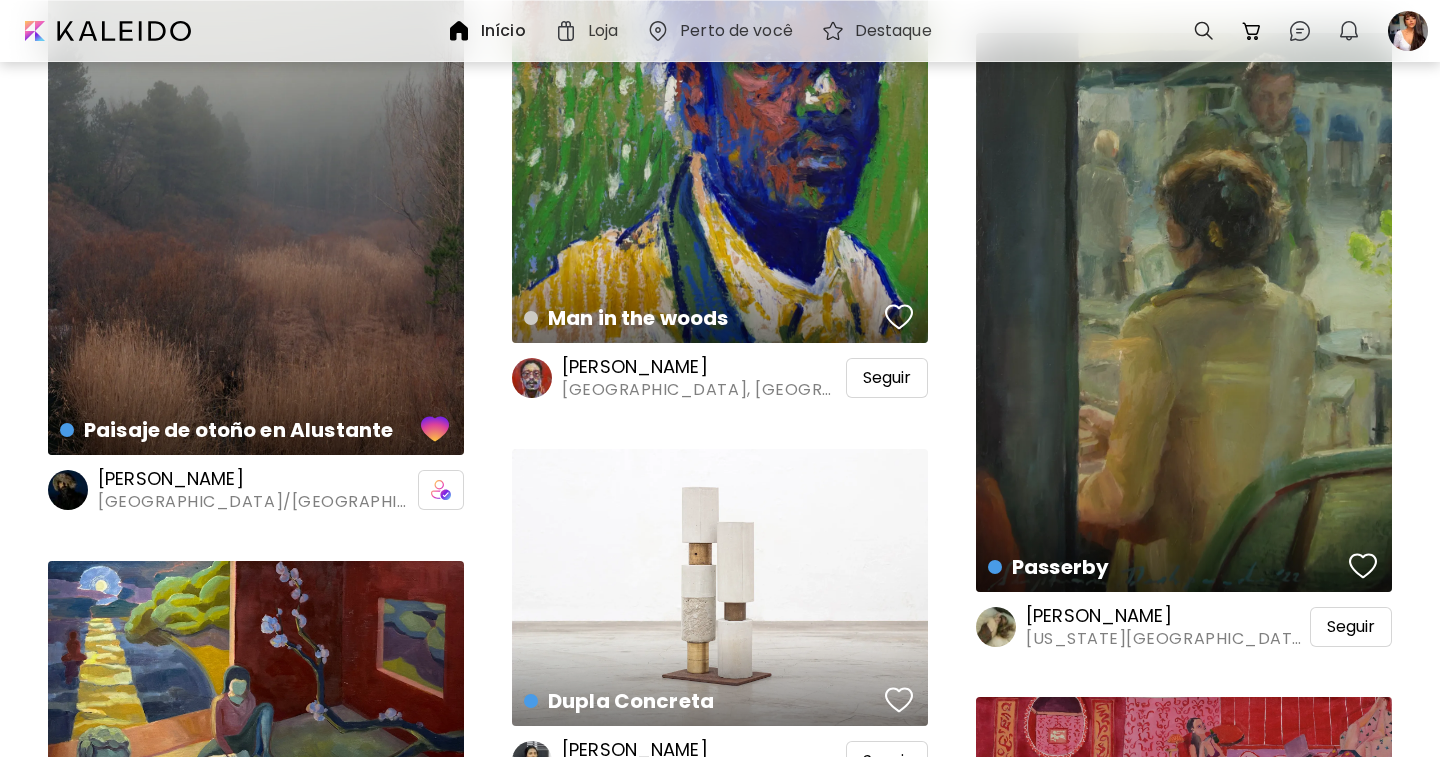 scroll, scrollTop: 18001, scrollLeft: 0, axis: vertical 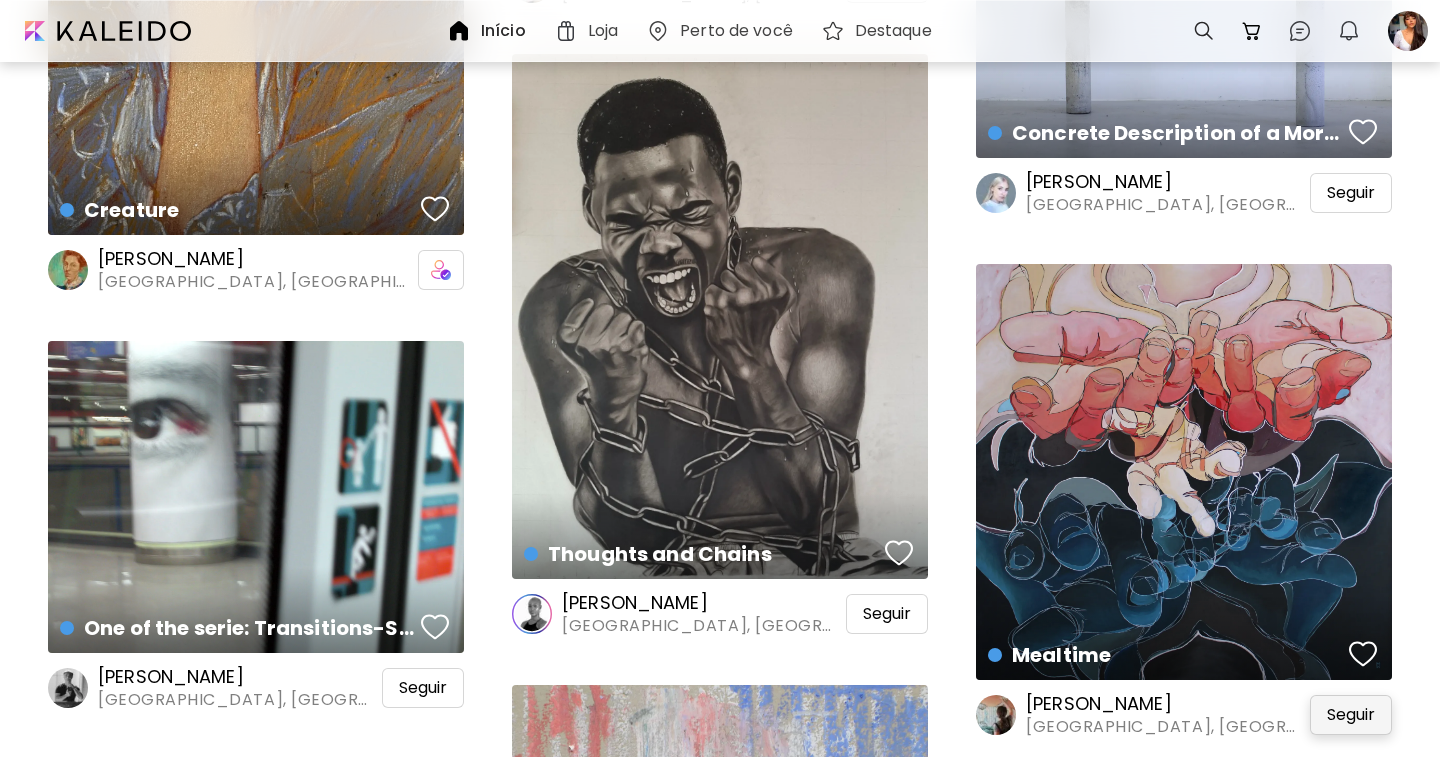 click on "Seguir" at bounding box center (1351, 715) 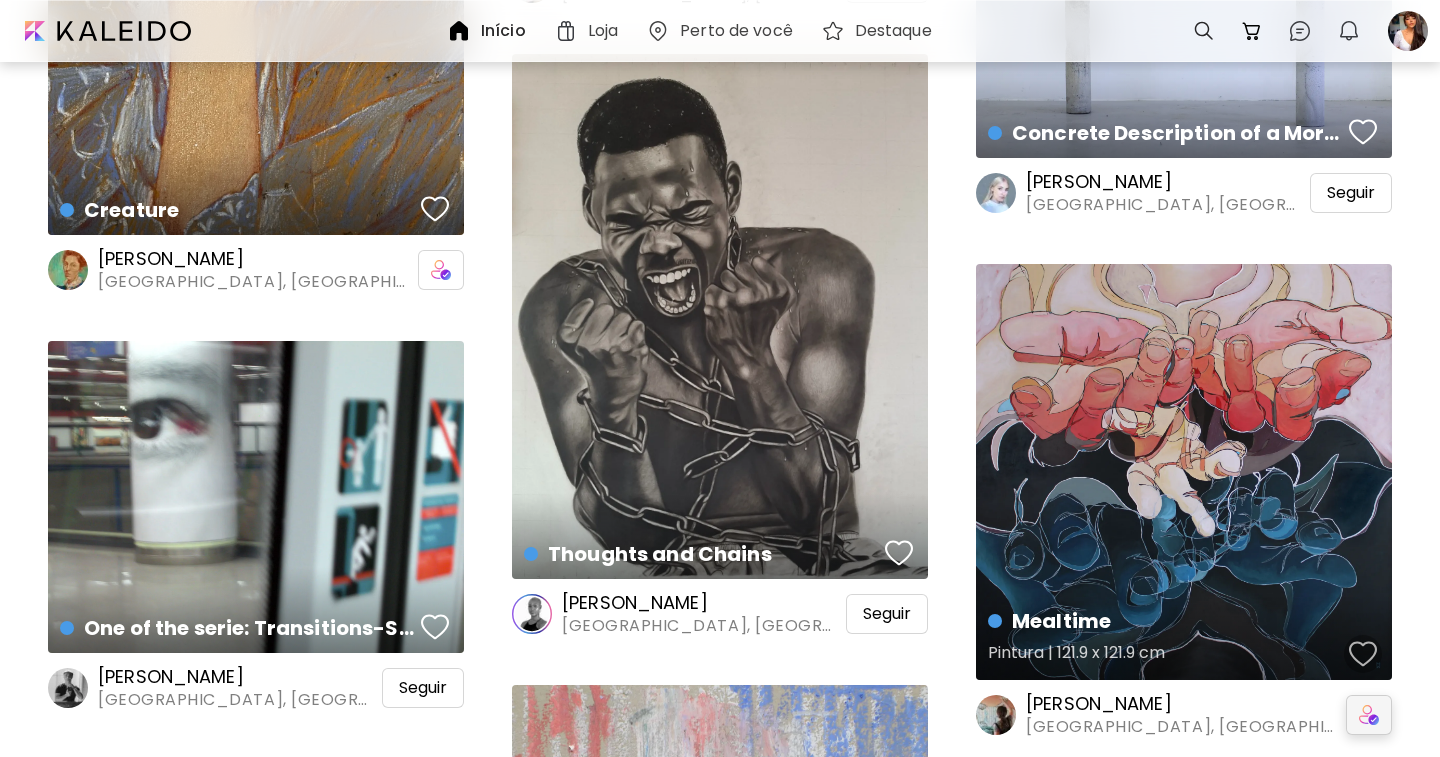 click at bounding box center [1363, 654] 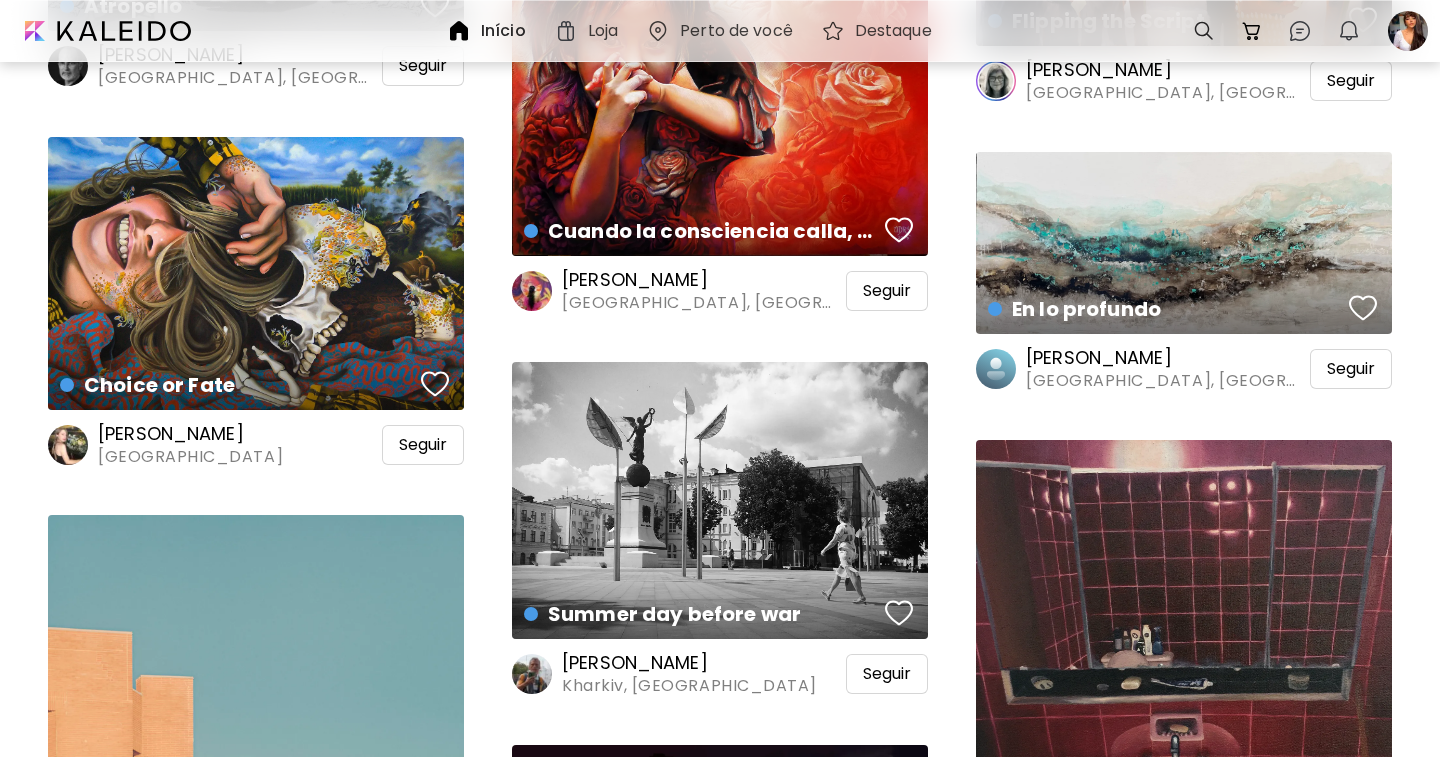 scroll, scrollTop: 20501, scrollLeft: 0, axis: vertical 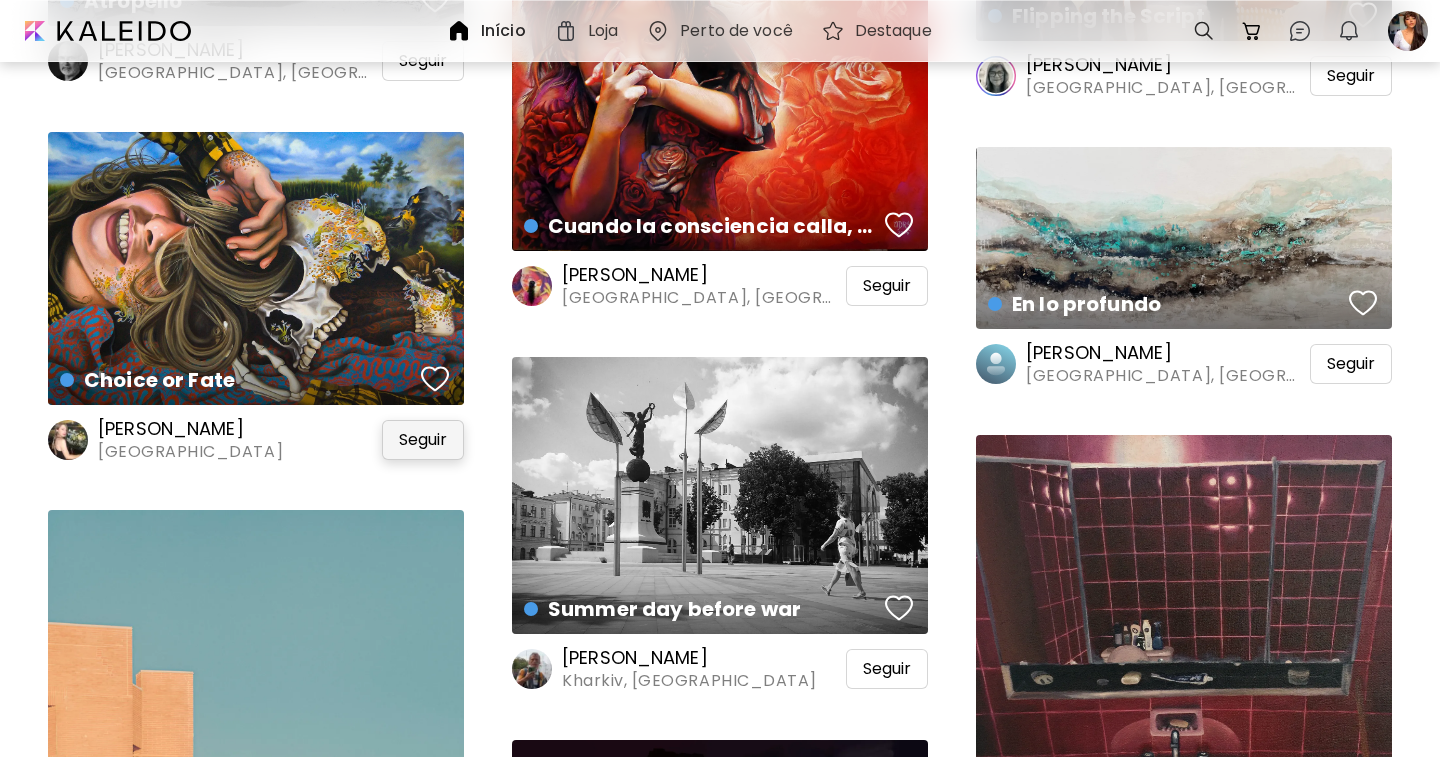 click on "Seguir" at bounding box center (423, 440) 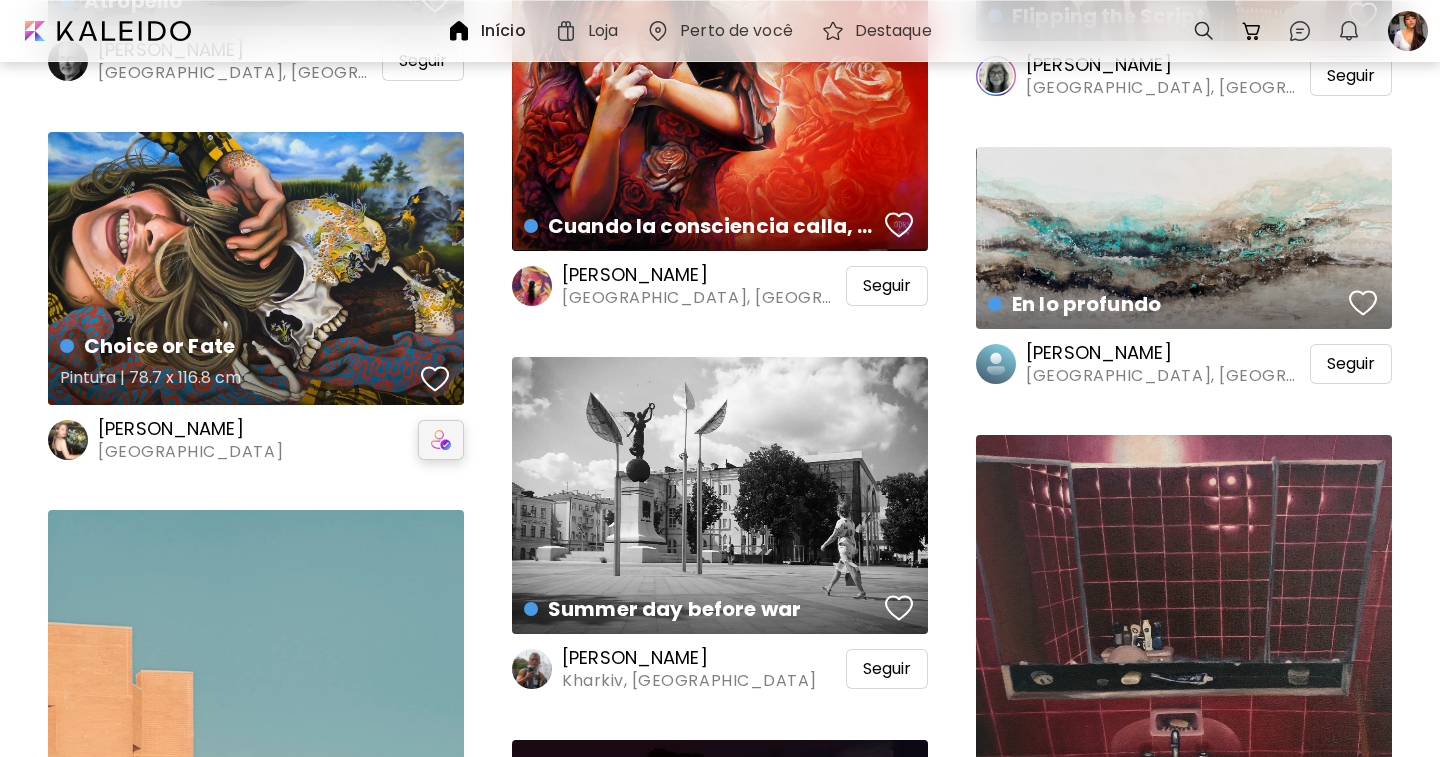 click at bounding box center [435, 379] 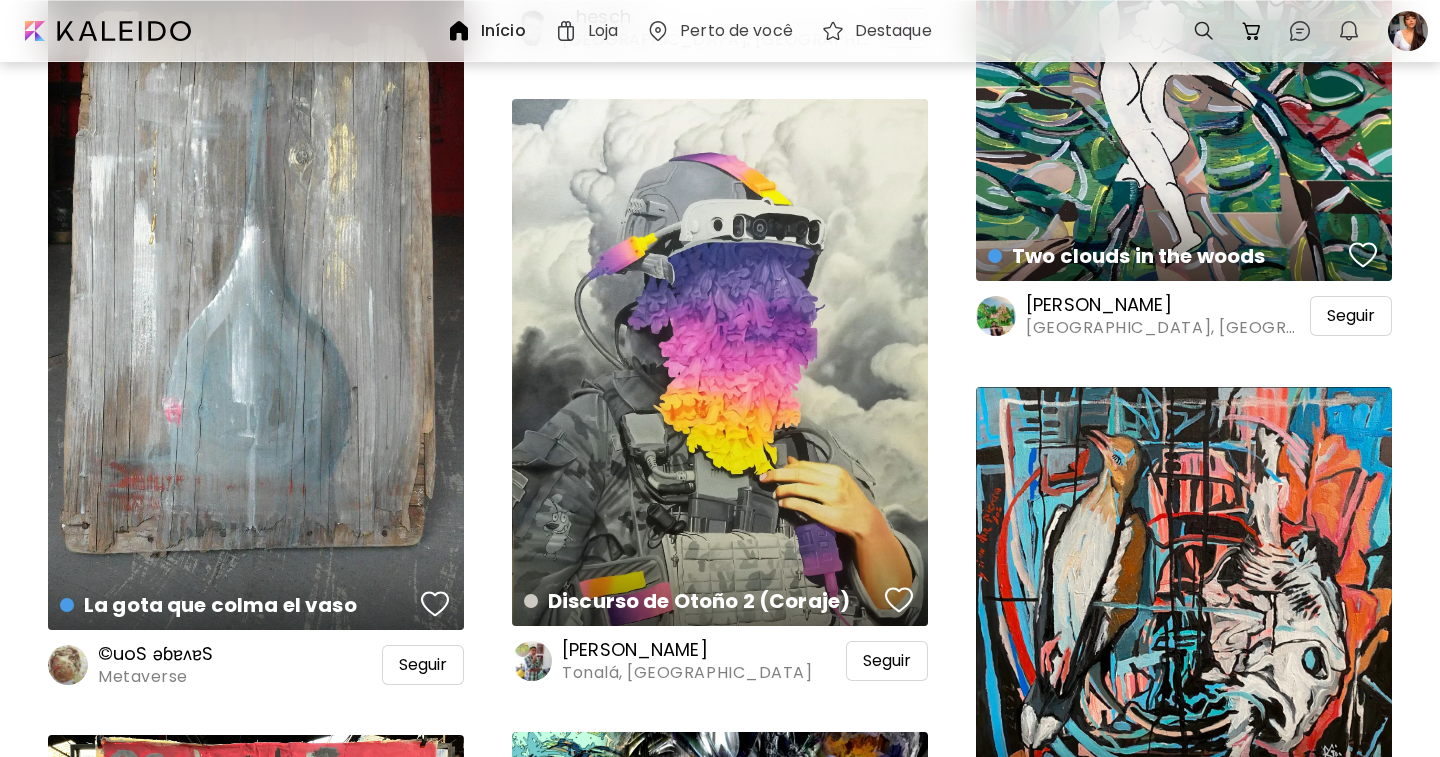 scroll, scrollTop: 21901, scrollLeft: 0, axis: vertical 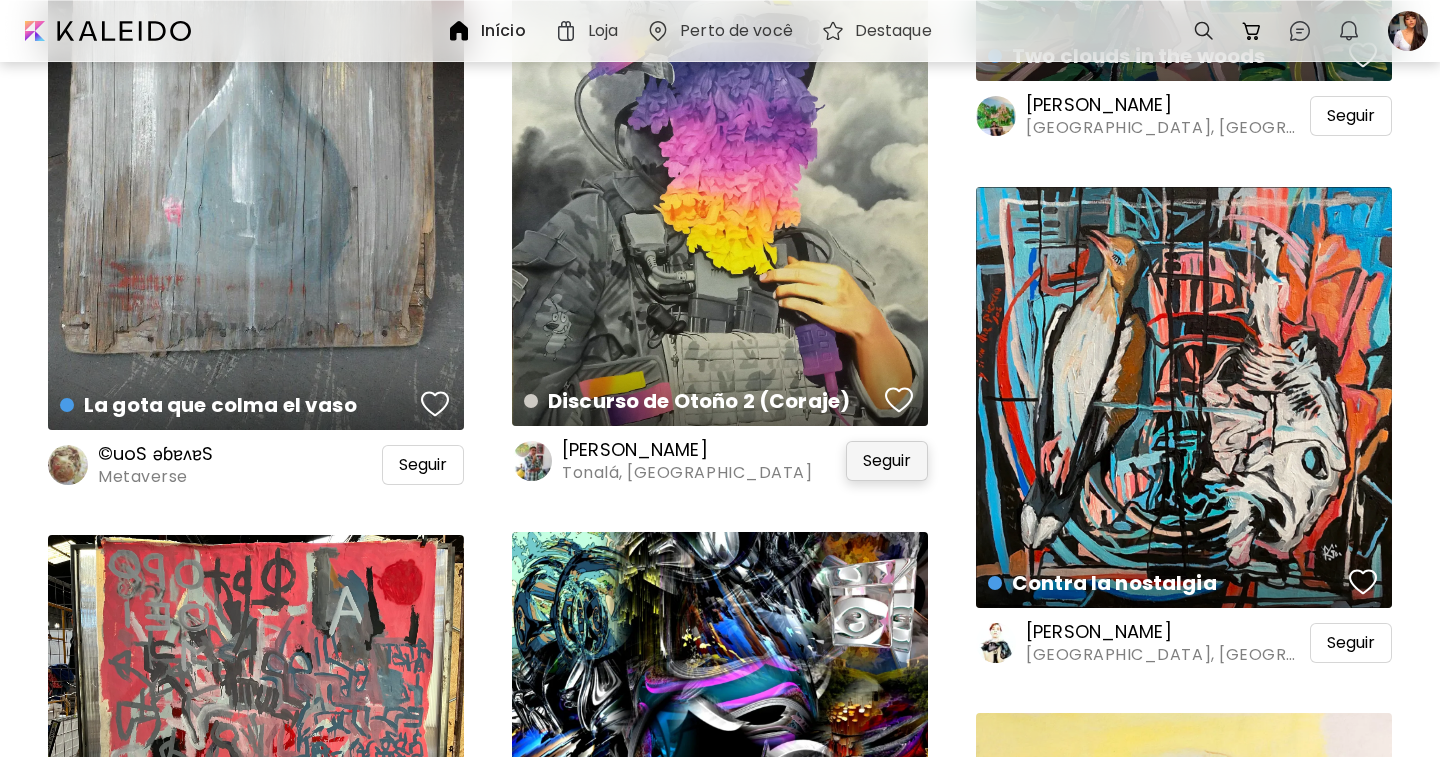 click on "Seguir" at bounding box center [887, 461] 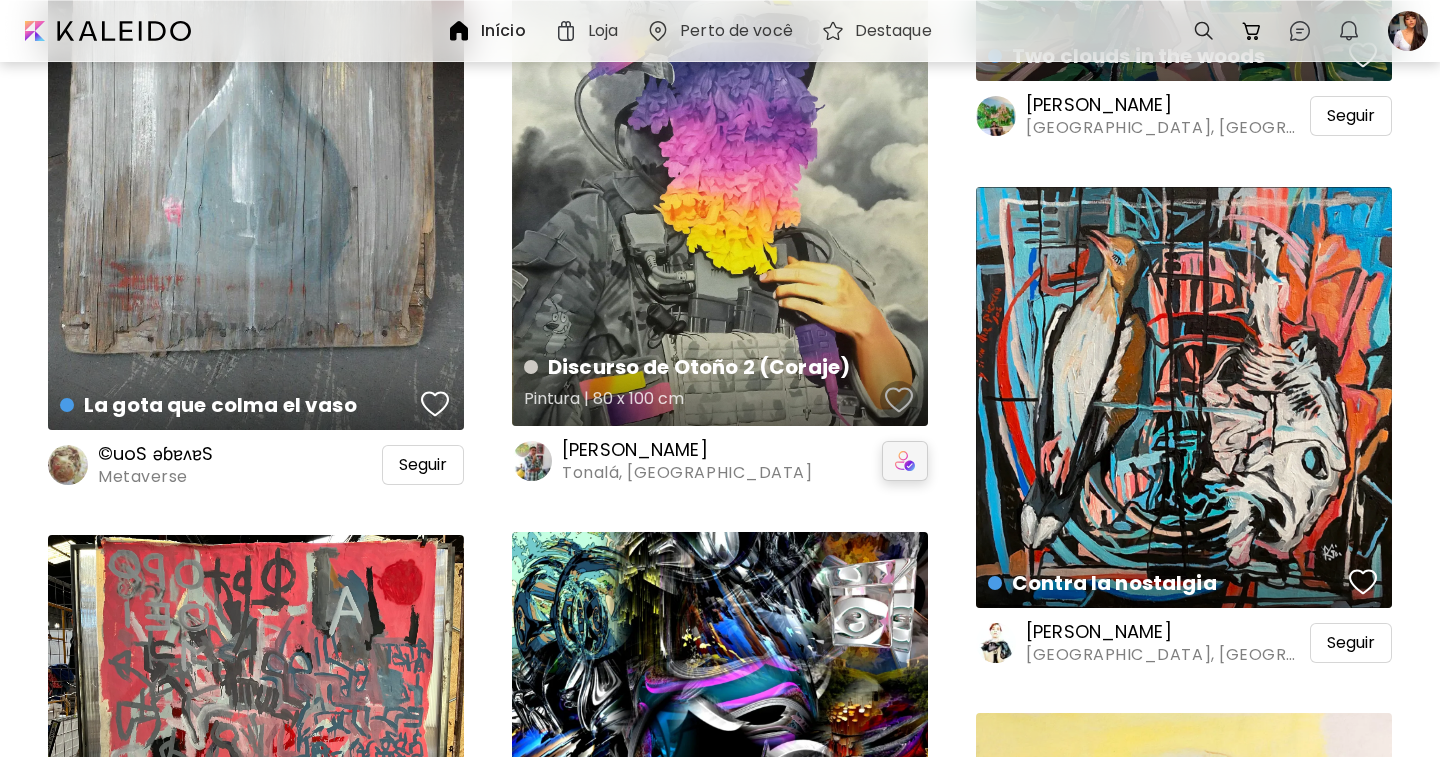click at bounding box center (899, 400) 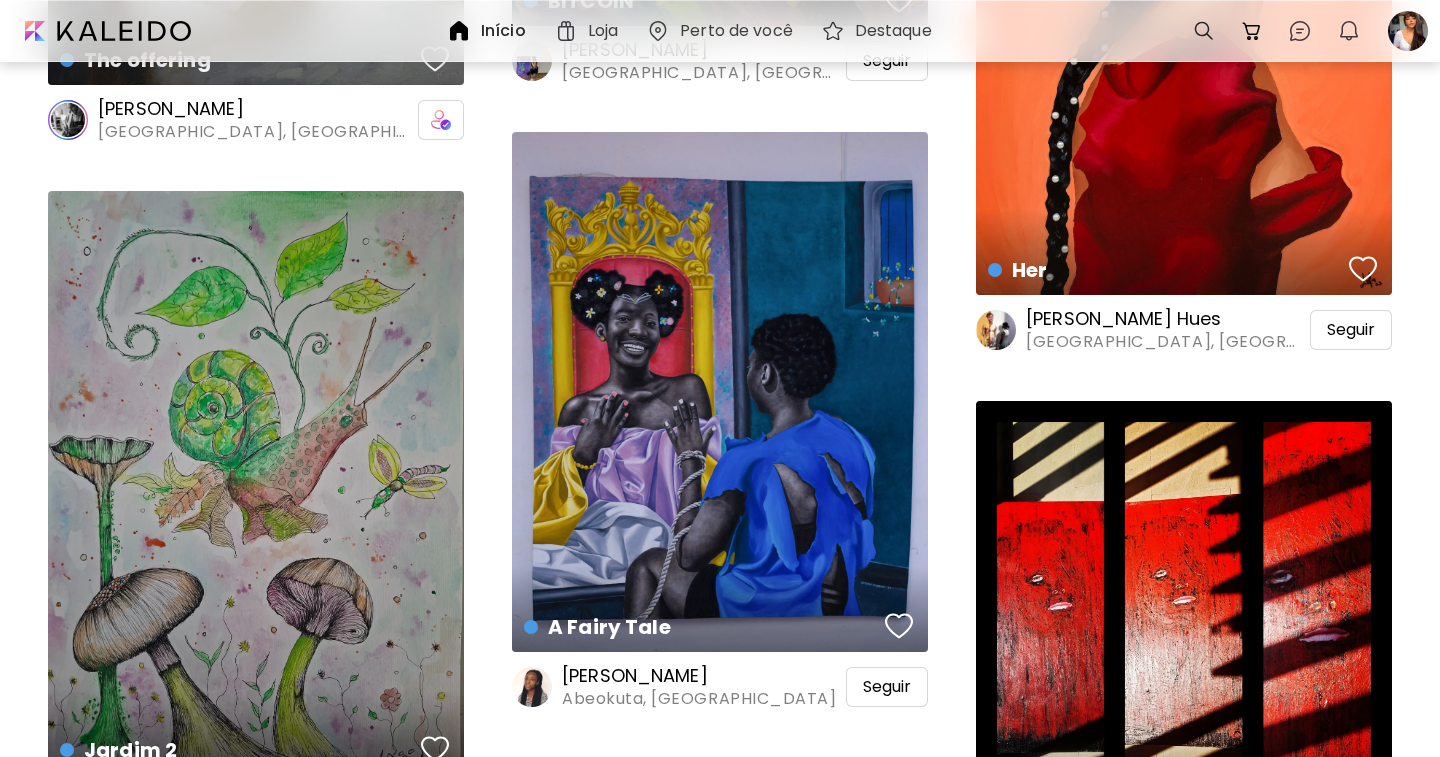 scroll, scrollTop: 23801, scrollLeft: 0, axis: vertical 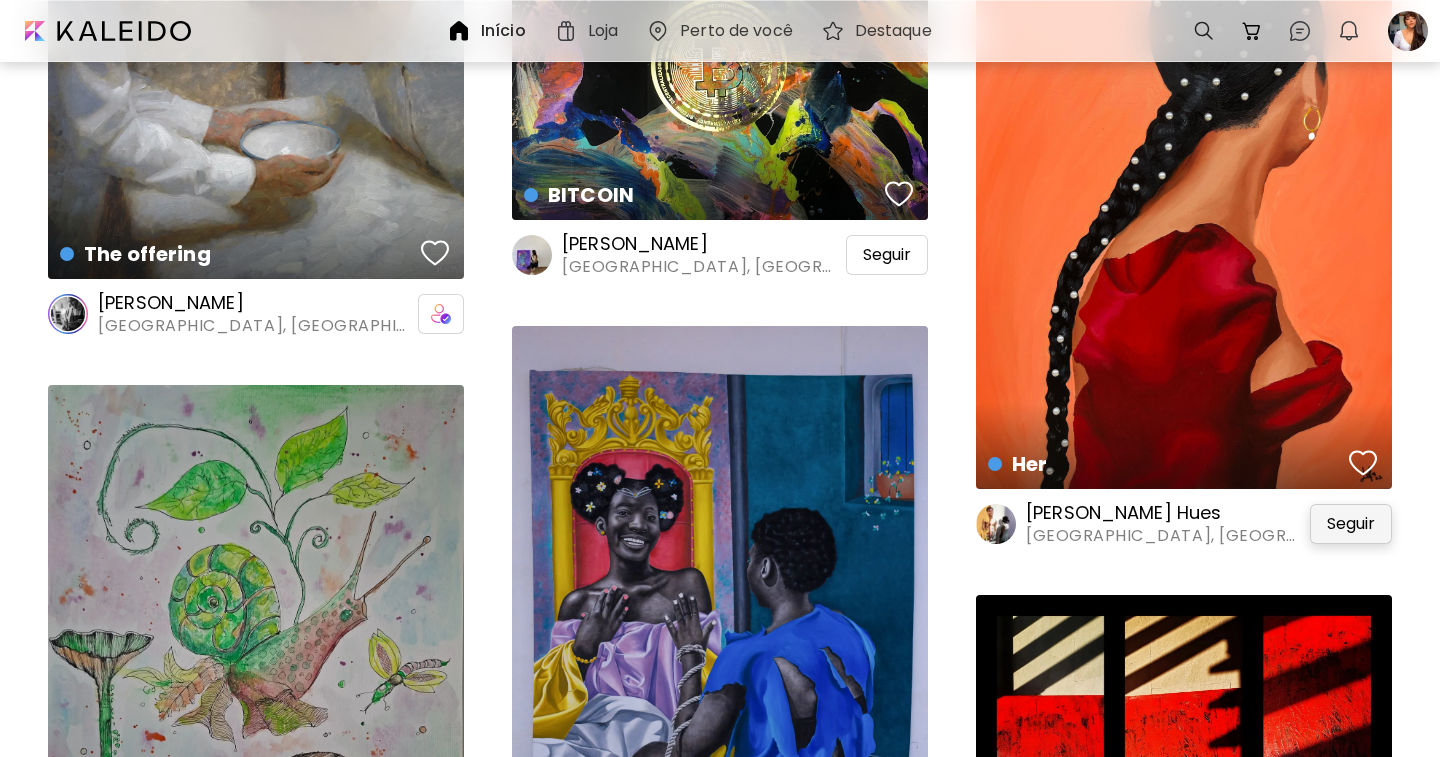 click on "Seguir" at bounding box center [1351, 524] 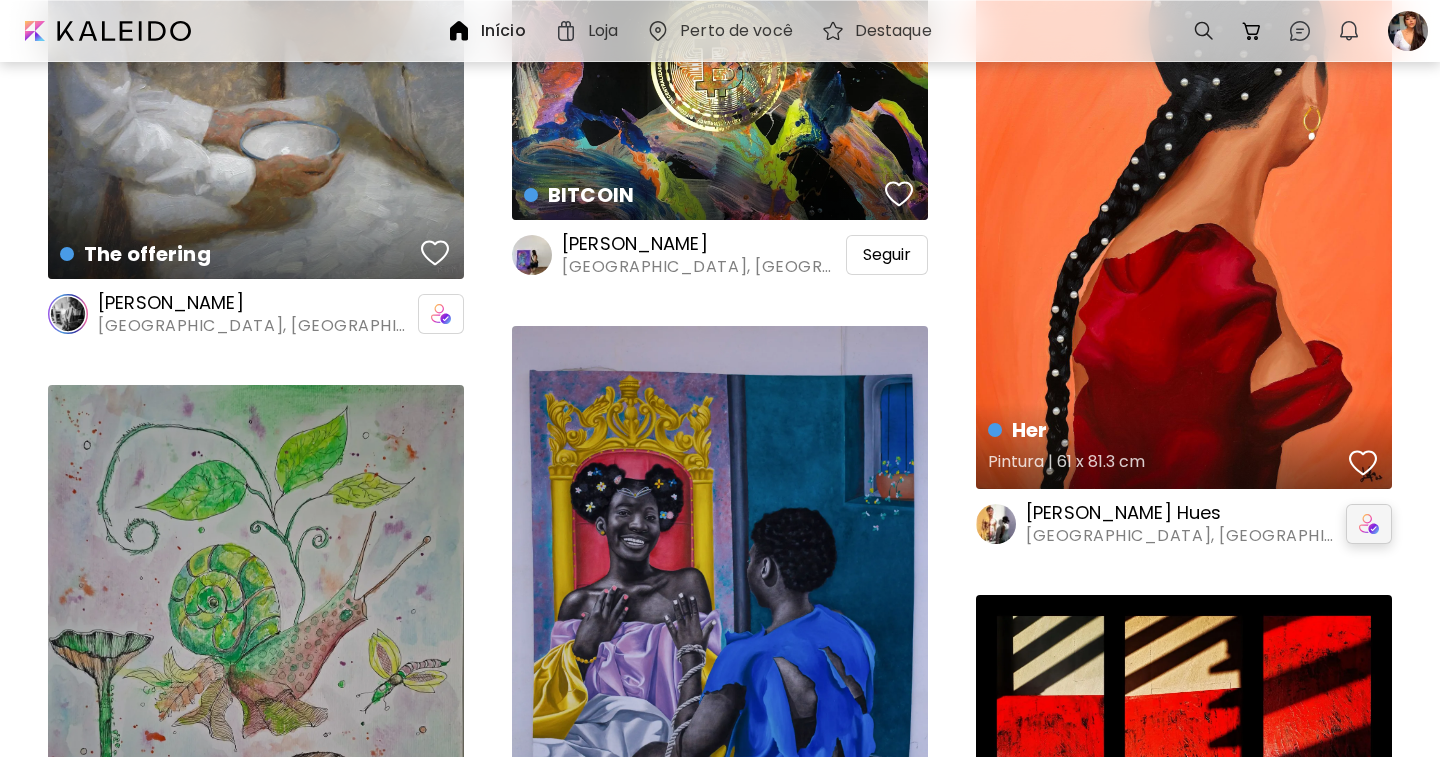 click at bounding box center [1363, 463] 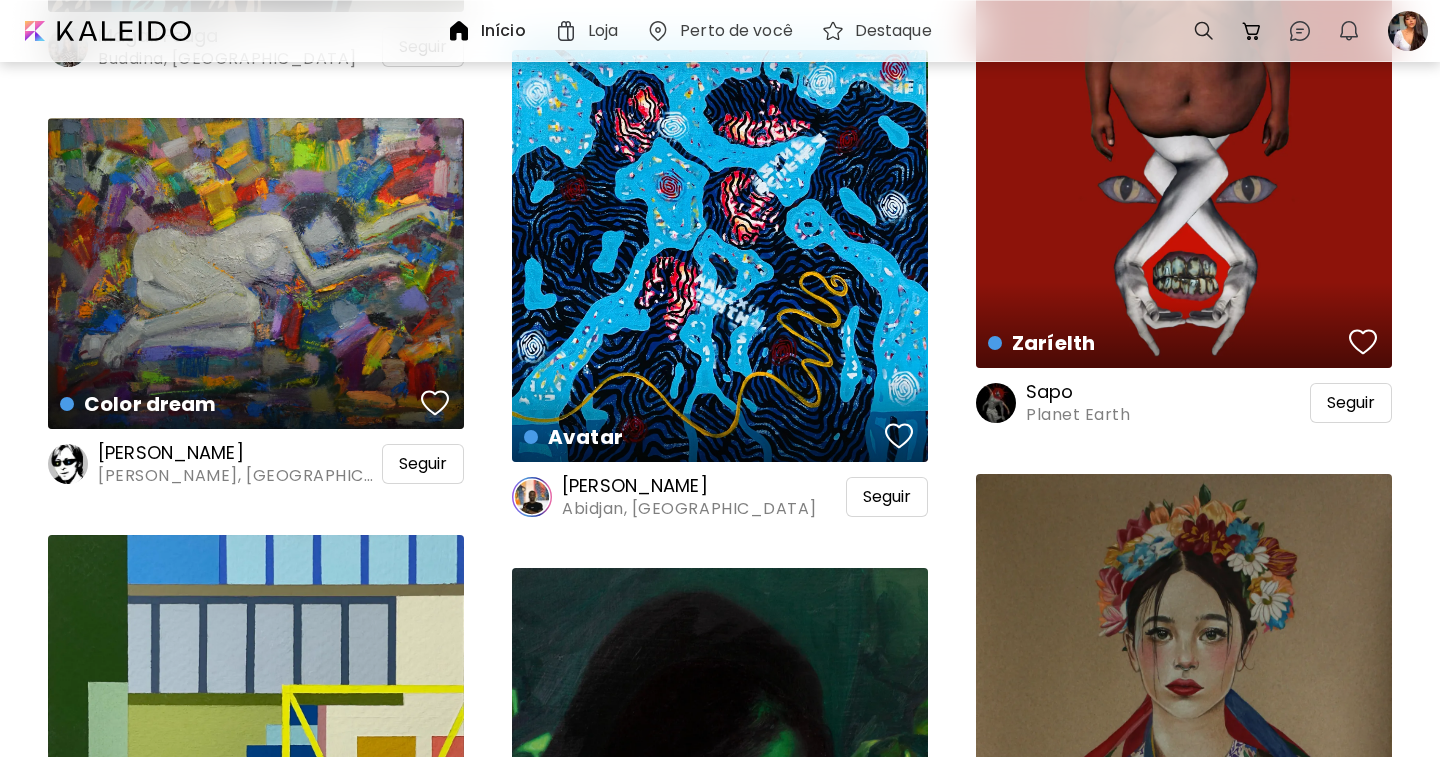 scroll, scrollTop: 27401, scrollLeft: 0, axis: vertical 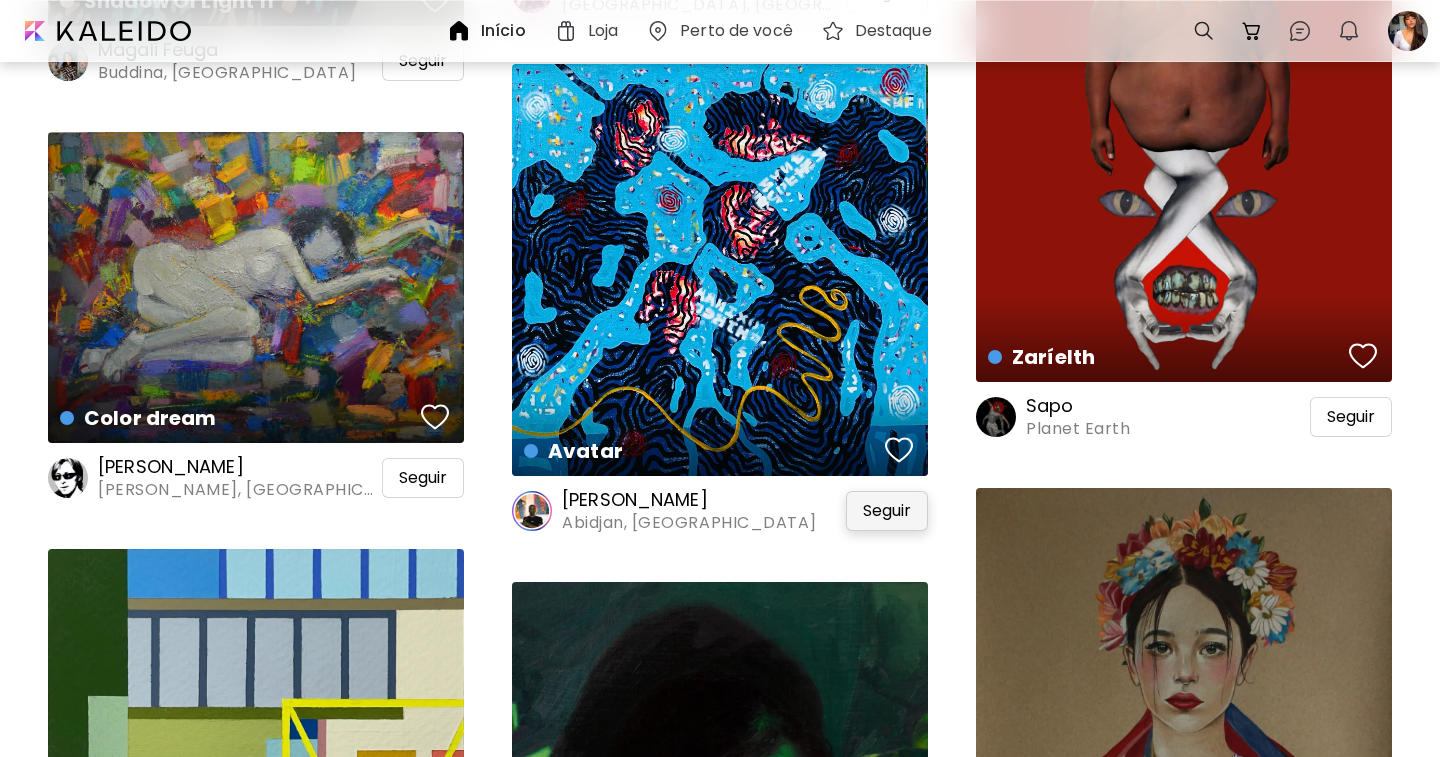 click on "Seguir" at bounding box center [887, 511] 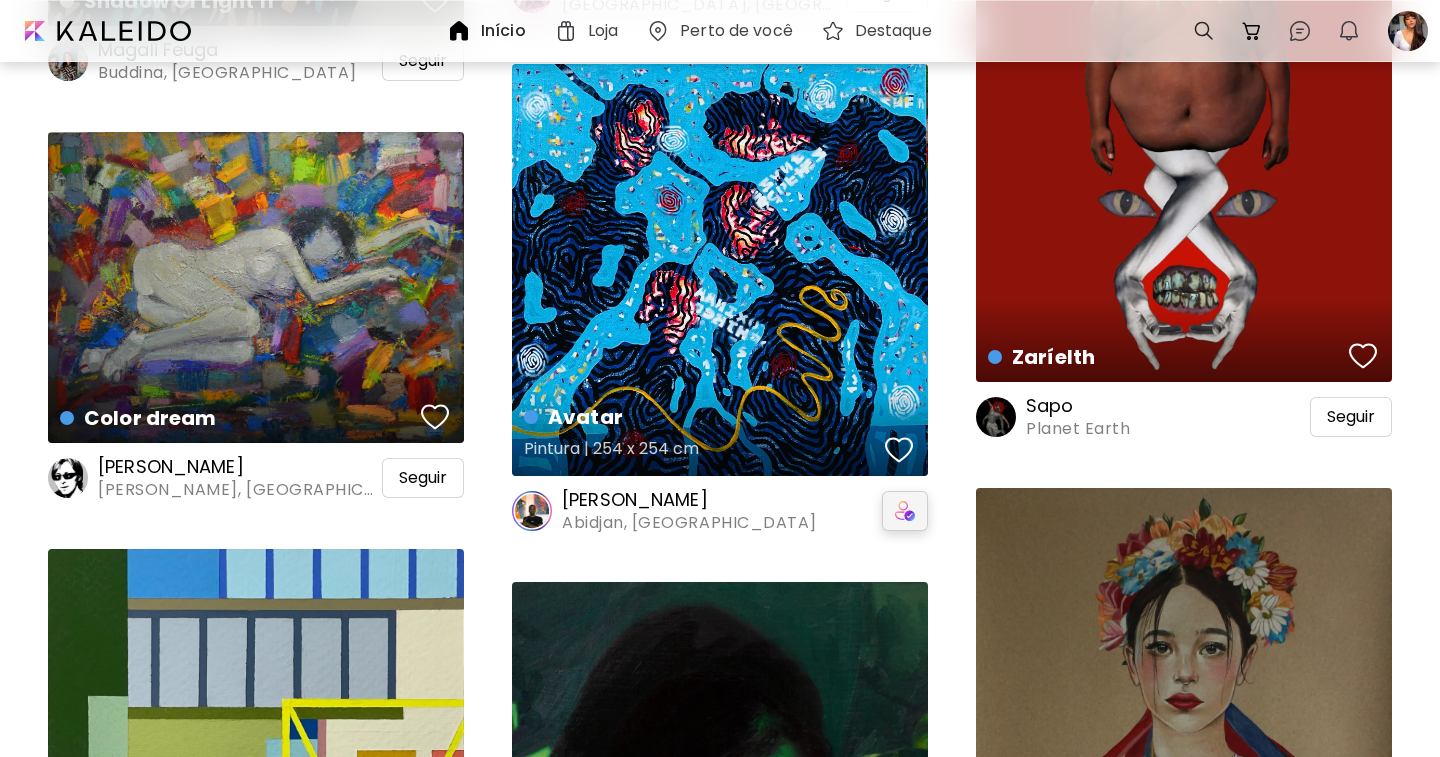 click at bounding box center [899, 450] 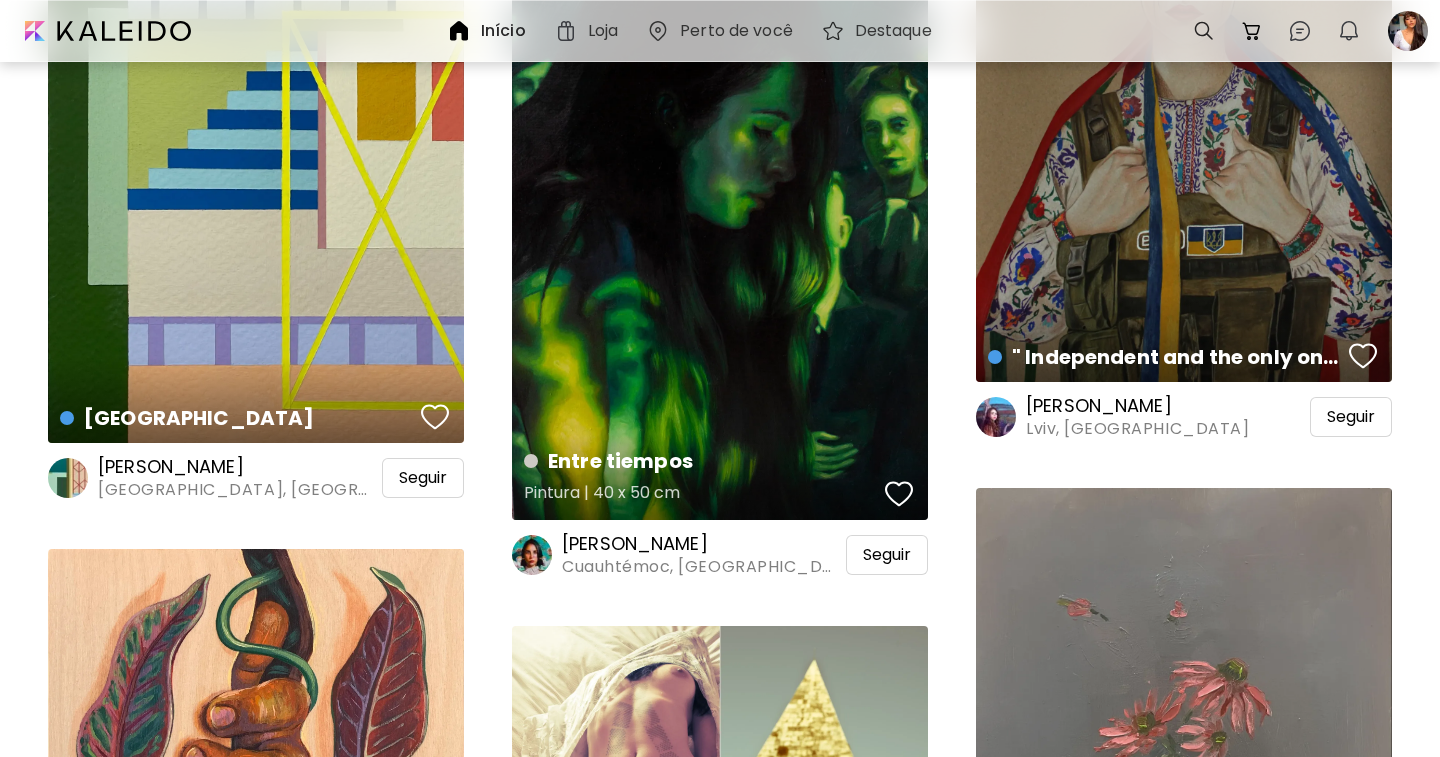 scroll, scrollTop: 28101, scrollLeft: 0, axis: vertical 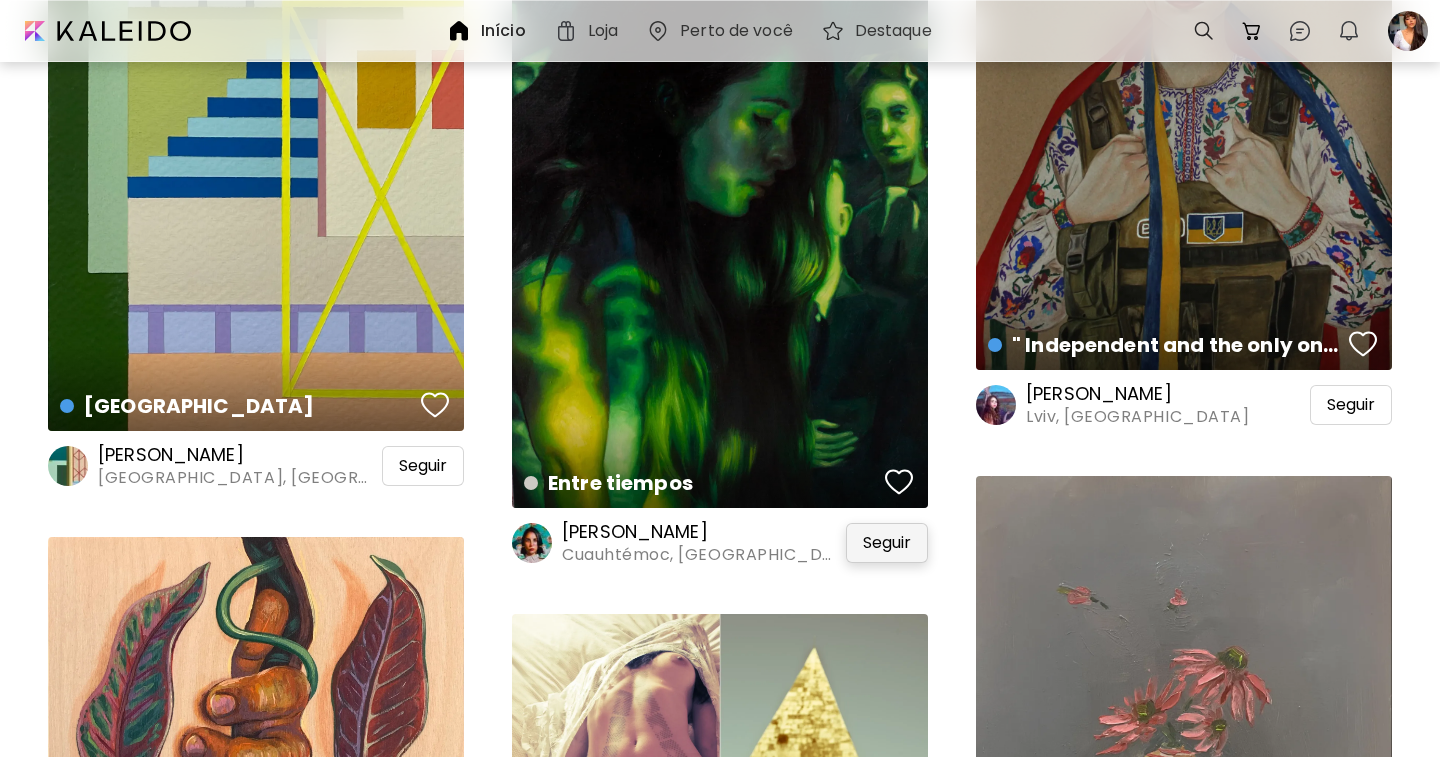 click on "Seguir" at bounding box center (887, 543) 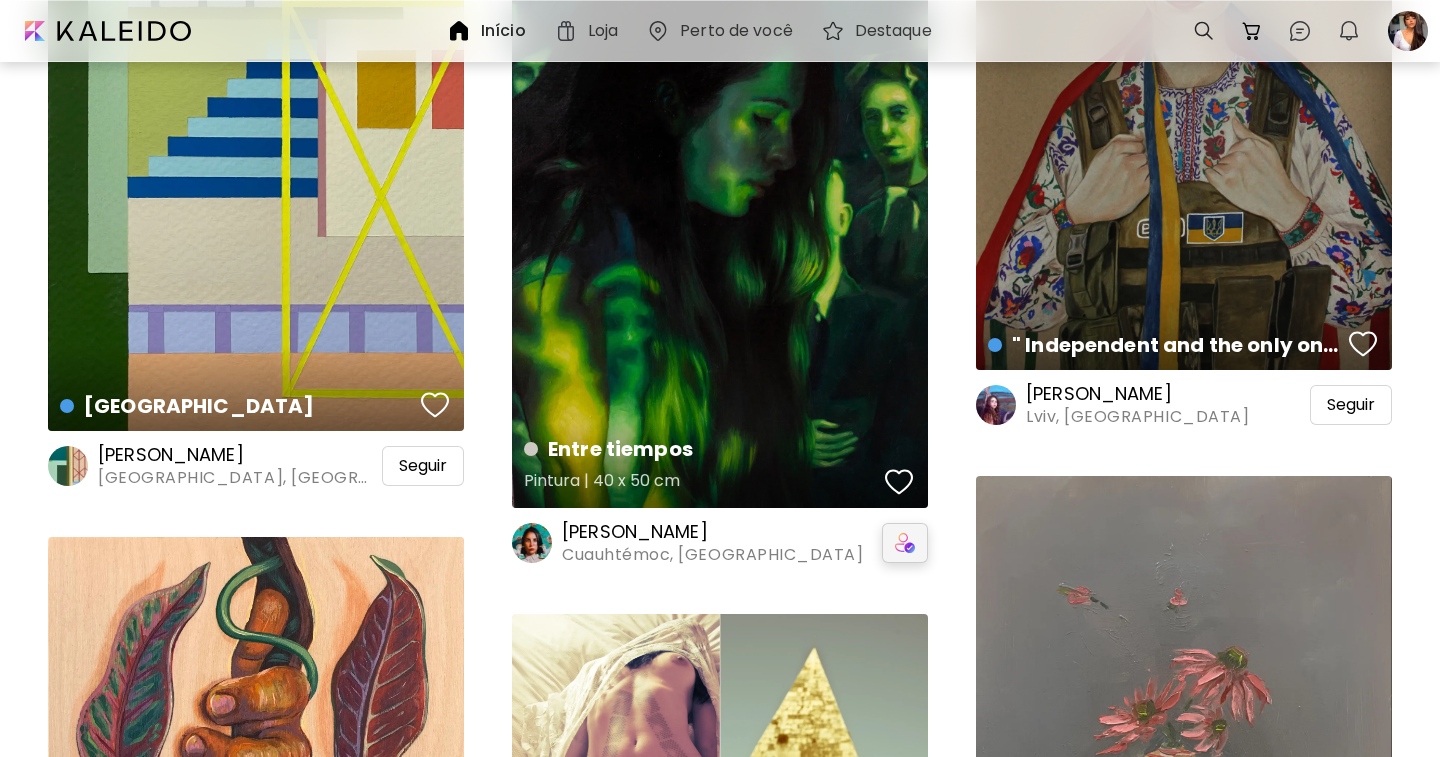 click at bounding box center [899, 482] 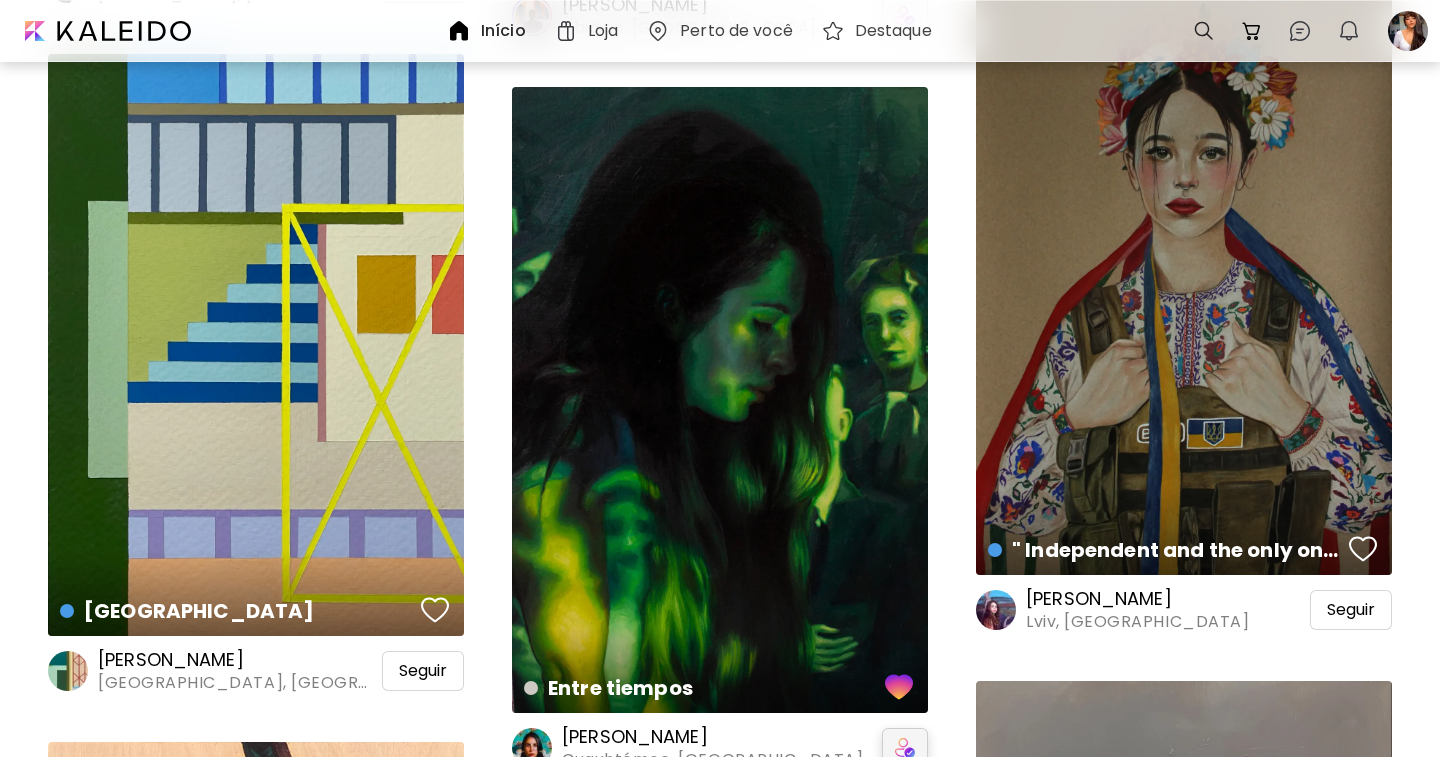 scroll, scrollTop: 27901, scrollLeft: 0, axis: vertical 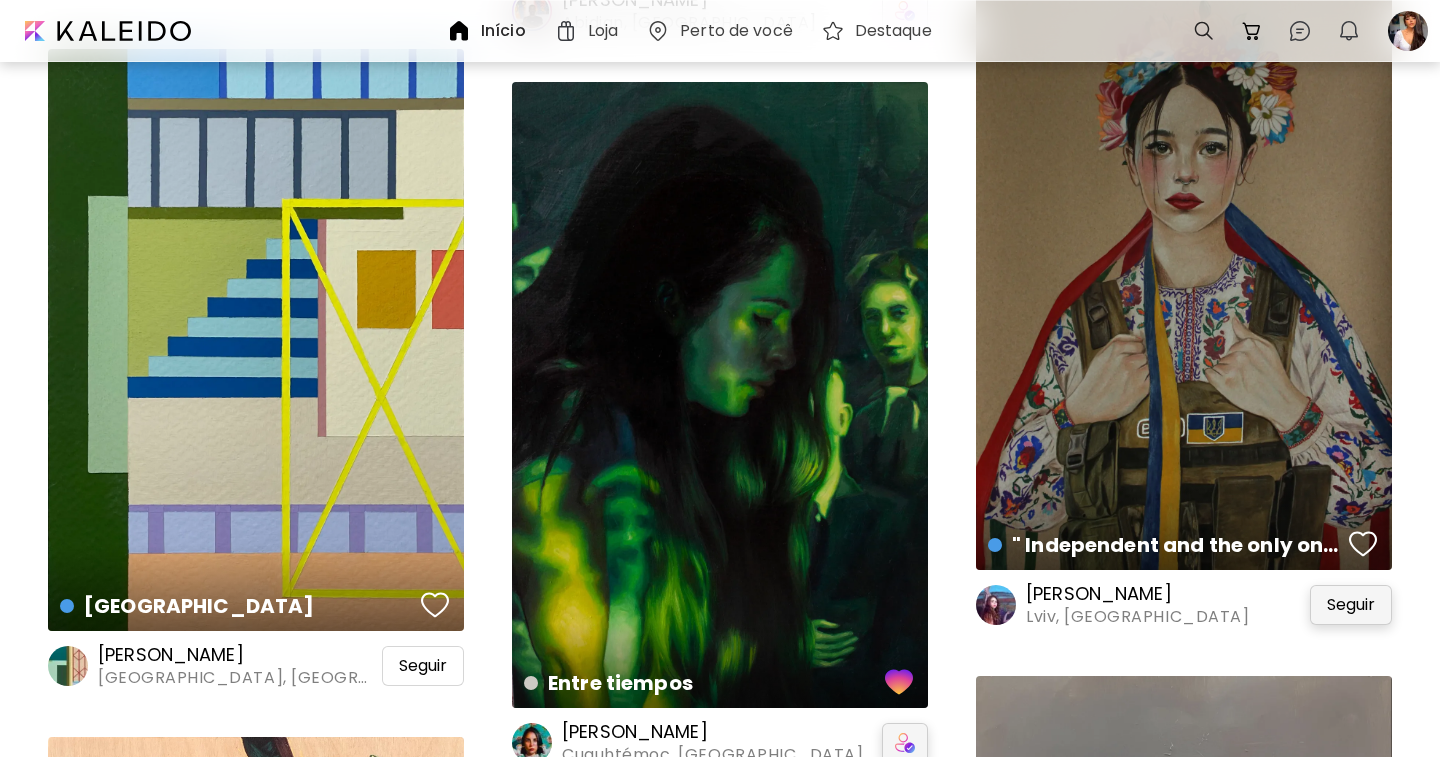 click on "Seguir" at bounding box center [1351, 605] 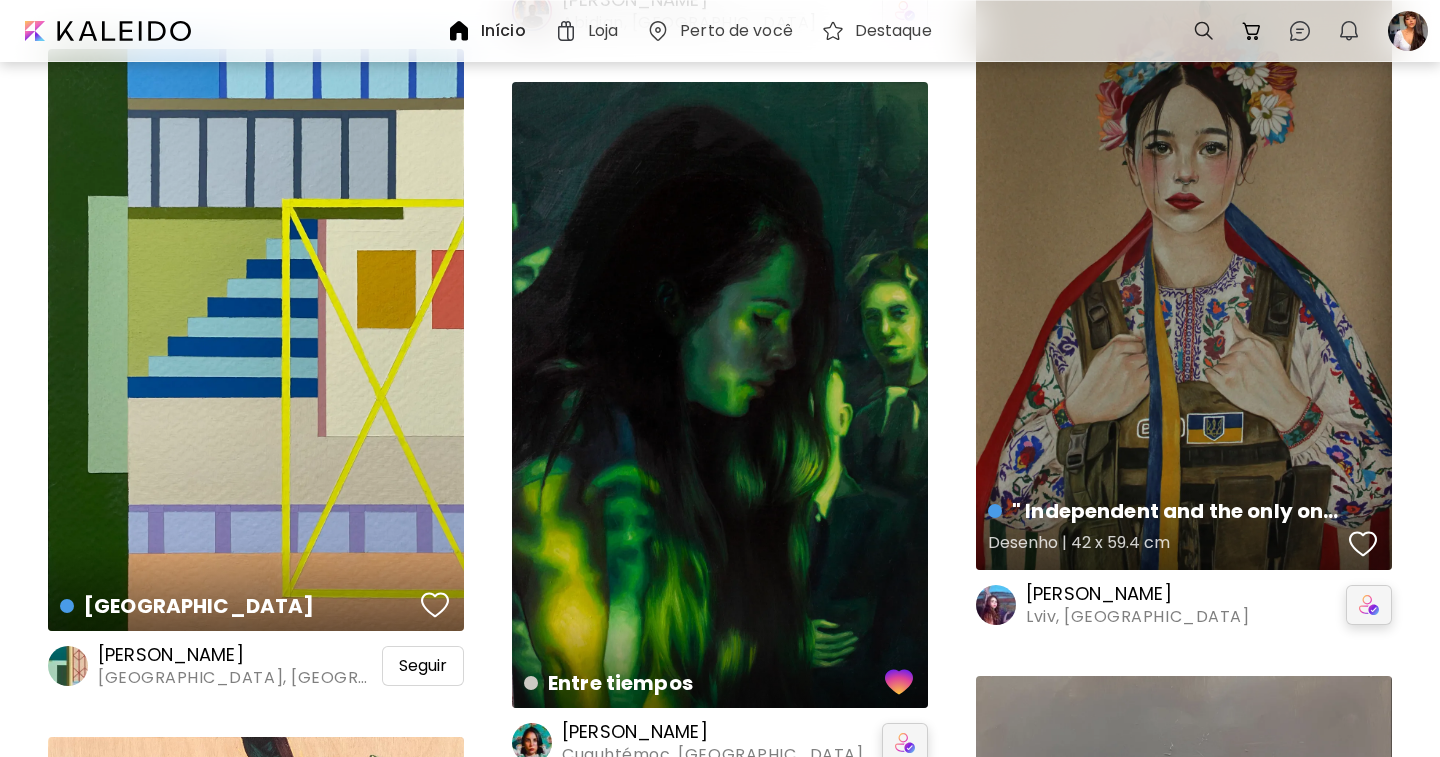 click at bounding box center (1363, 544) 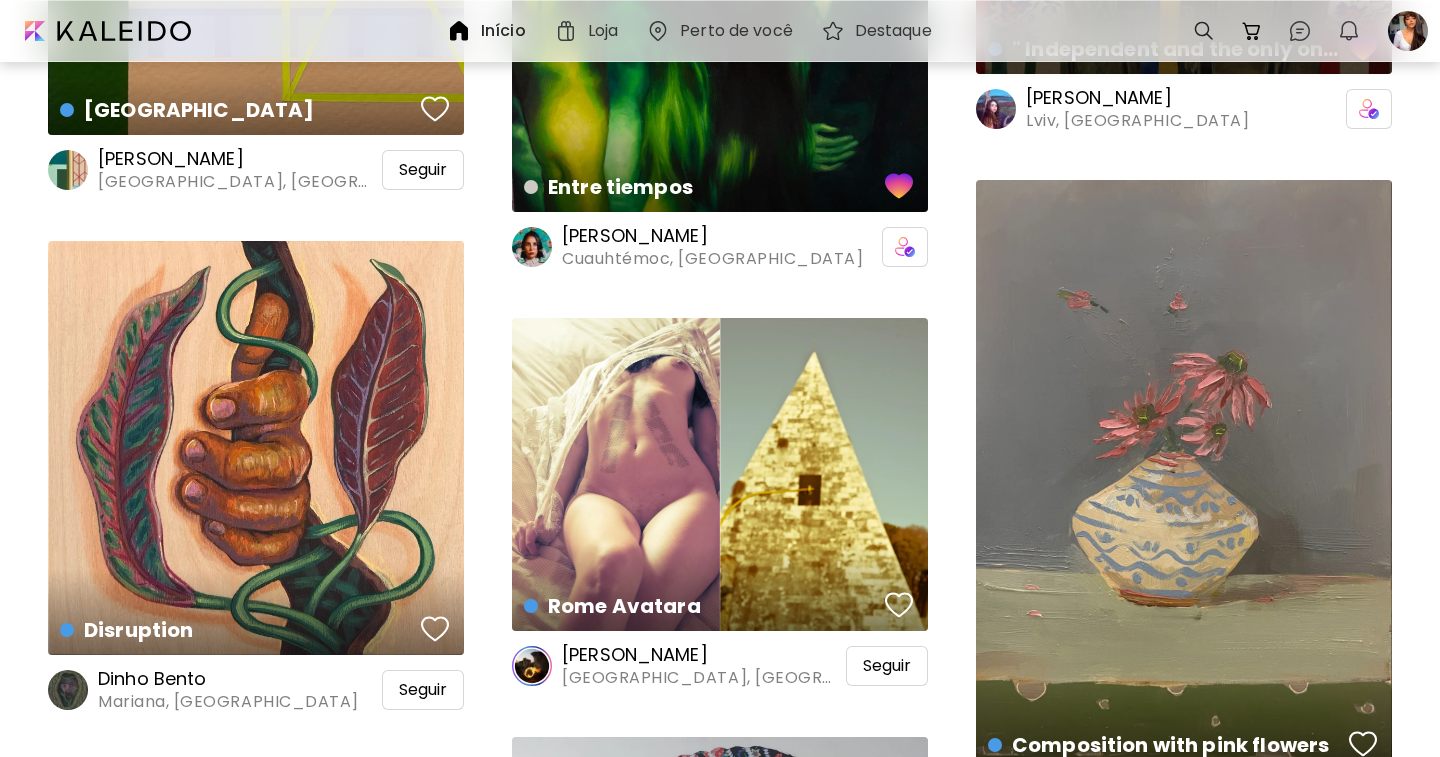 scroll, scrollTop: 28602, scrollLeft: 0, axis: vertical 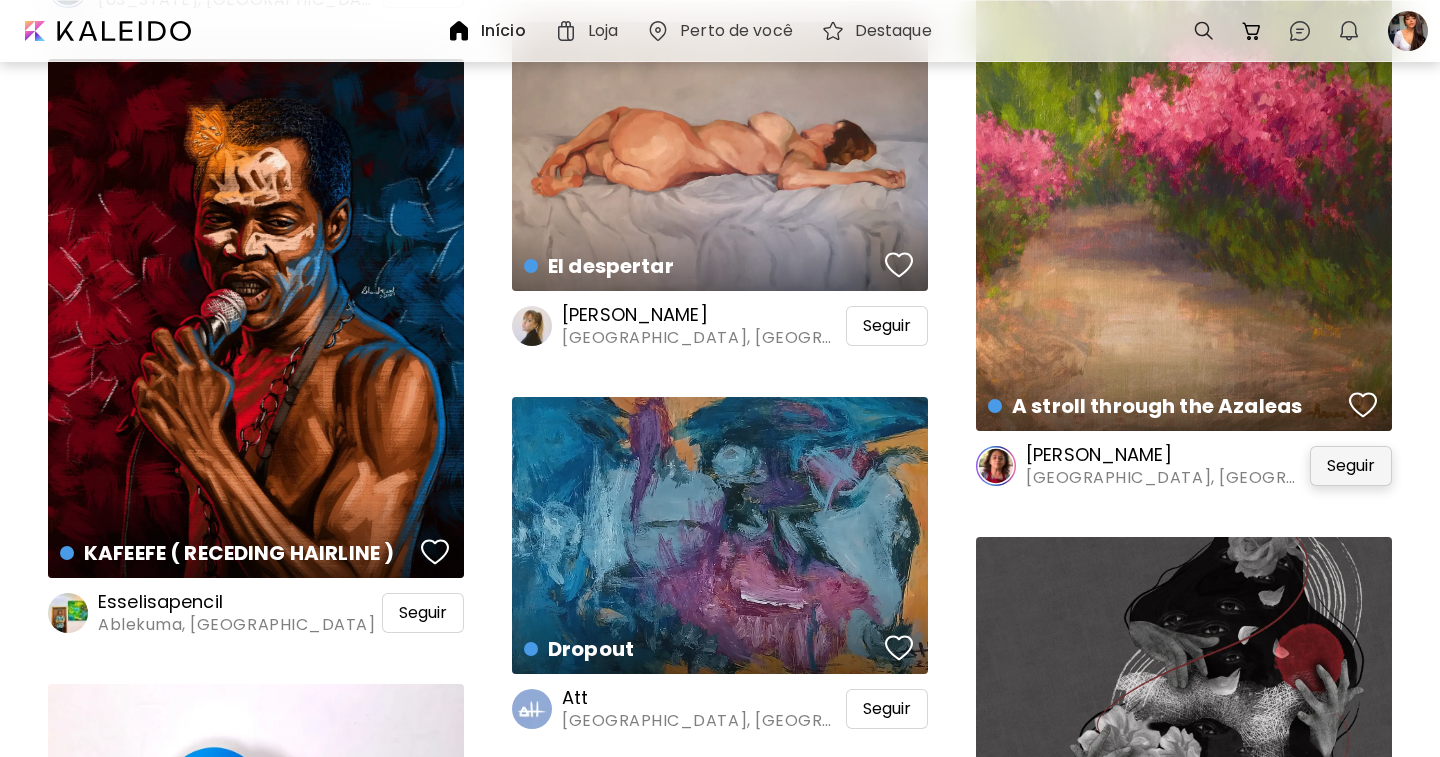 click on "Seguir" at bounding box center [1351, 466] 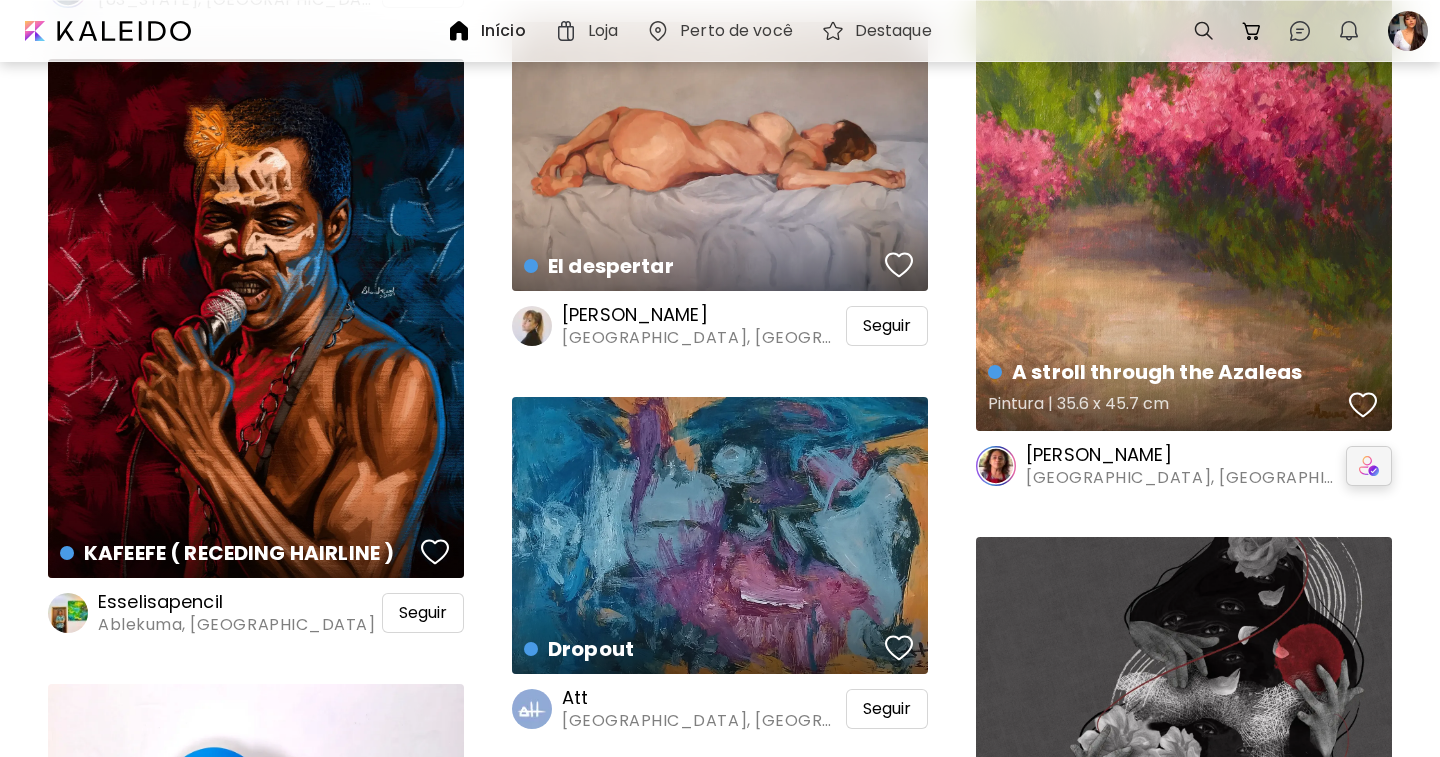 click at bounding box center (1363, 405) 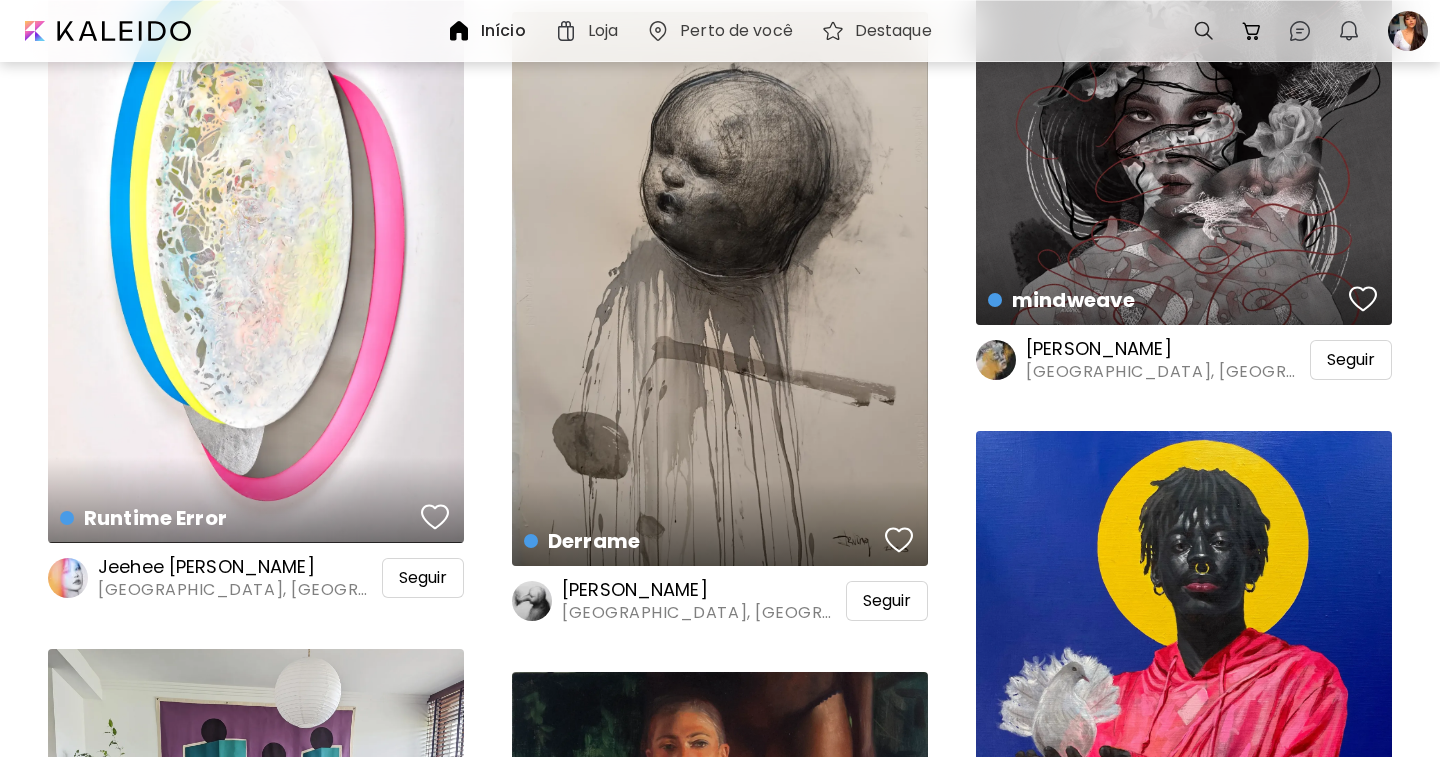 scroll, scrollTop: 37503, scrollLeft: 0, axis: vertical 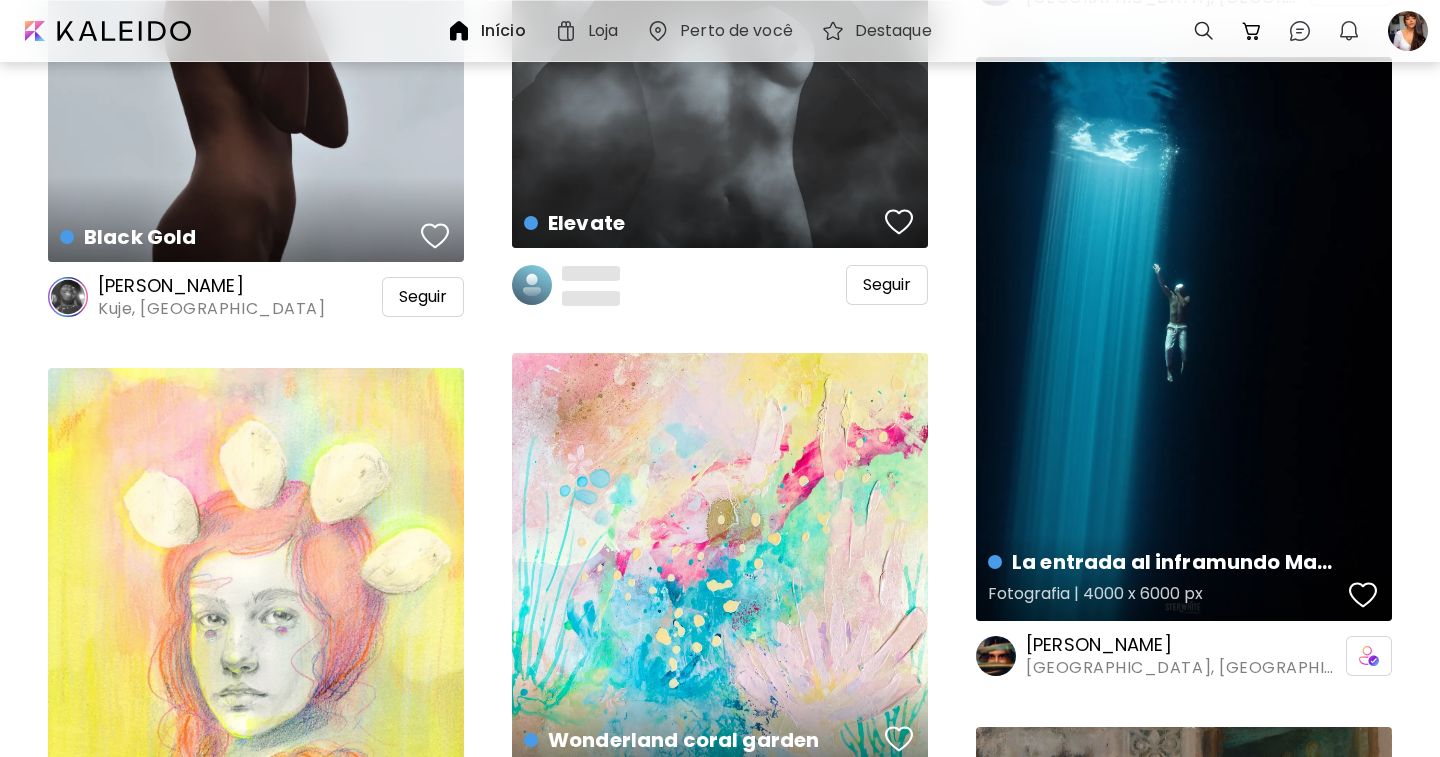 click at bounding box center [1363, 595] 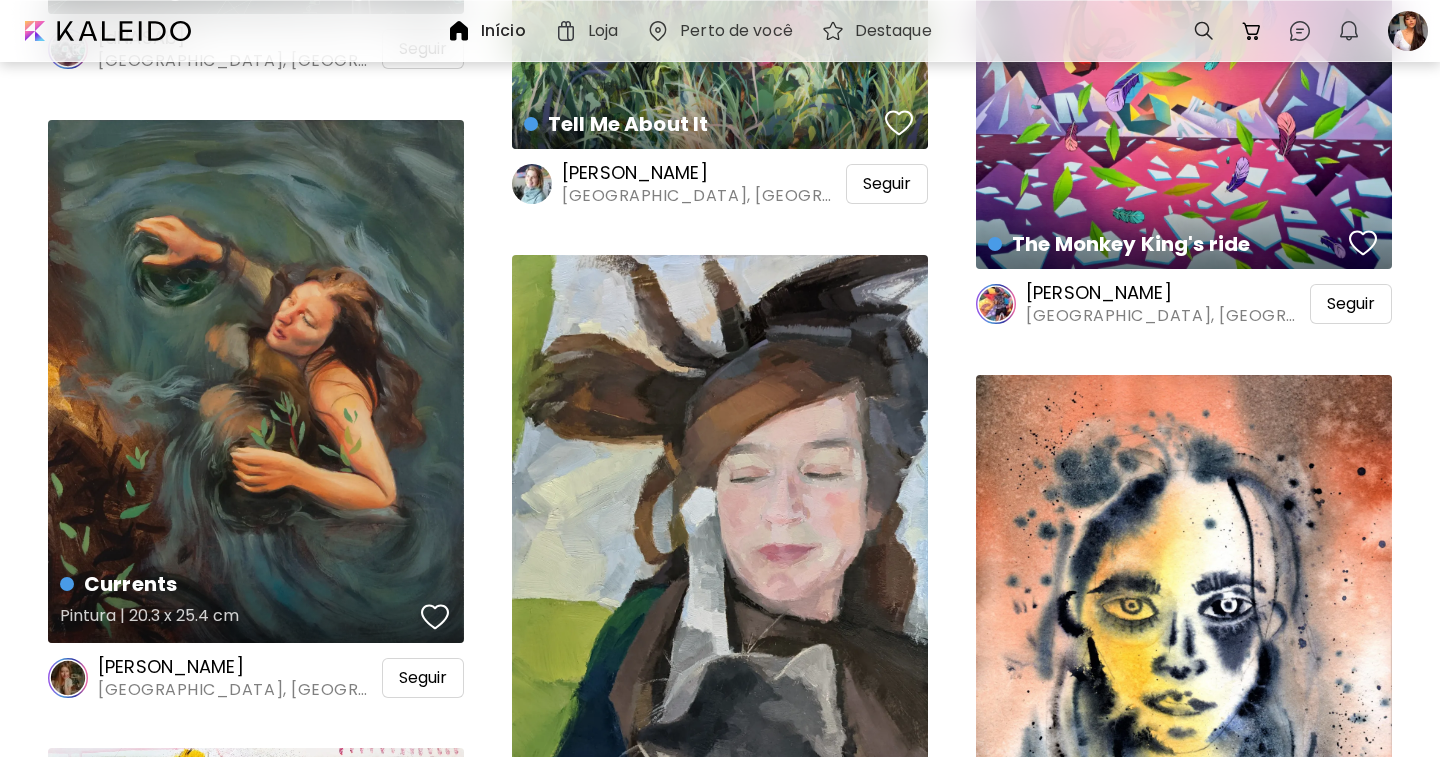 scroll, scrollTop: 41303, scrollLeft: 0, axis: vertical 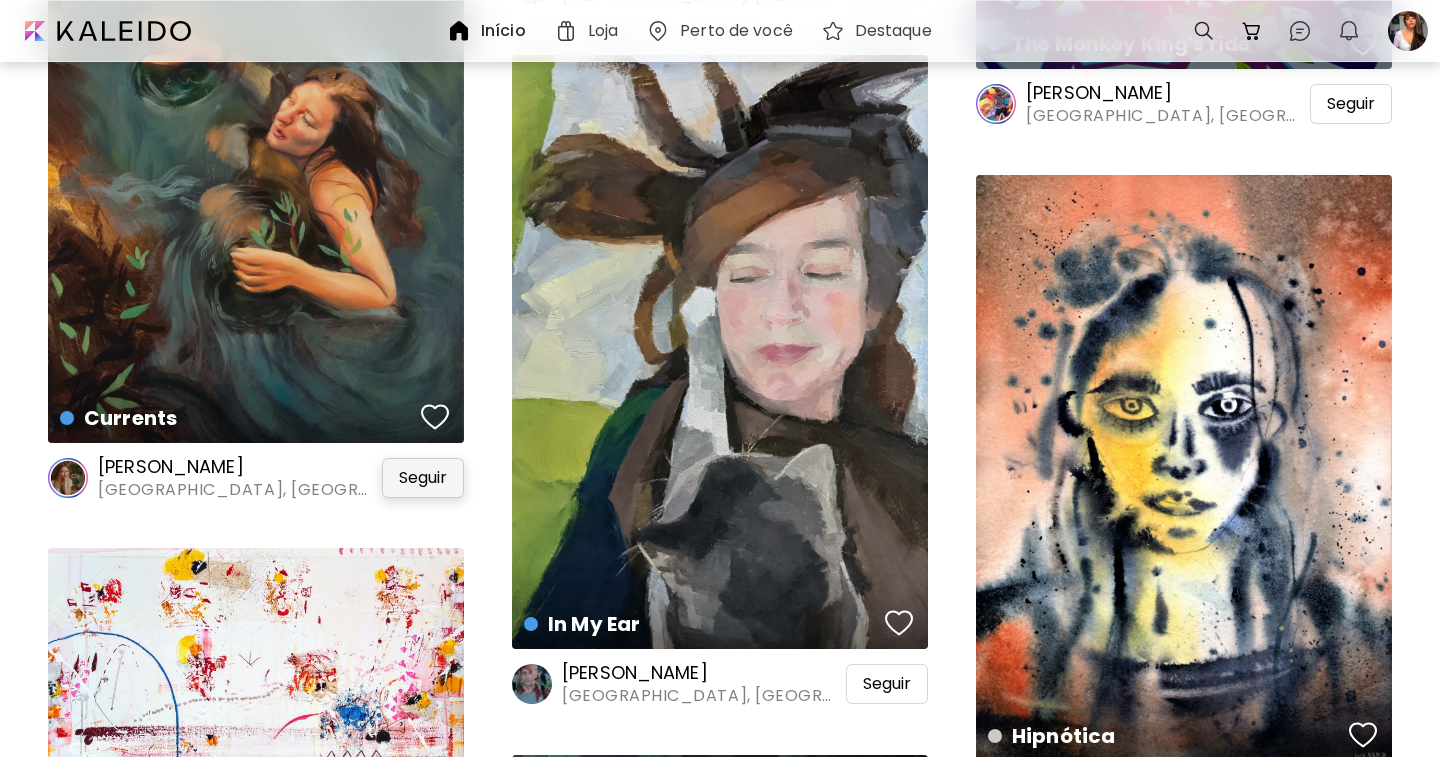 click on "Seguir" at bounding box center [423, 478] 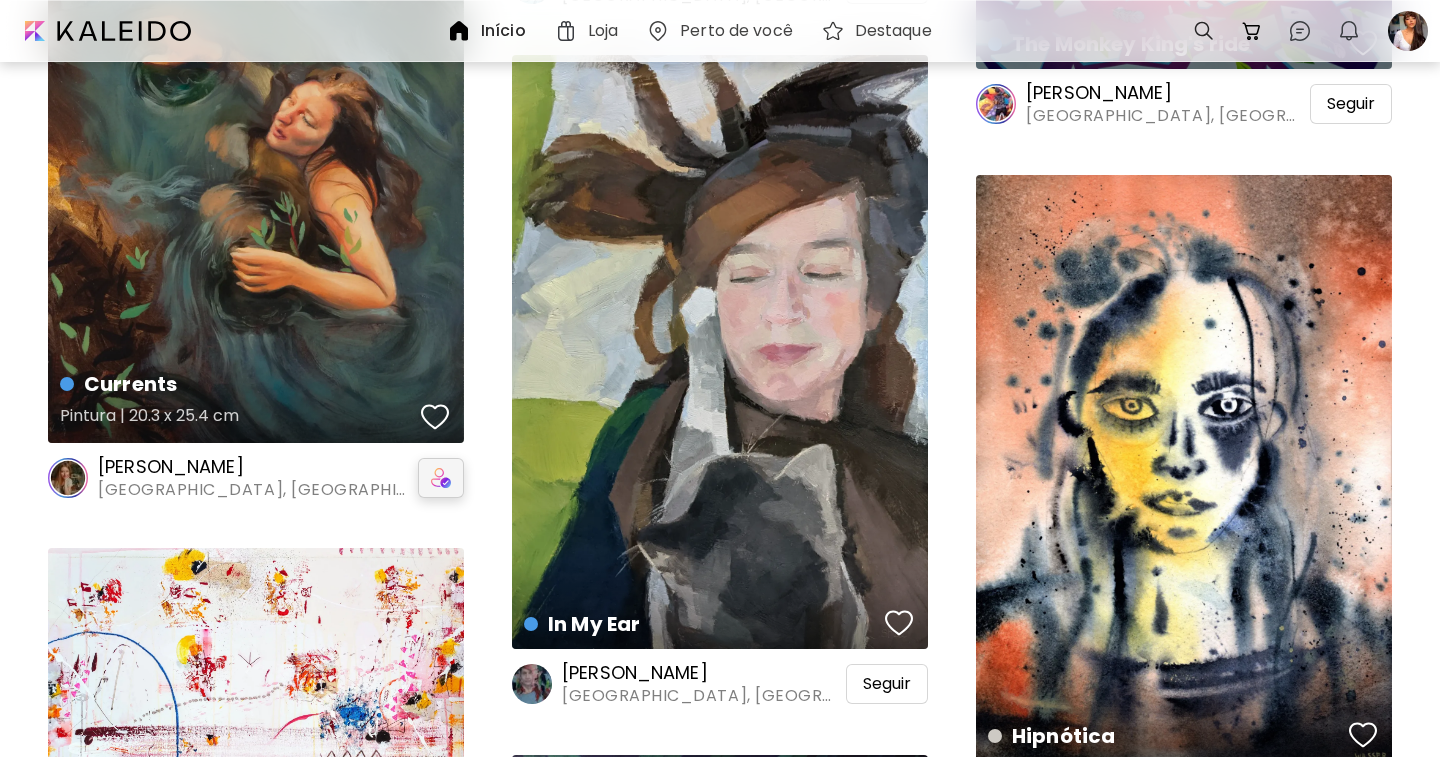 click at bounding box center [435, 417] 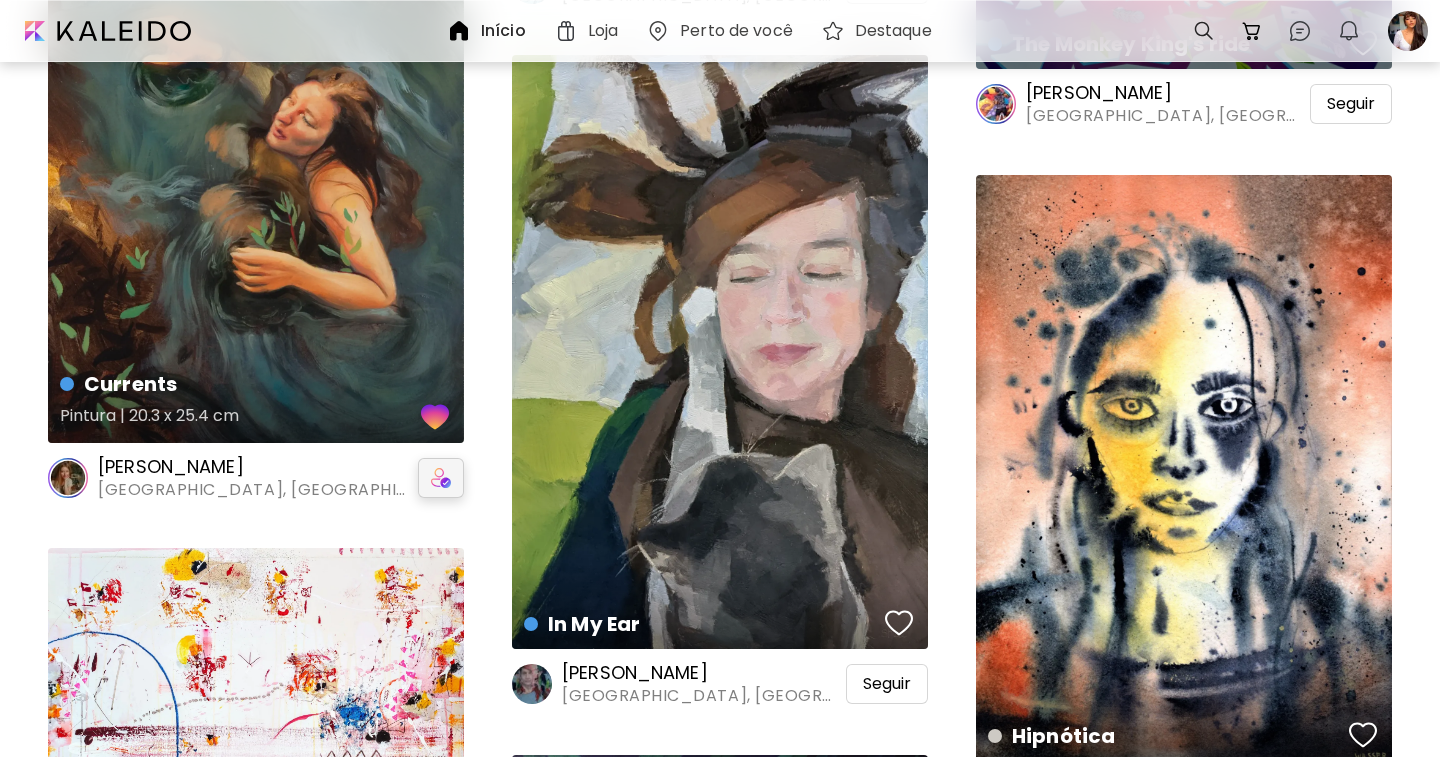 click on "Currents Pintura  |  20.3 x 25.4 cm" at bounding box center [256, 181] 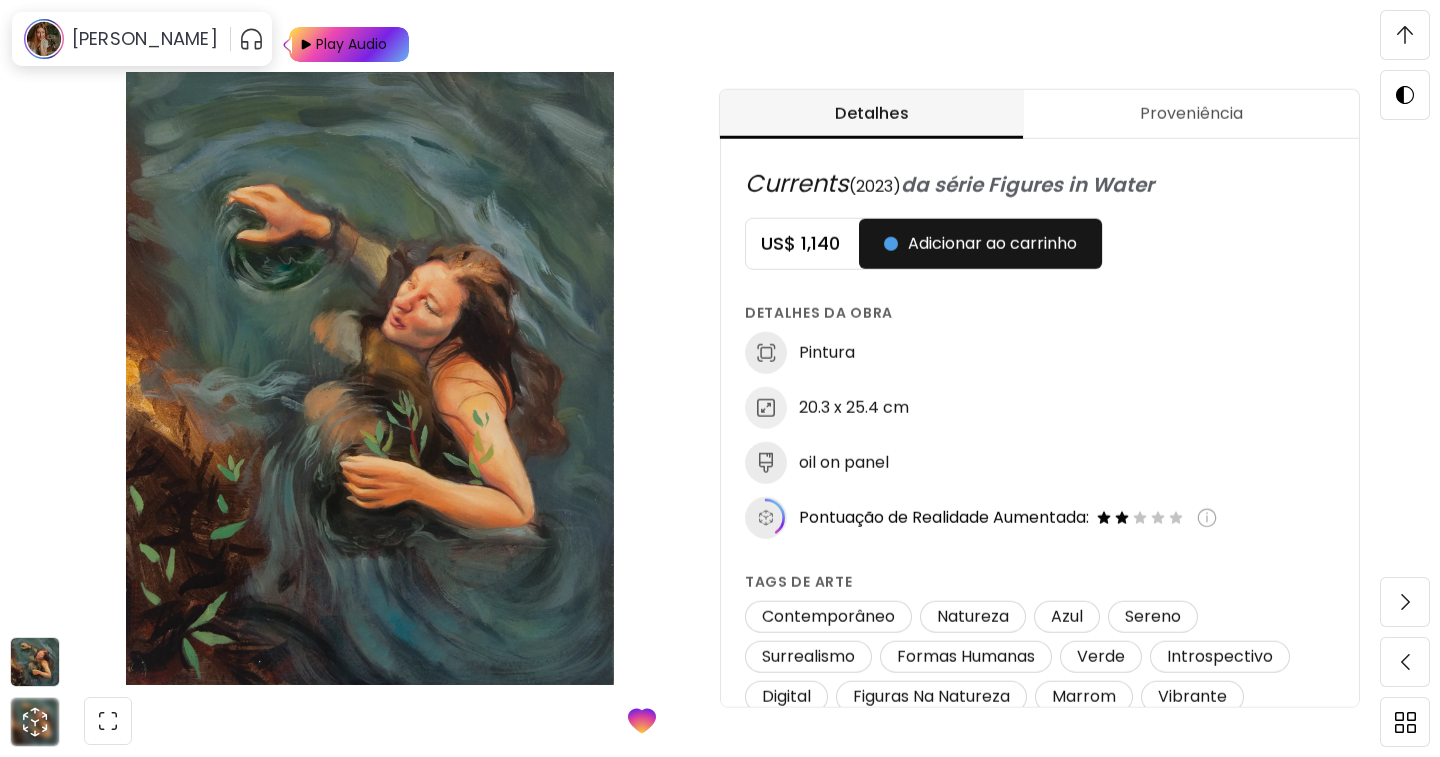 scroll, scrollTop: 900, scrollLeft: 0, axis: vertical 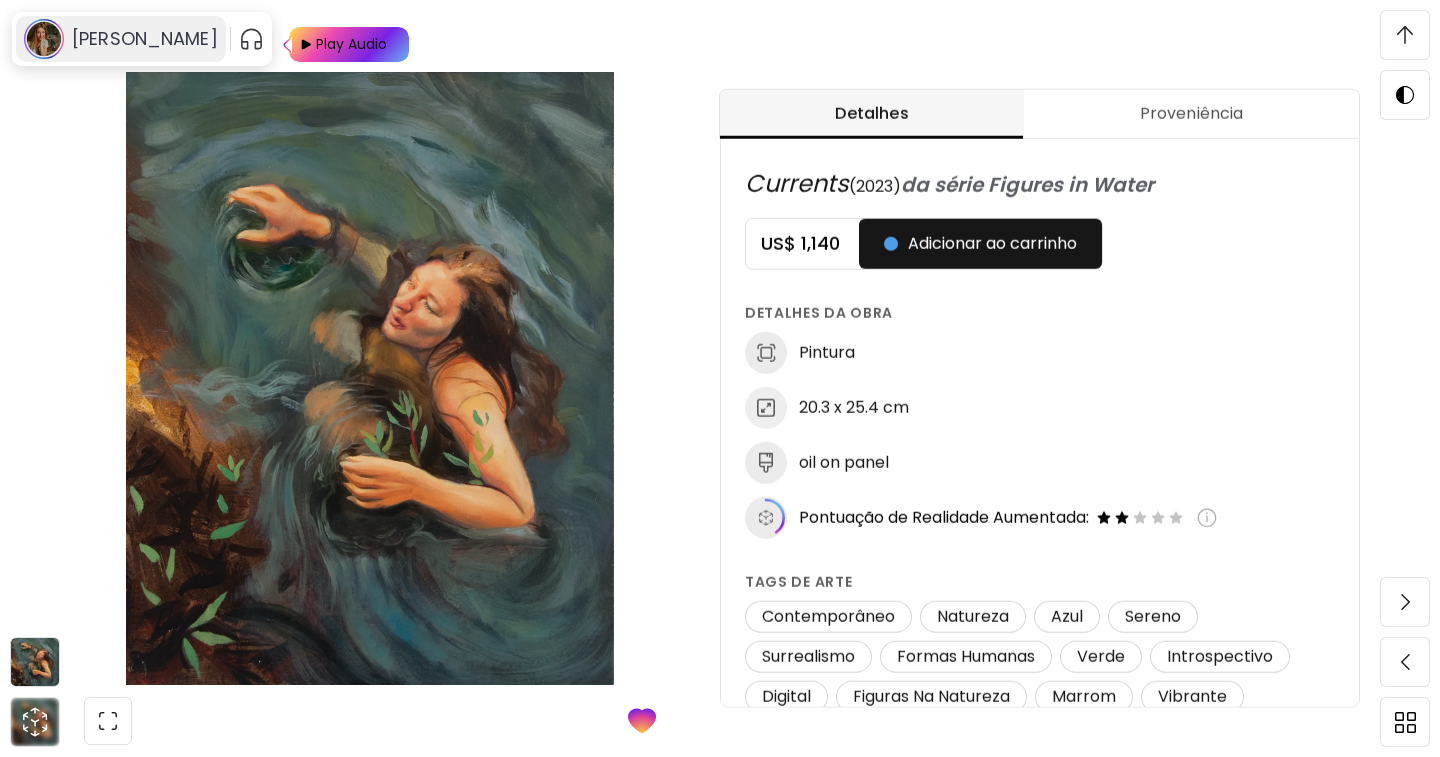 click on "[PERSON_NAME]" at bounding box center (145, 39) 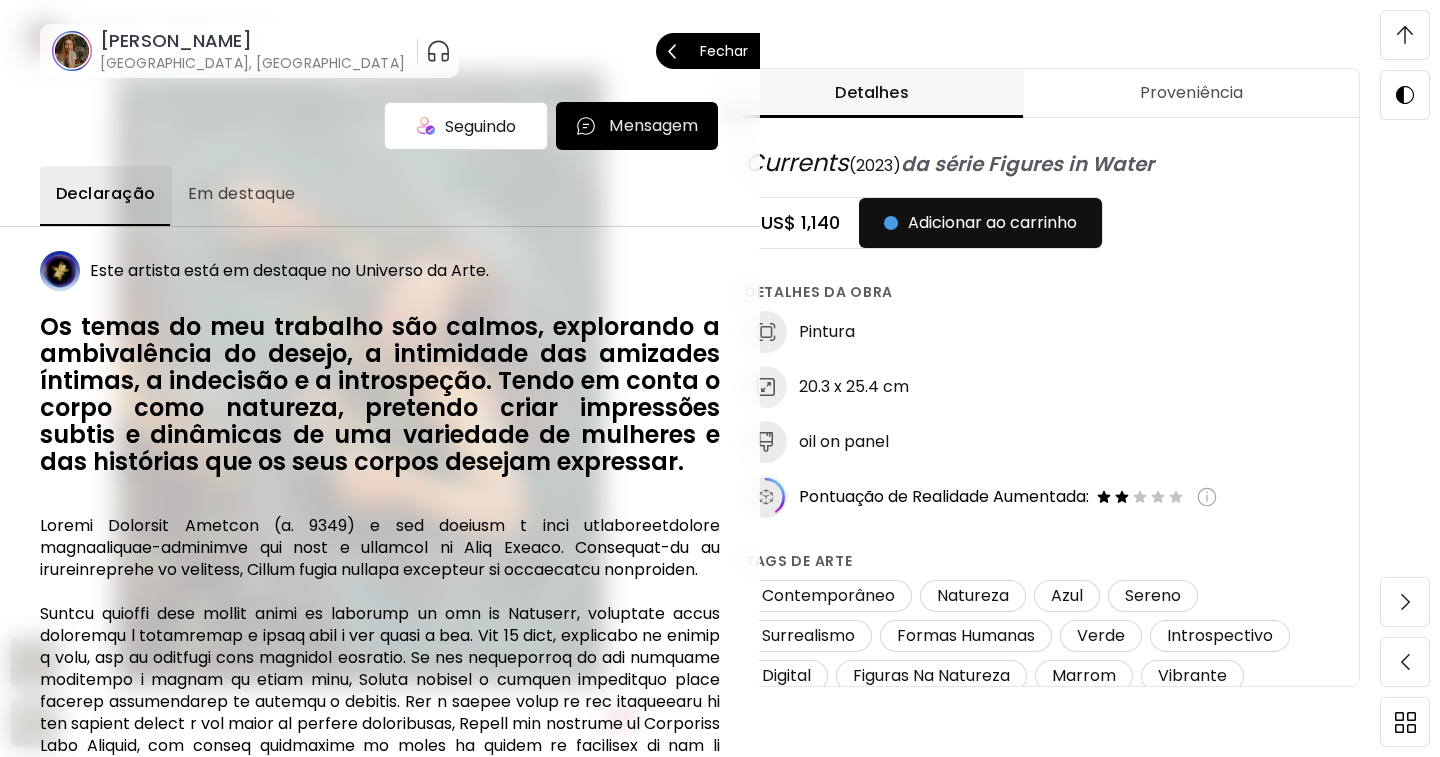 scroll, scrollTop: 1300, scrollLeft: 0, axis: vertical 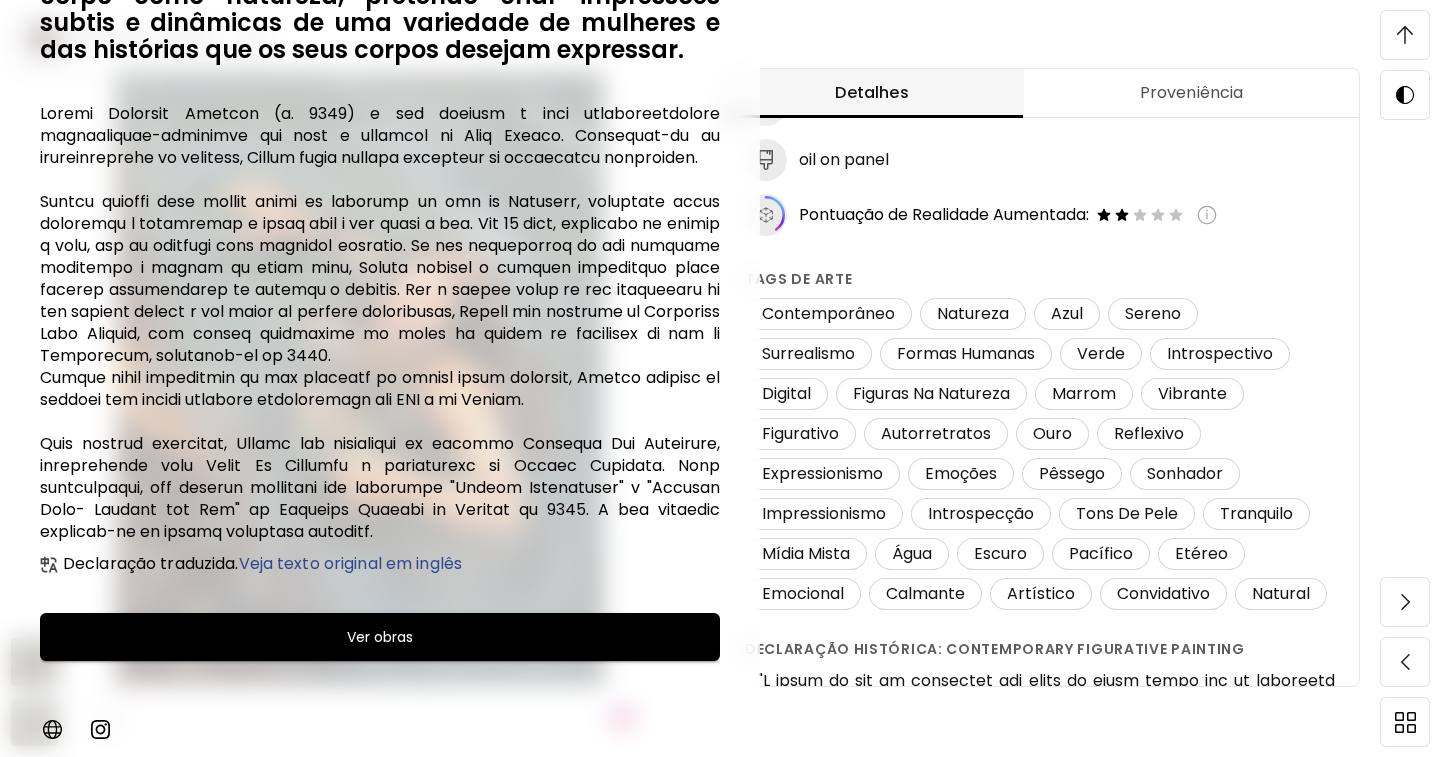 click on "Ver obras" at bounding box center (380, 637) 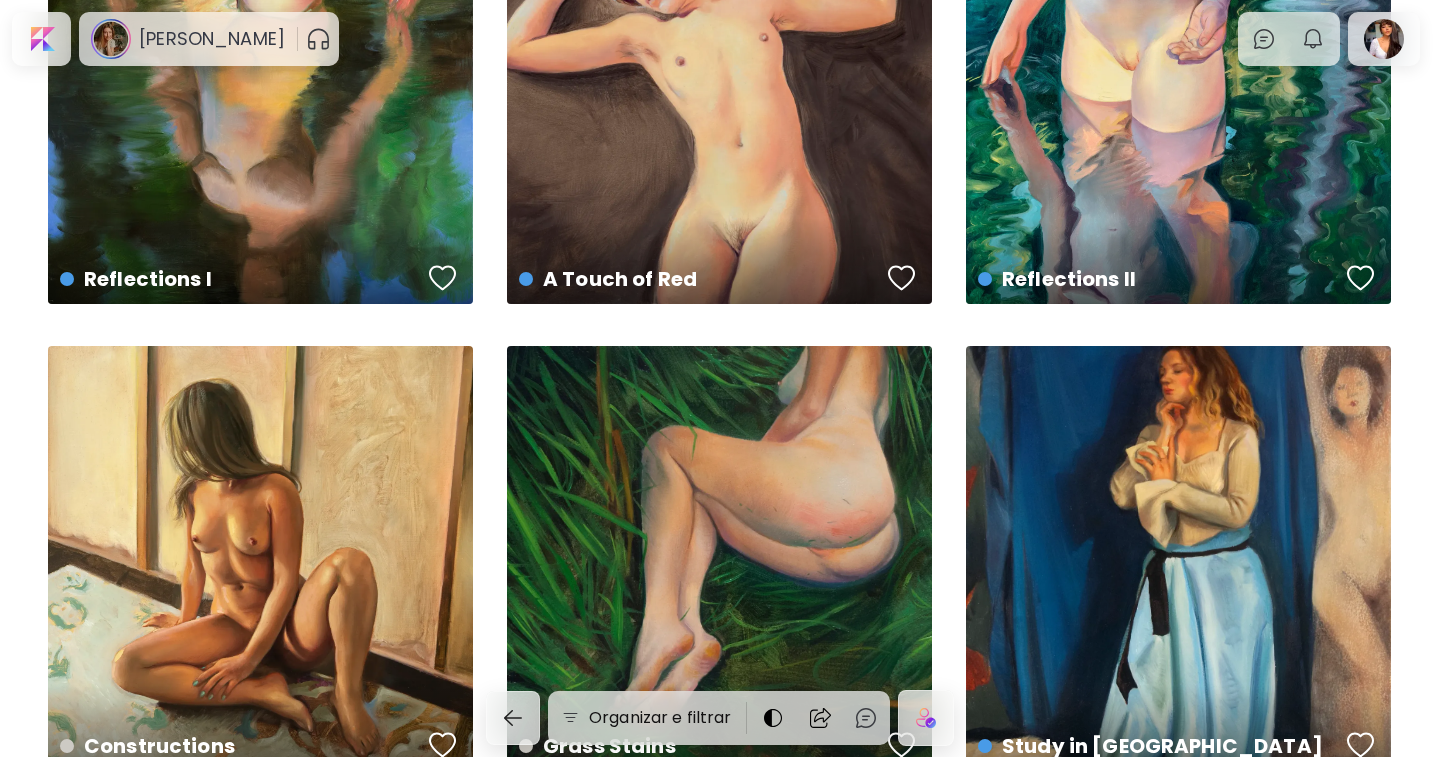 scroll, scrollTop: 1400, scrollLeft: 0, axis: vertical 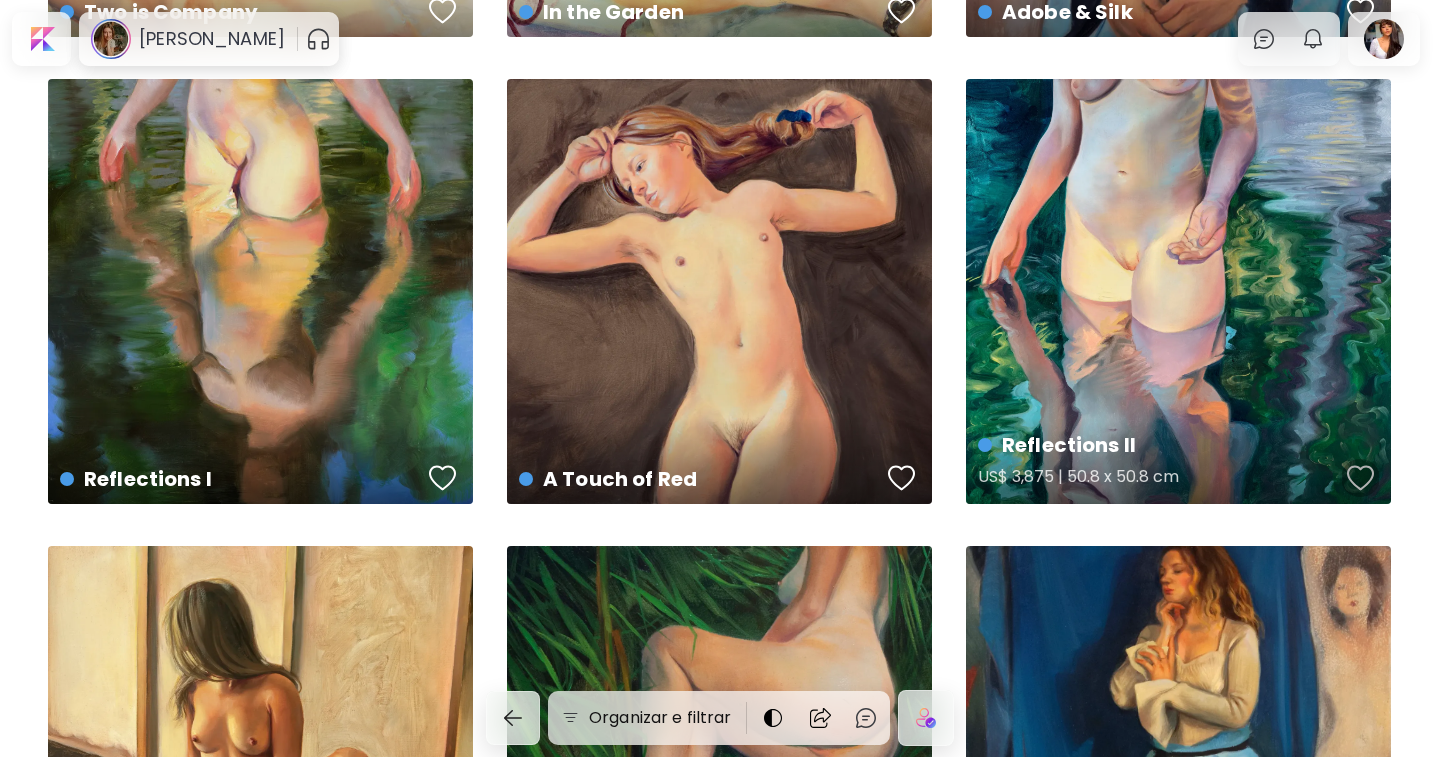 click at bounding box center [1361, 478] 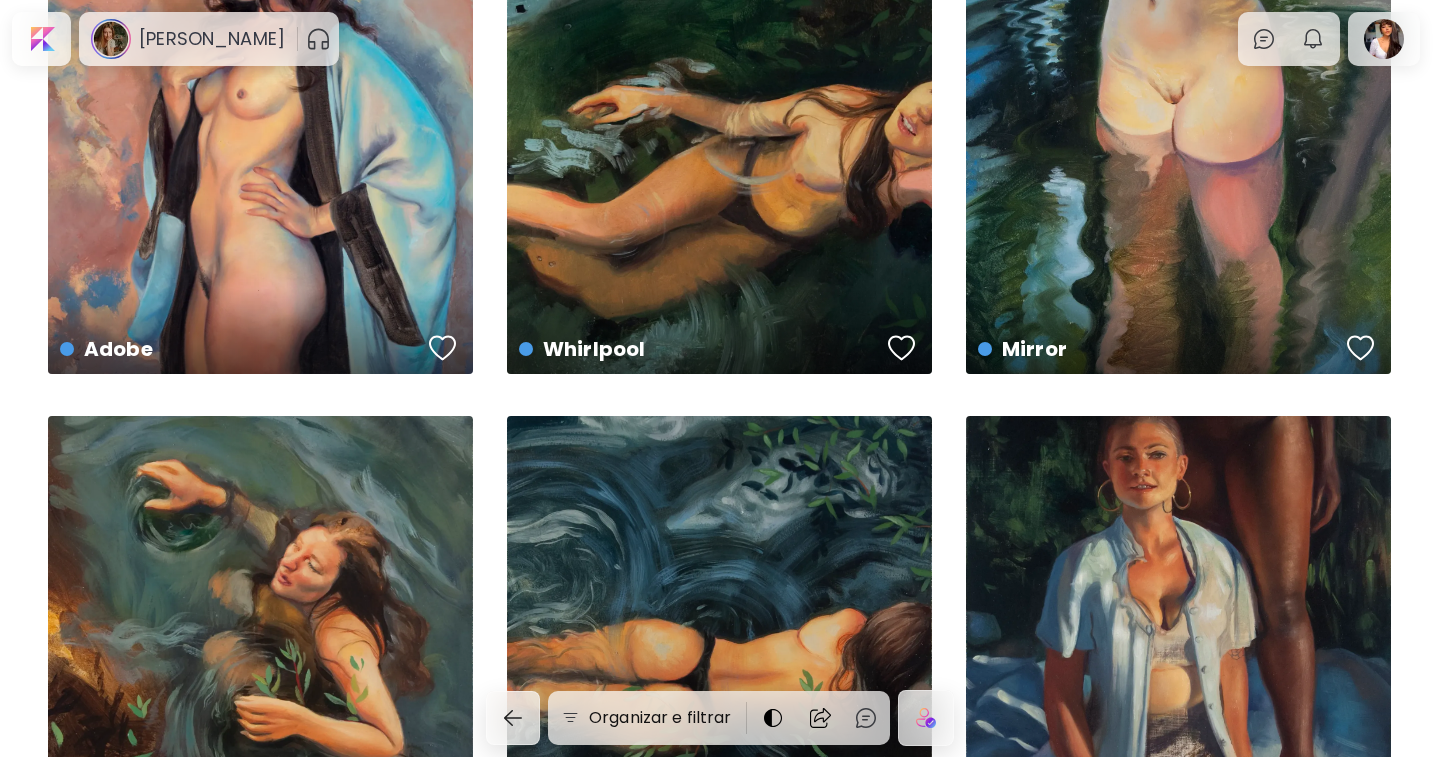 scroll, scrollTop: 3400, scrollLeft: 0, axis: vertical 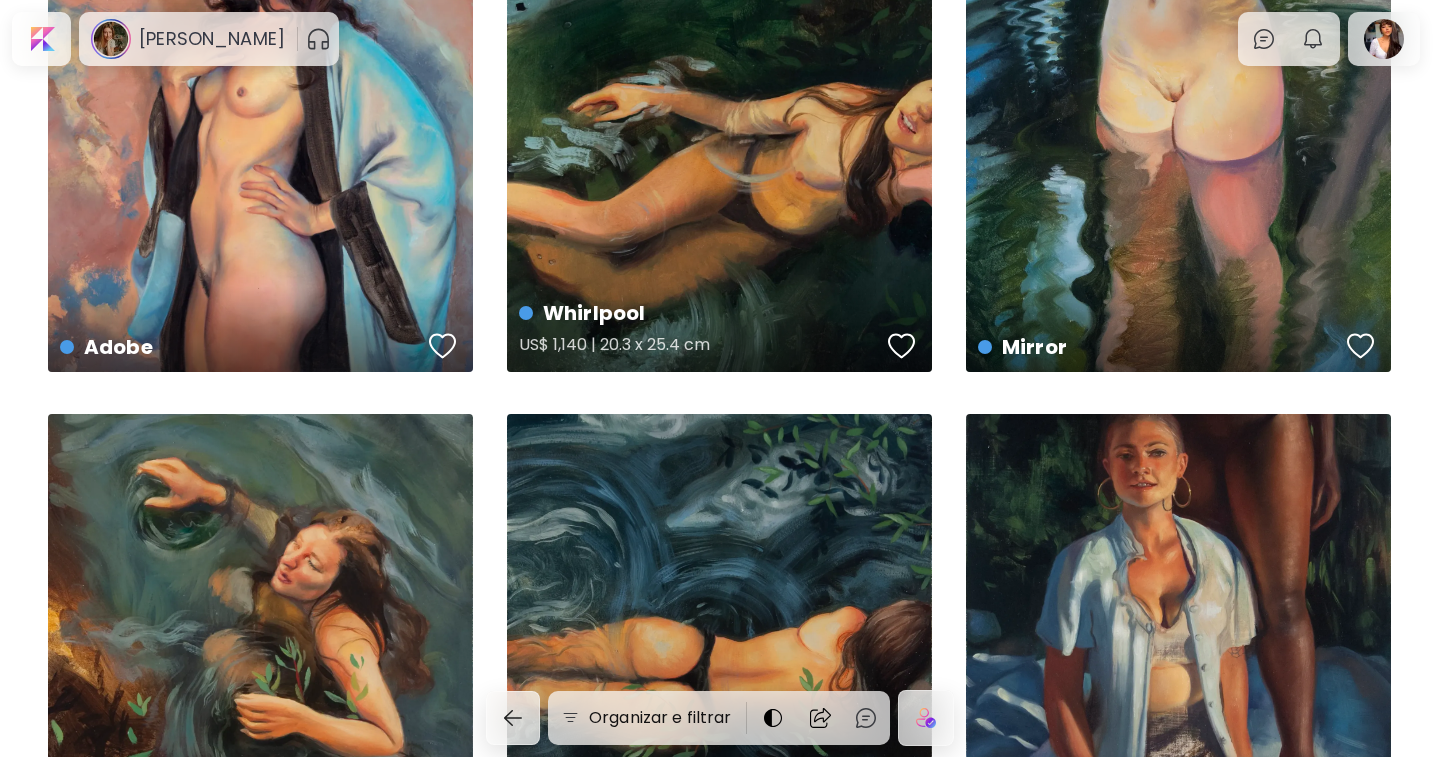 click at bounding box center (902, 346) 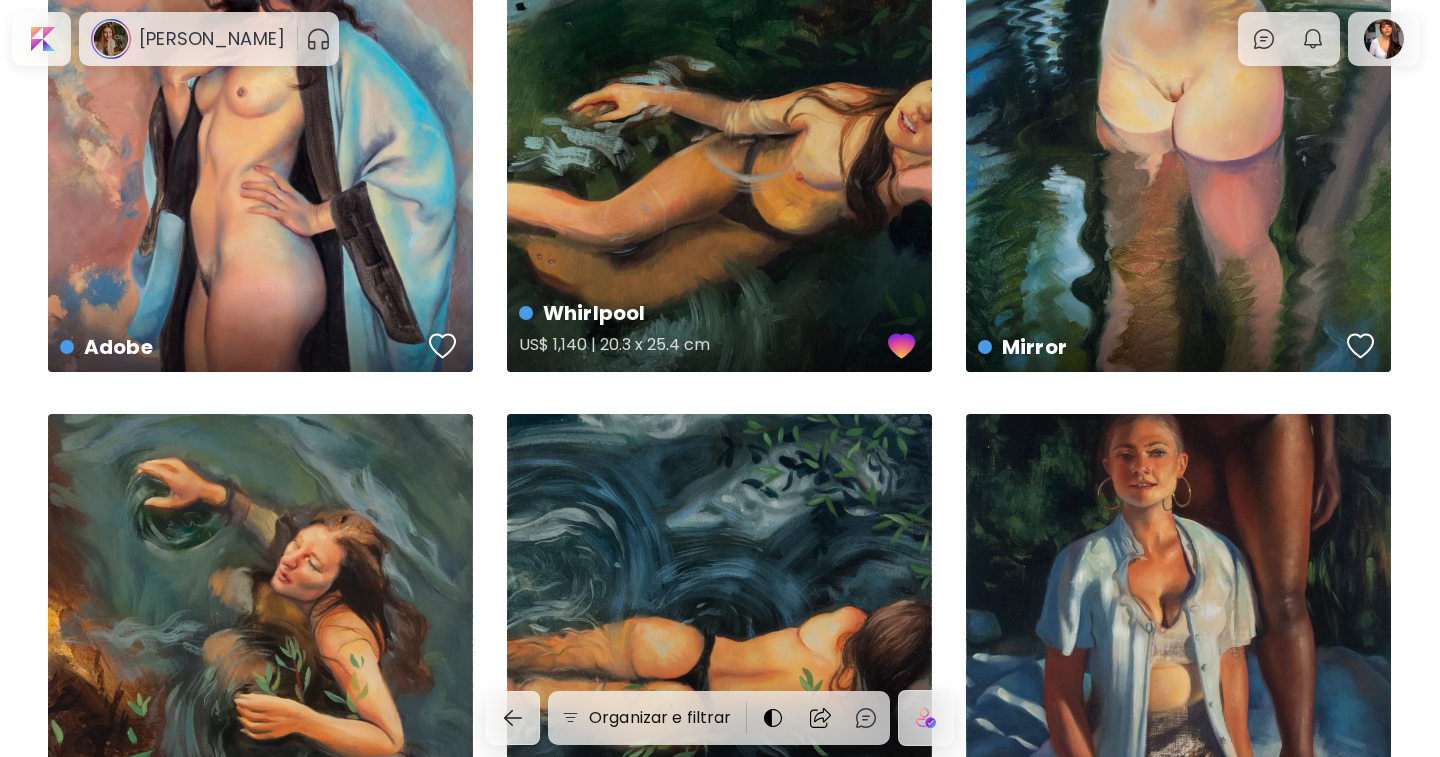 scroll, scrollTop: 3700, scrollLeft: 0, axis: vertical 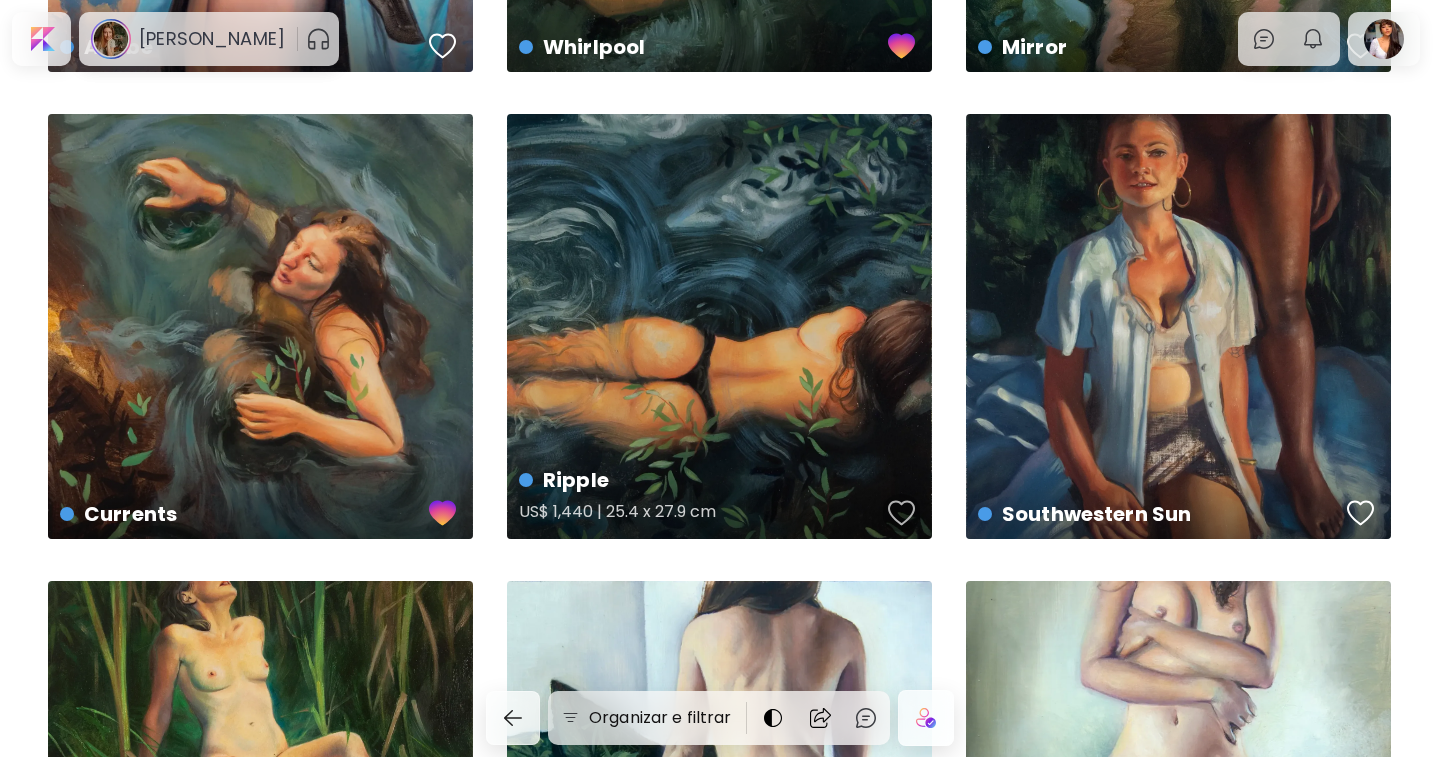 click at bounding box center [902, 513] 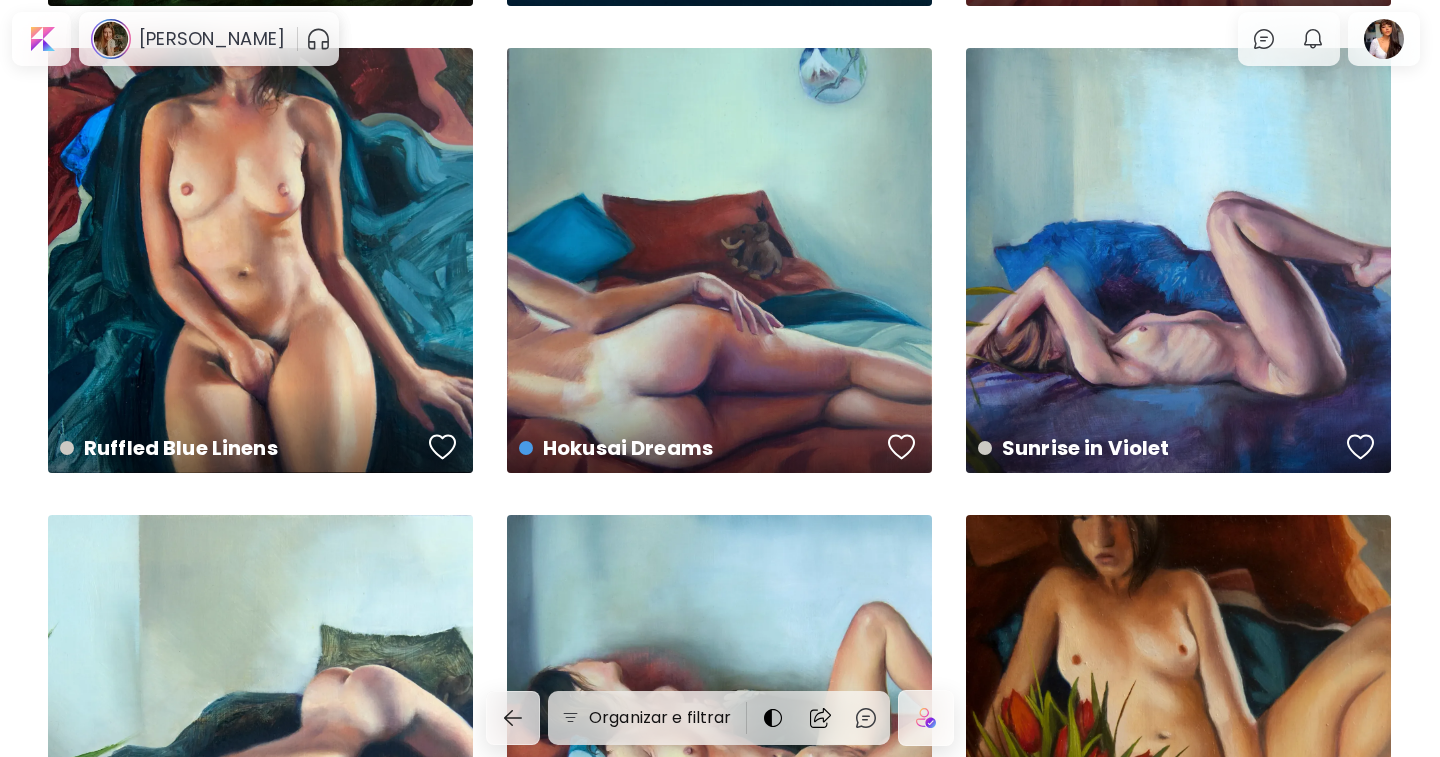 scroll, scrollTop: 4993, scrollLeft: 0, axis: vertical 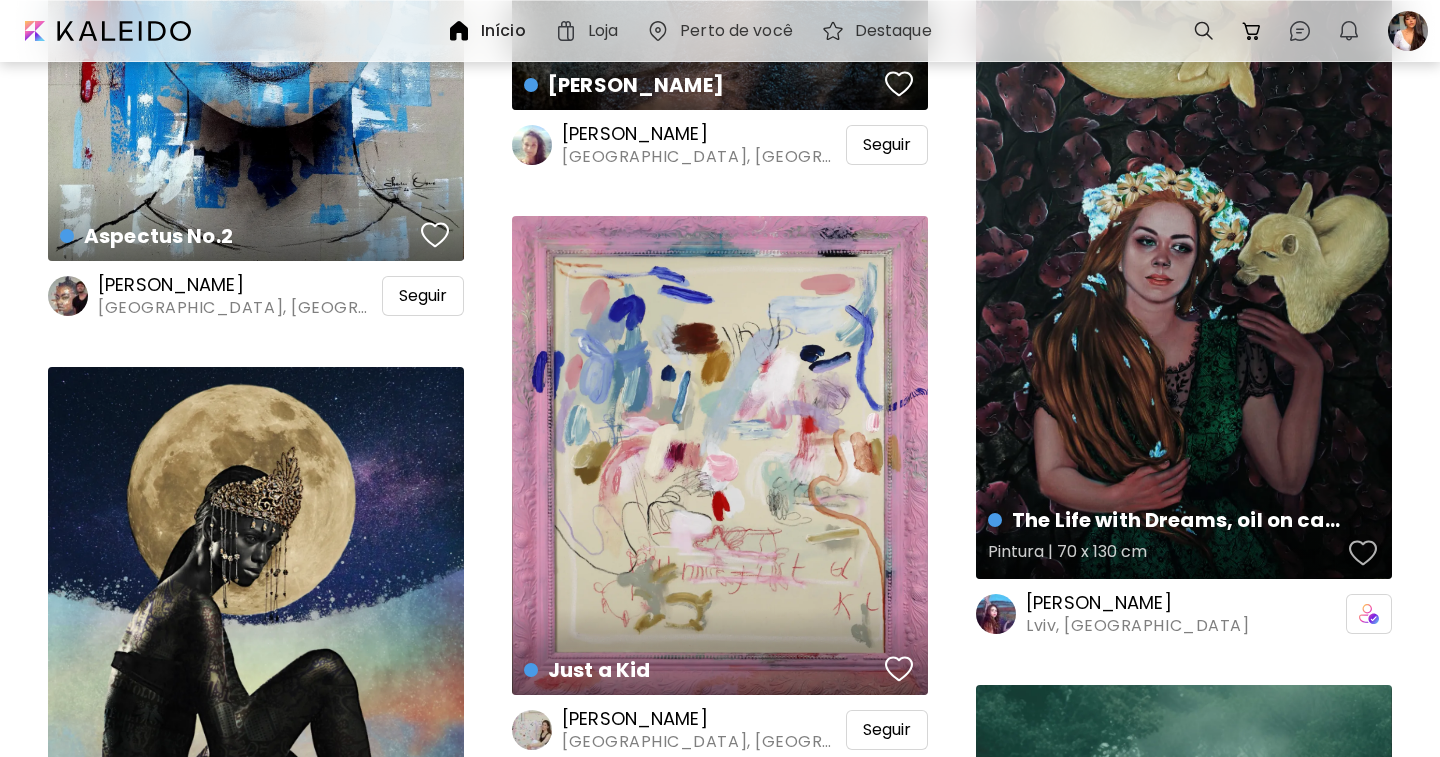 click at bounding box center [1363, 553] 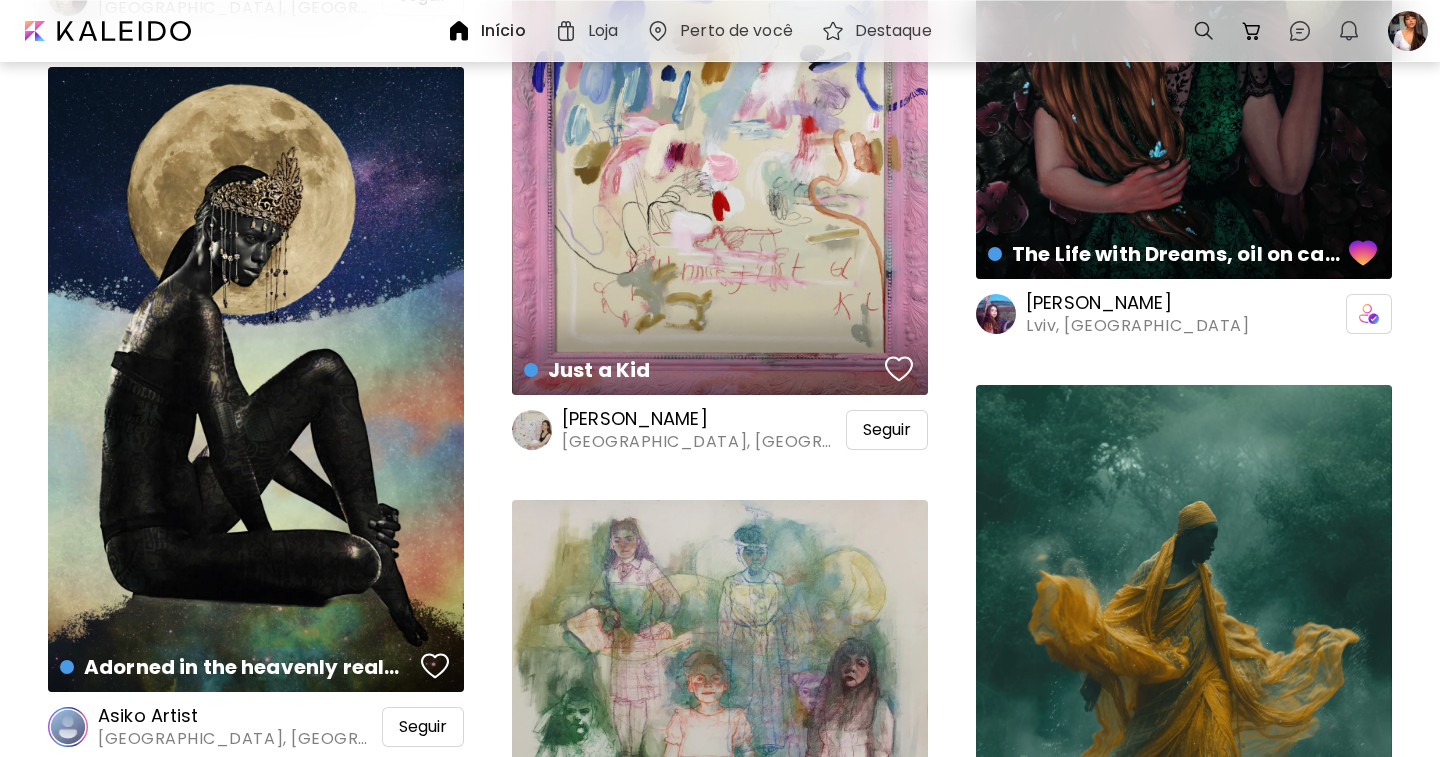 scroll, scrollTop: 48199, scrollLeft: 0, axis: vertical 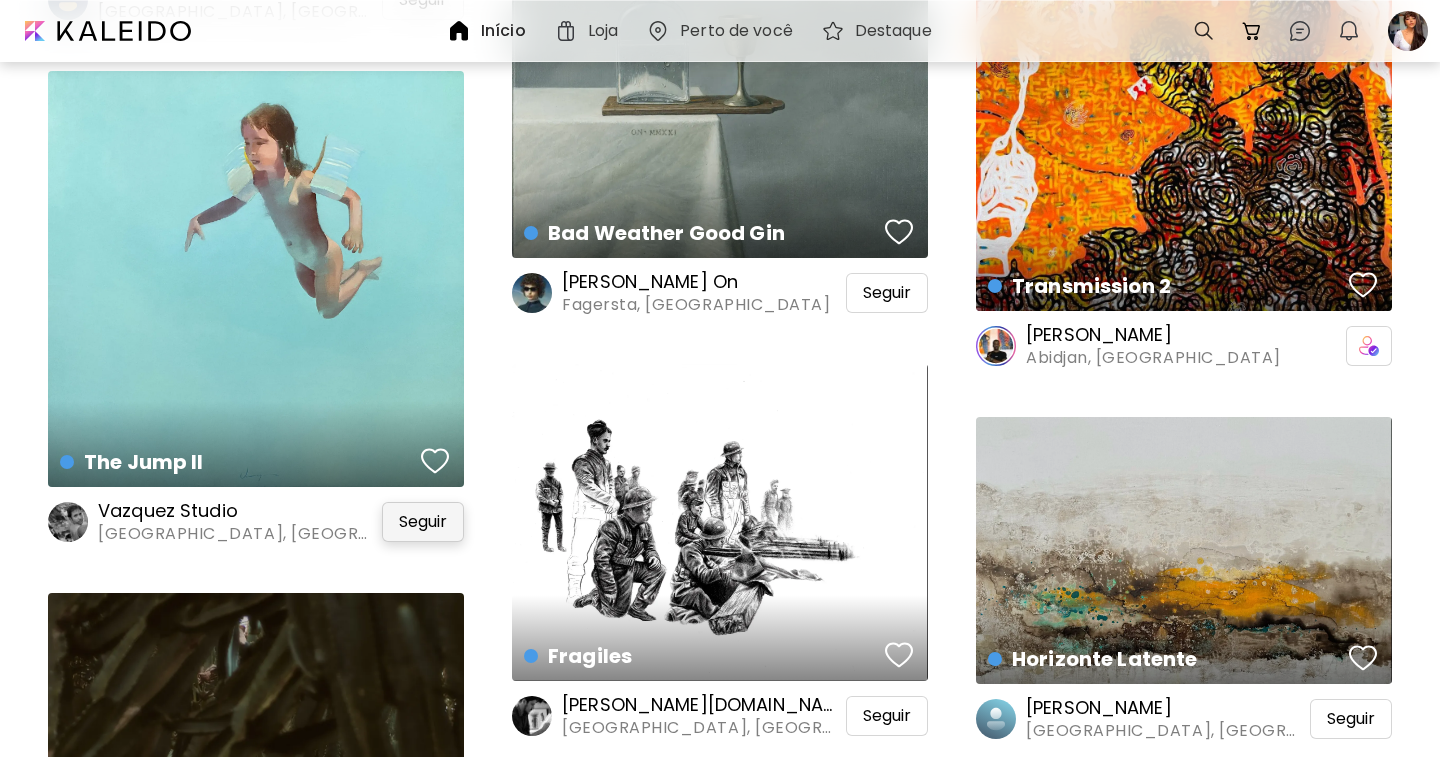 click on "Seguir" at bounding box center (423, 522) 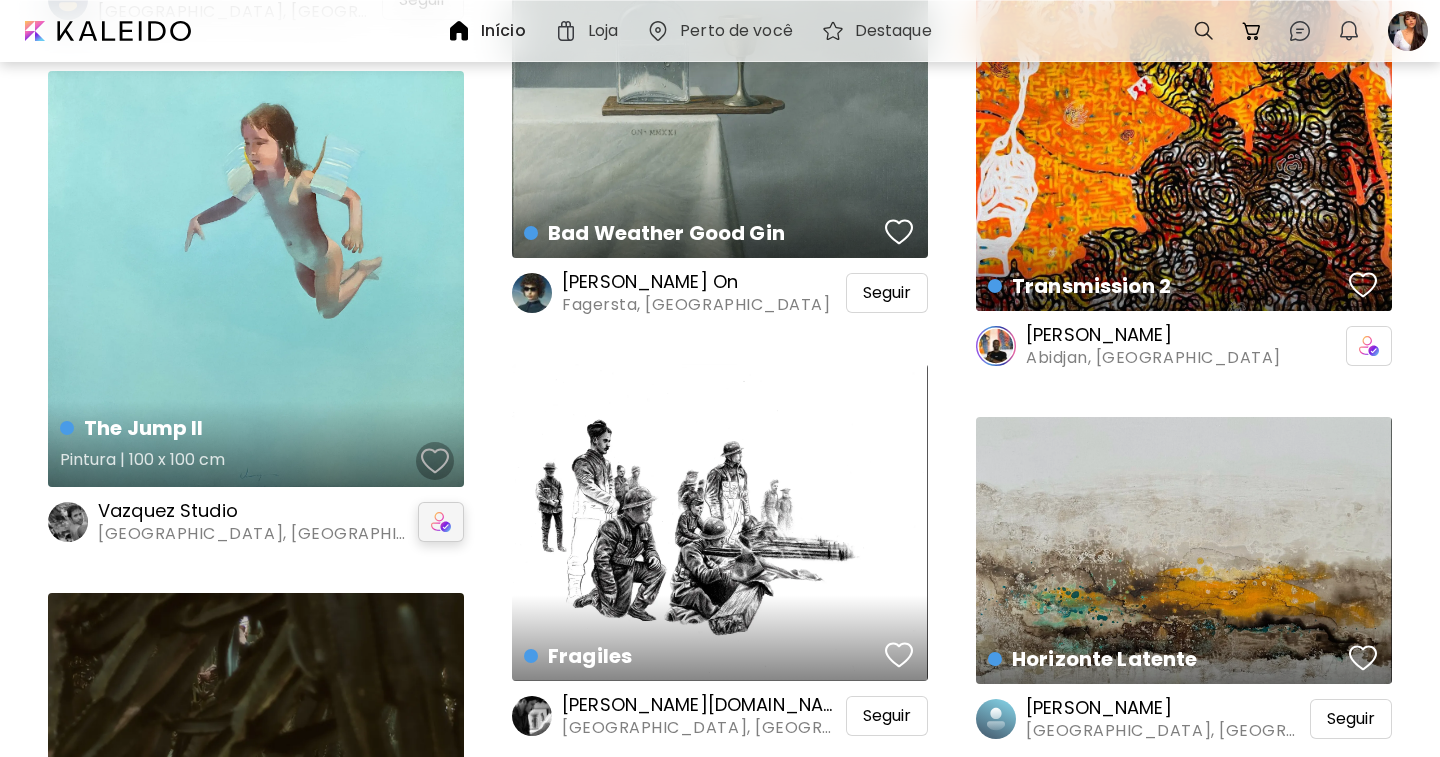 click at bounding box center [435, 461] 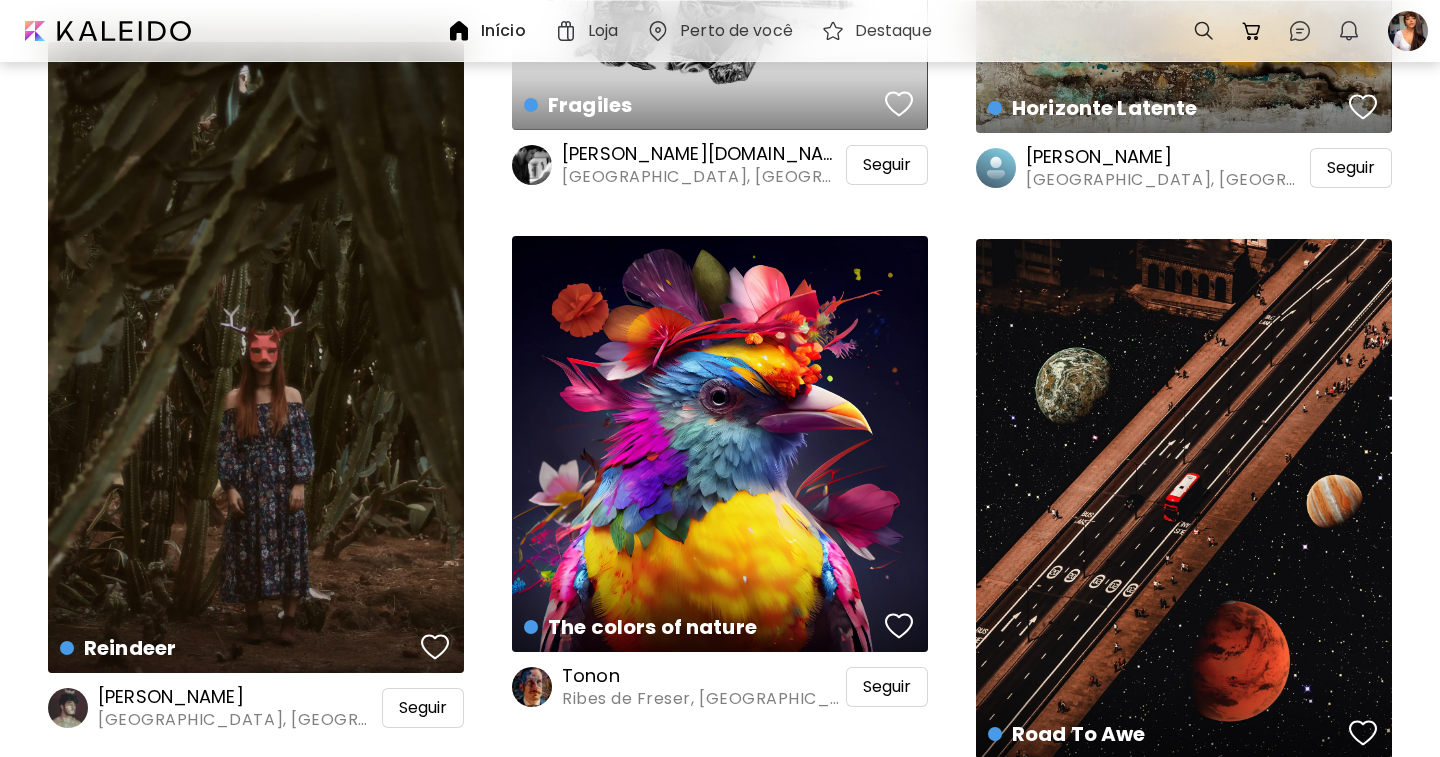 scroll, scrollTop: 50999, scrollLeft: 0, axis: vertical 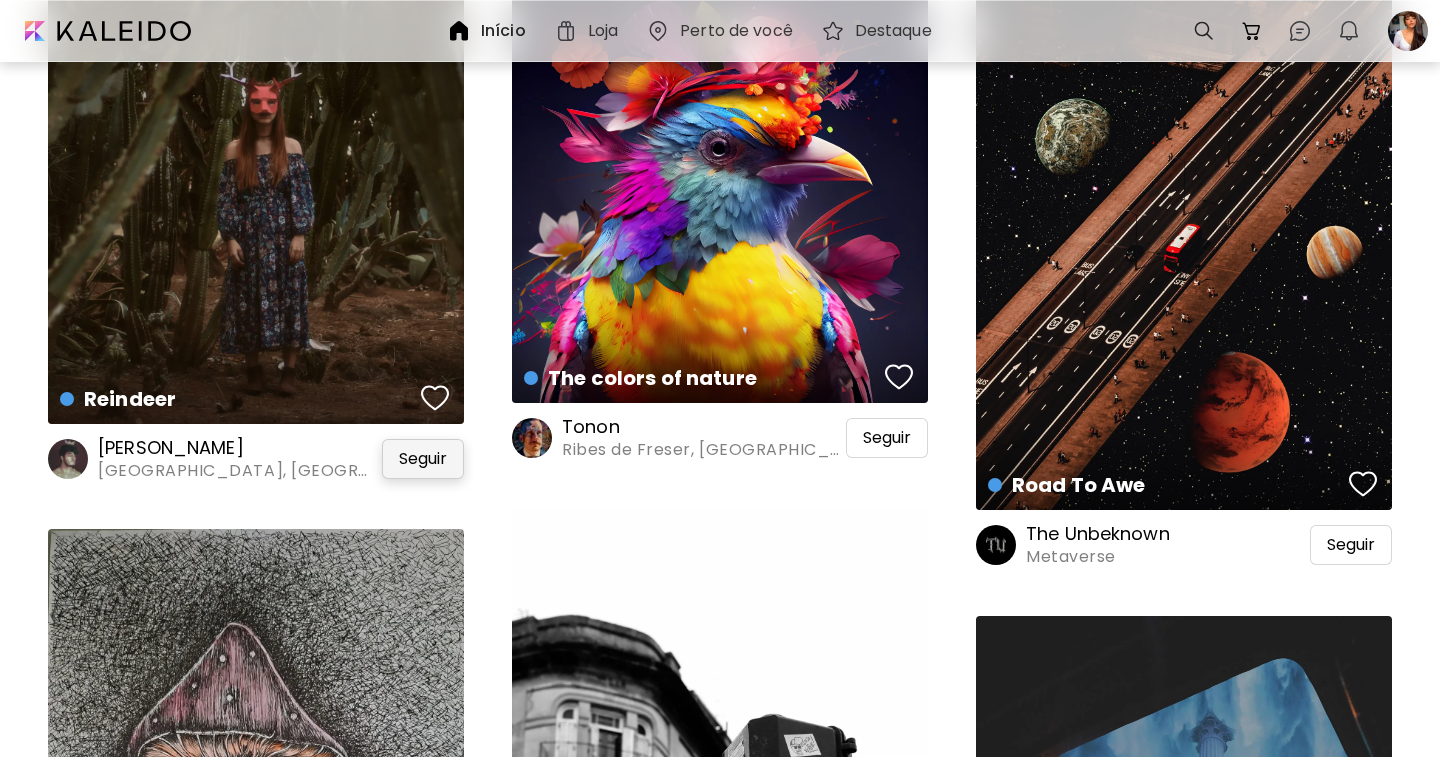 click on "Seguir" at bounding box center [423, 459] 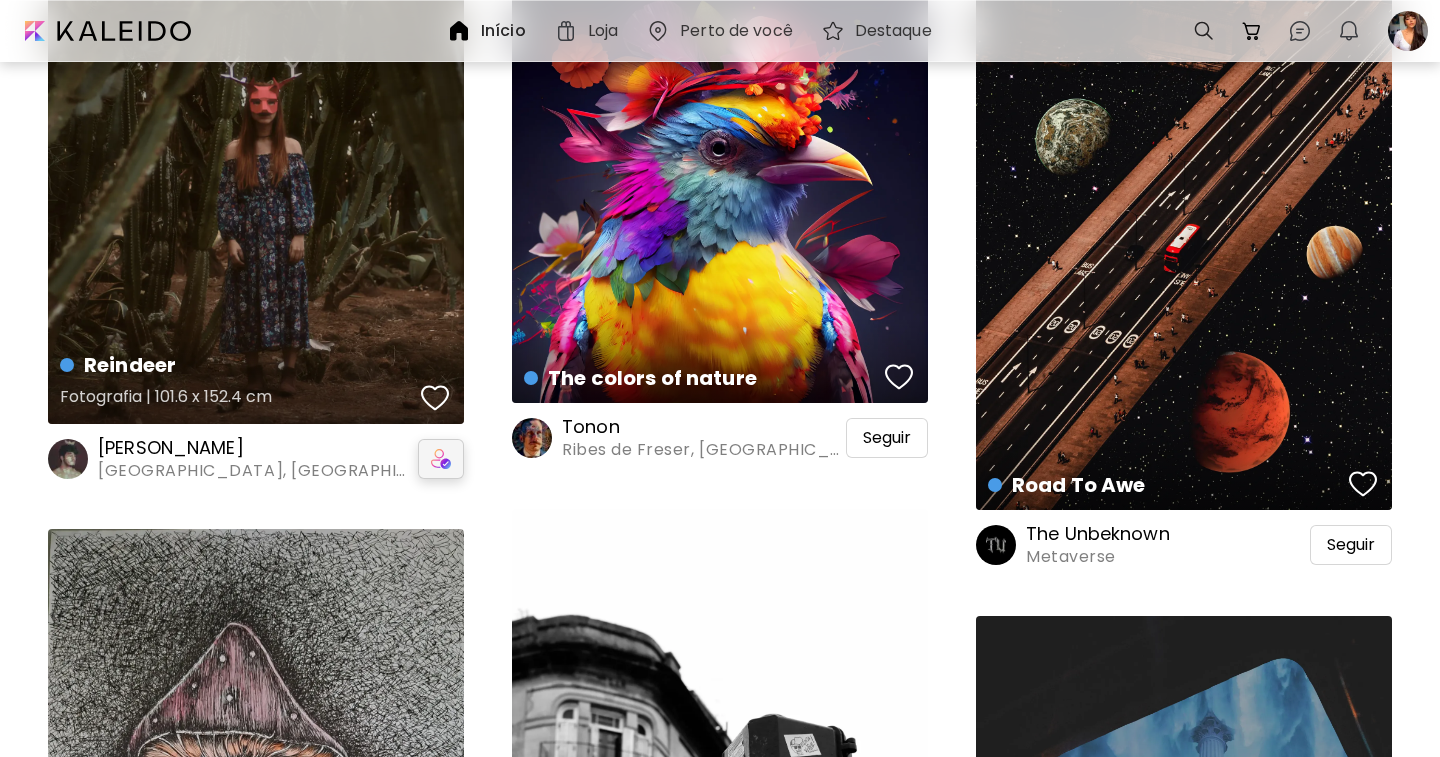 click at bounding box center [435, 398] 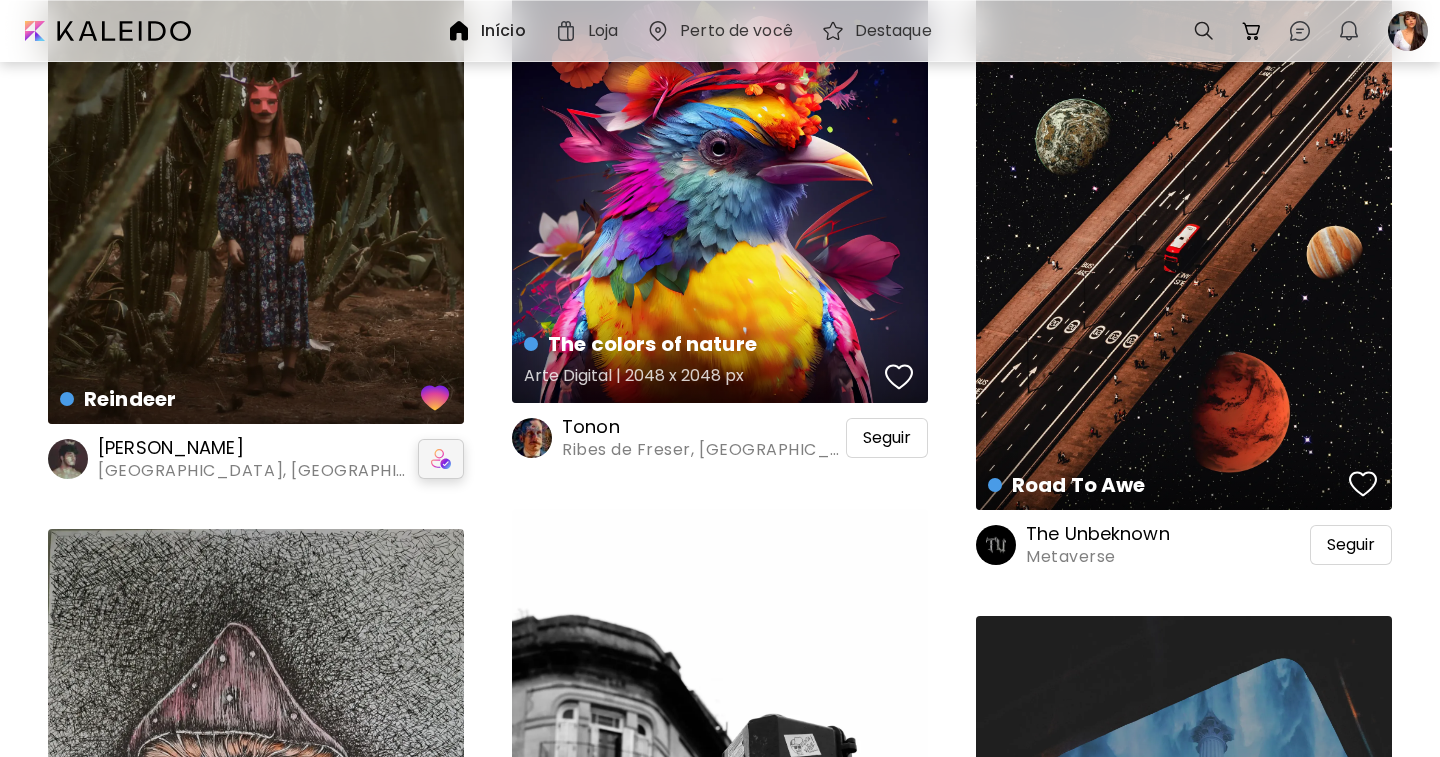 click at bounding box center (899, 377) 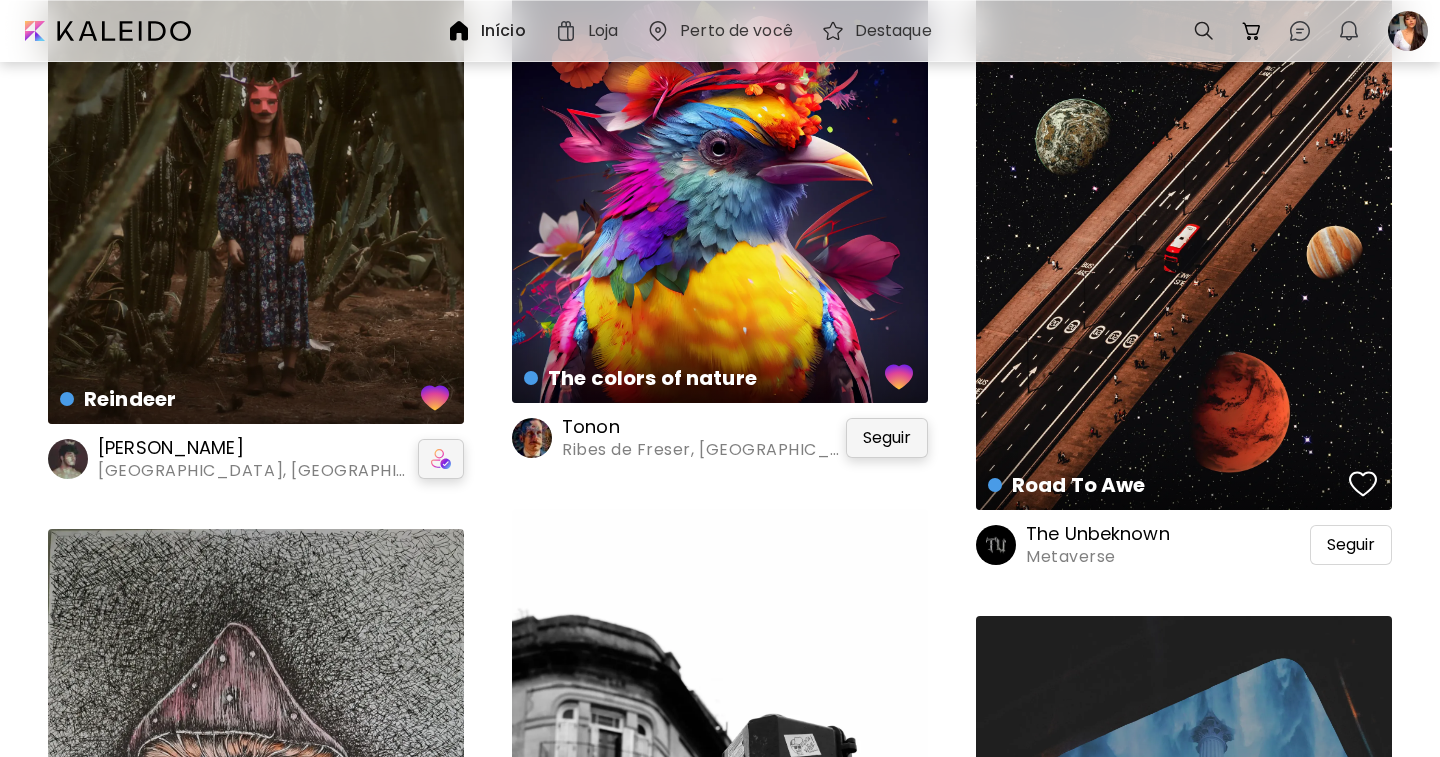 click on "Seguir" at bounding box center [887, 438] 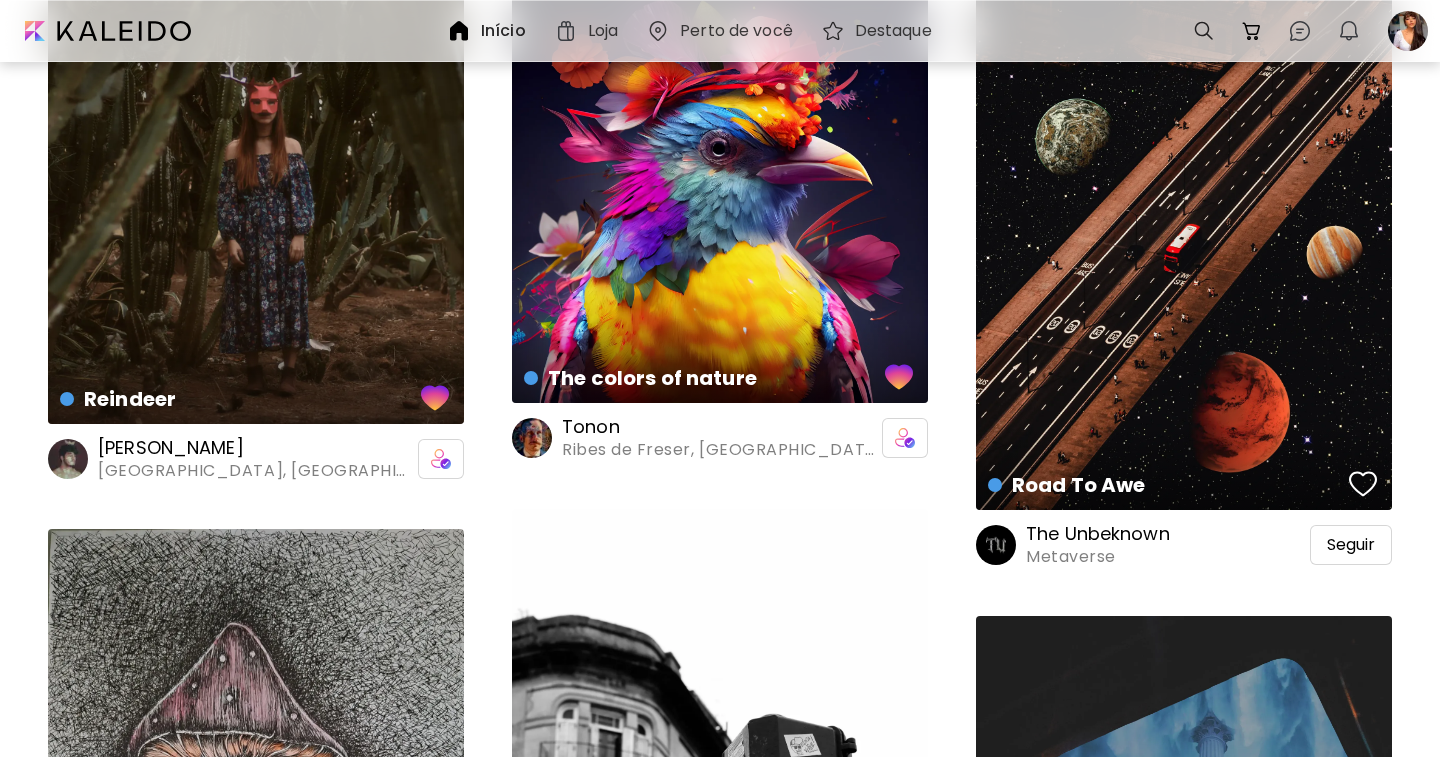 scroll, scrollTop: 51499, scrollLeft: 0, axis: vertical 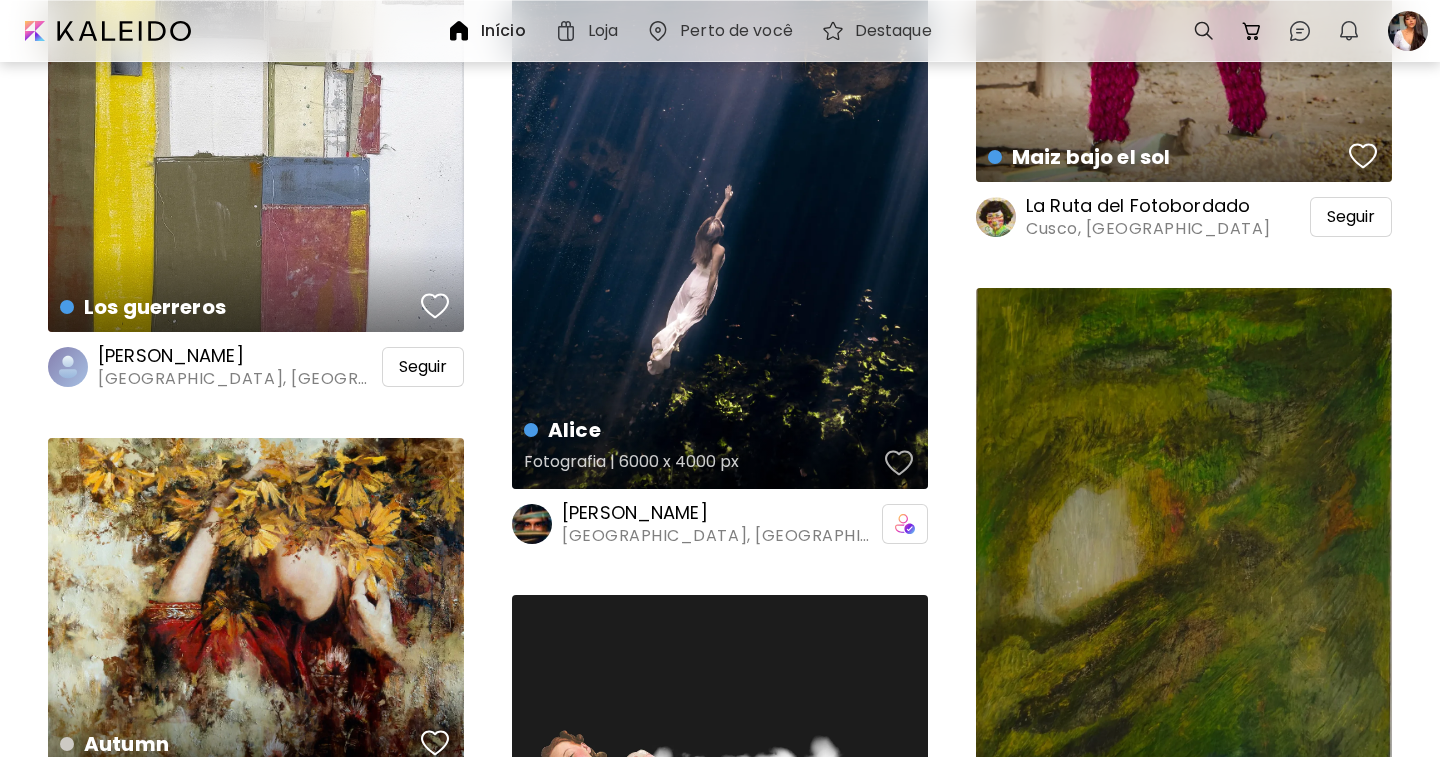 click at bounding box center (899, 463) 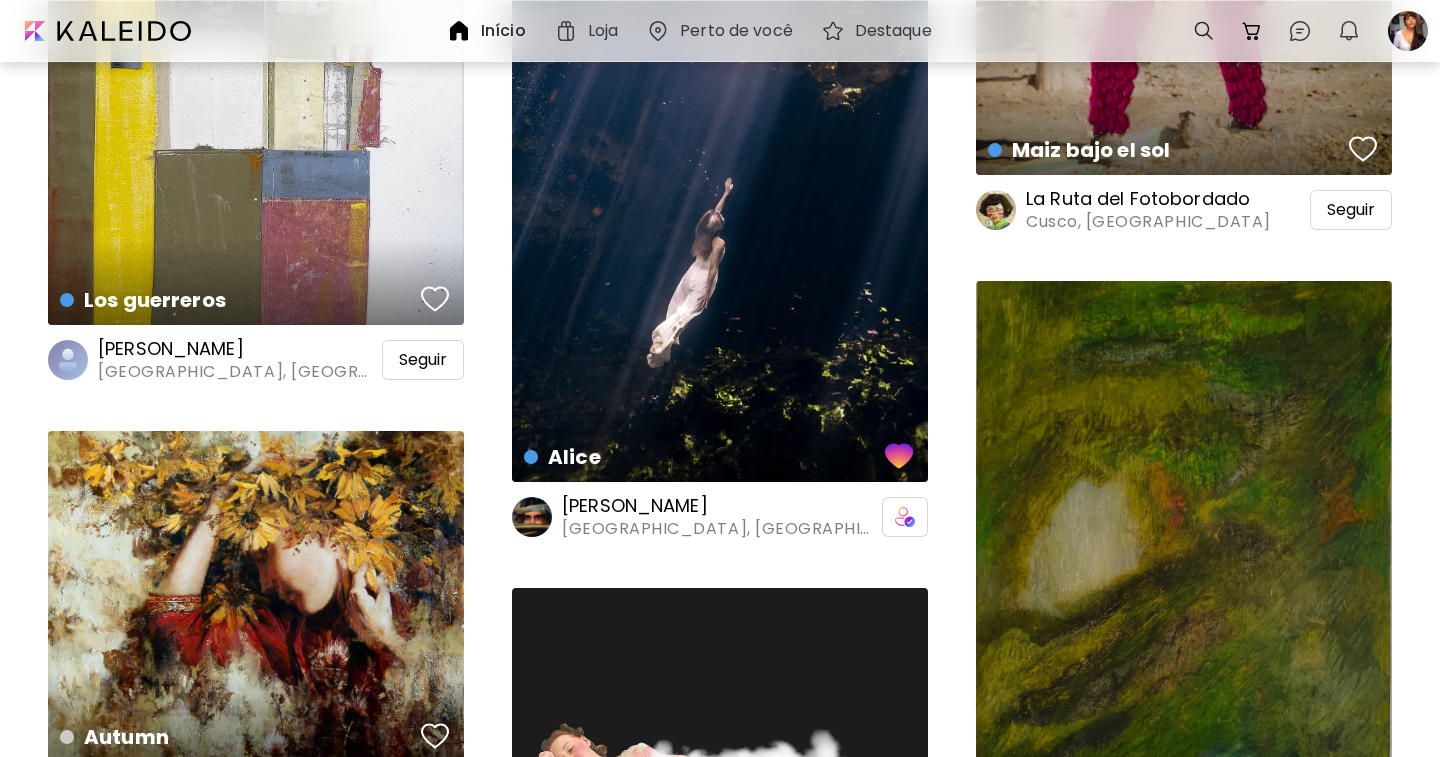 scroll, scrollTop: 55599, scrollLeft: 0, axis: vertical 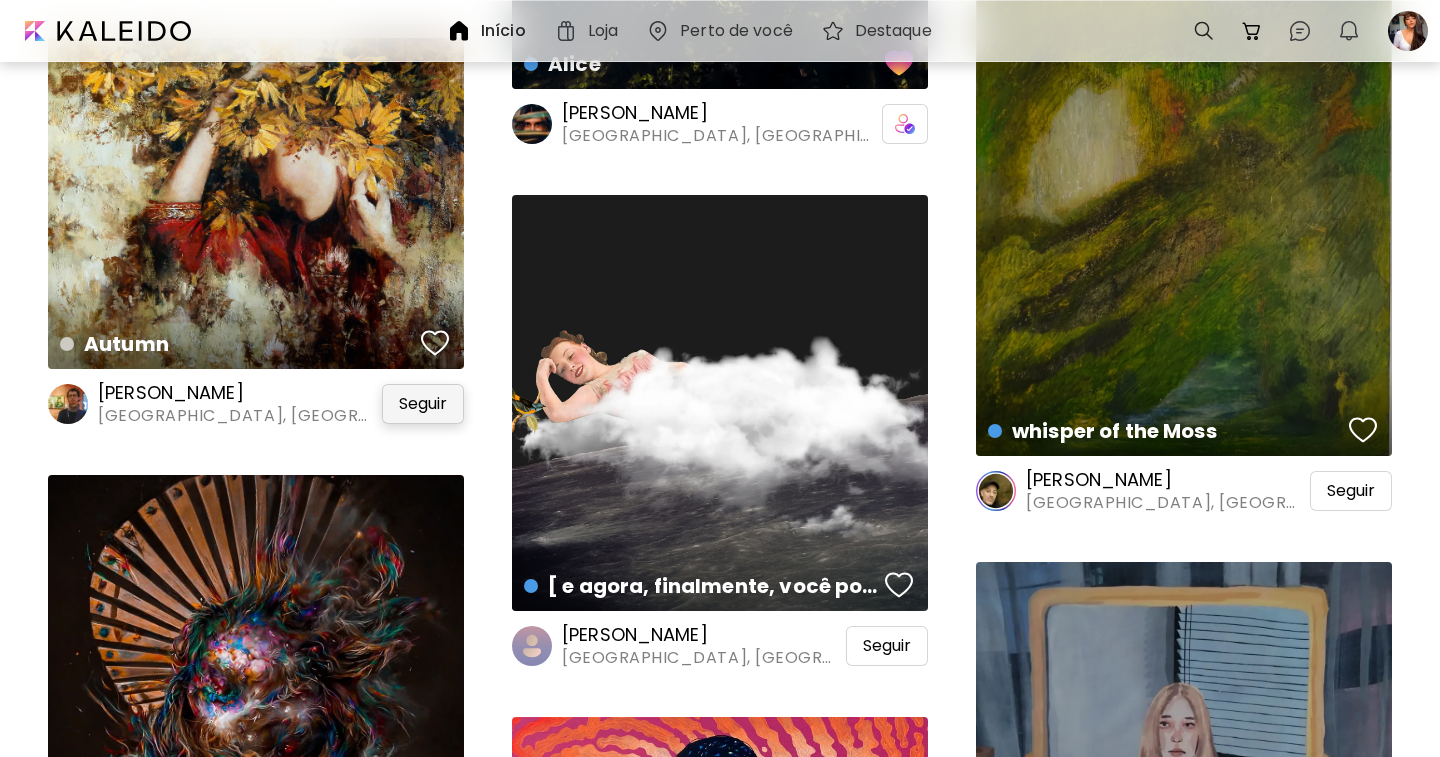 click on "Seguir" at bounding box center (423, 404) 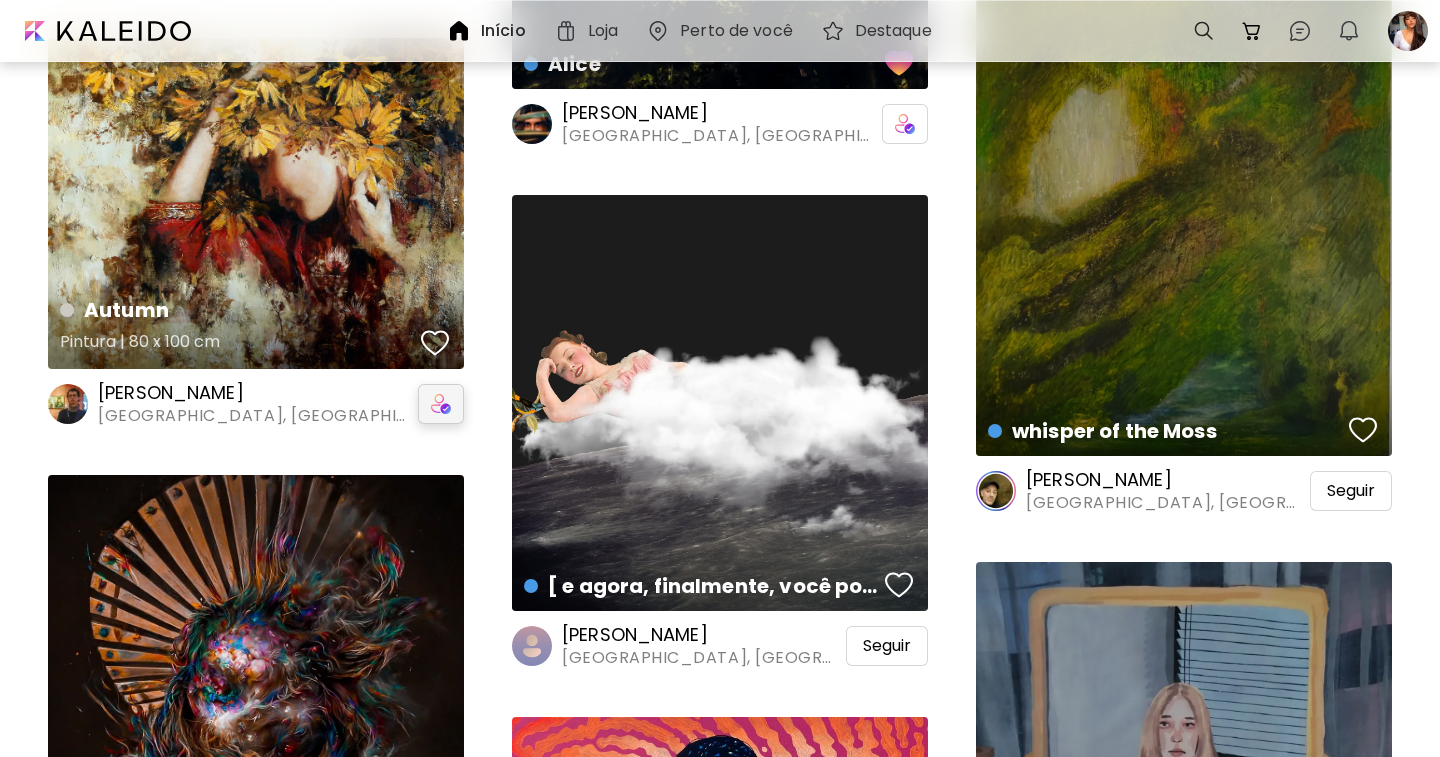 click at bounding box center (435, 343) 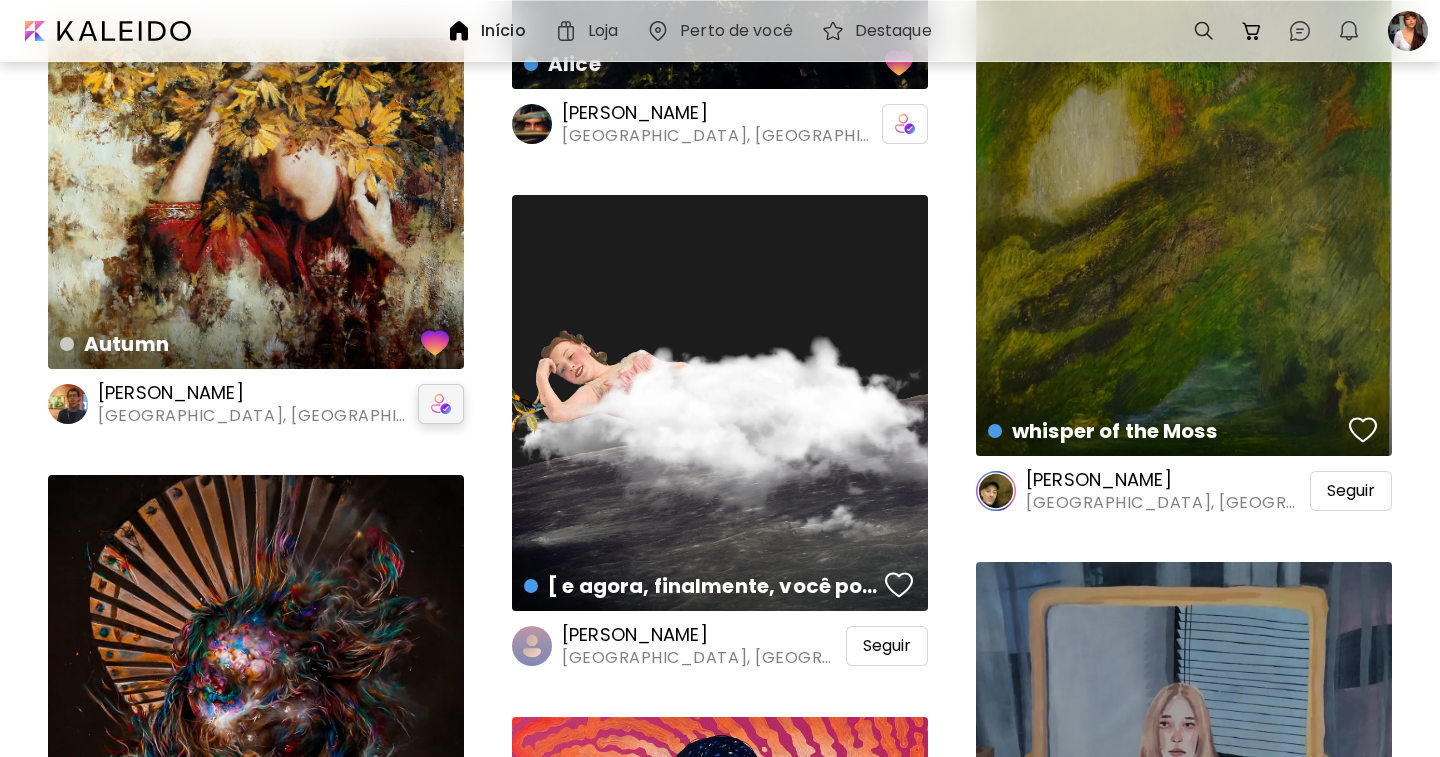 scroll, scrollTop: 55899, scrollLeft: 0, axis: vertical 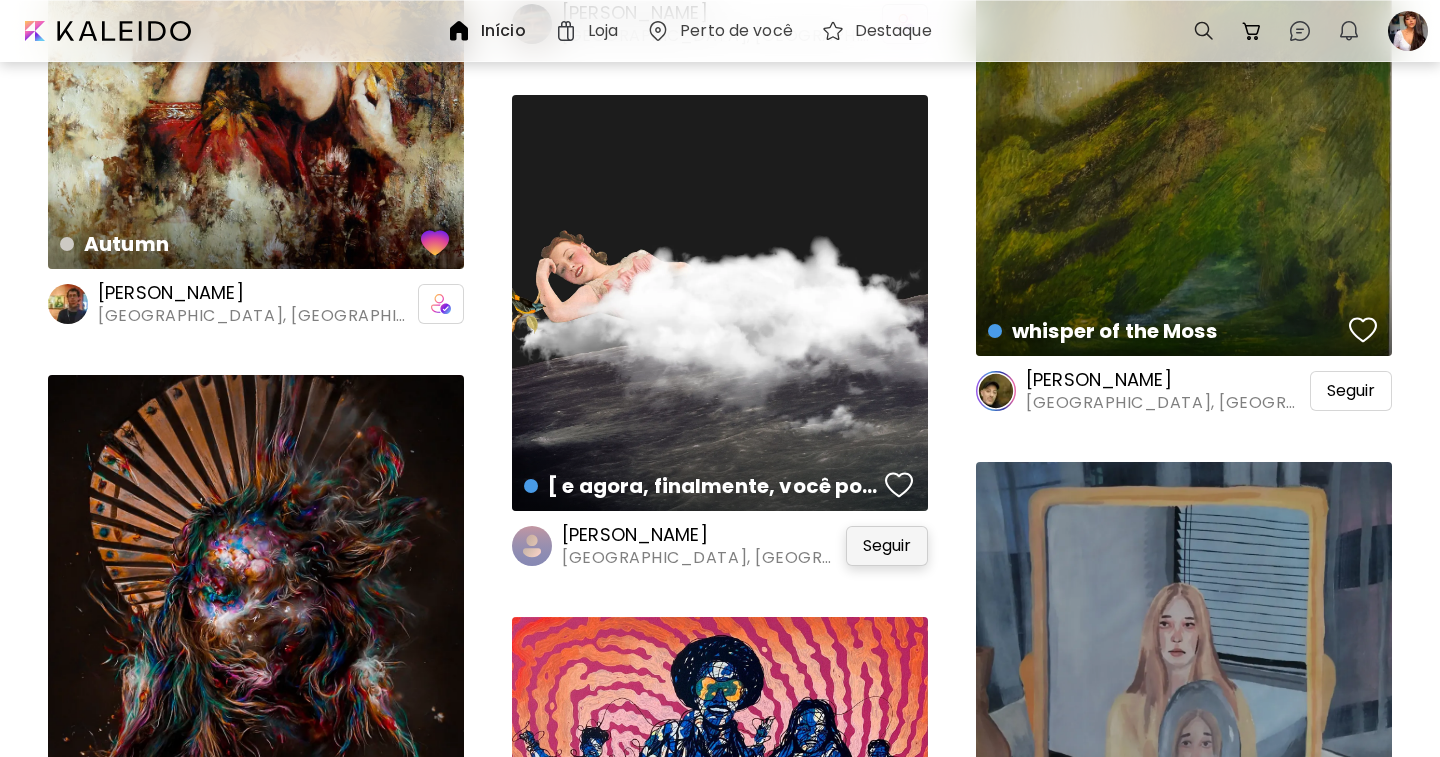 click on "Seguir" at bounding box center [887, 546] 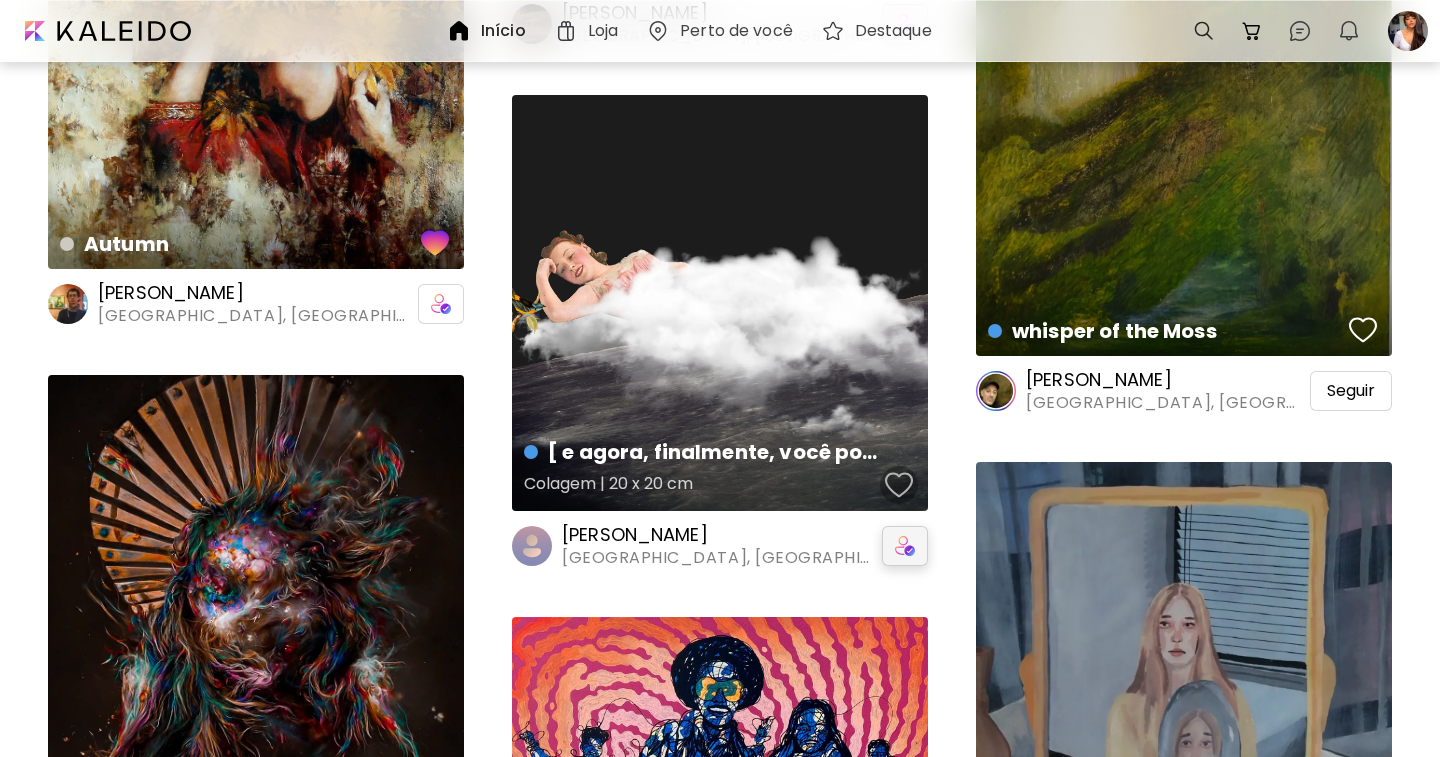 click at bounding box center [899, 485] 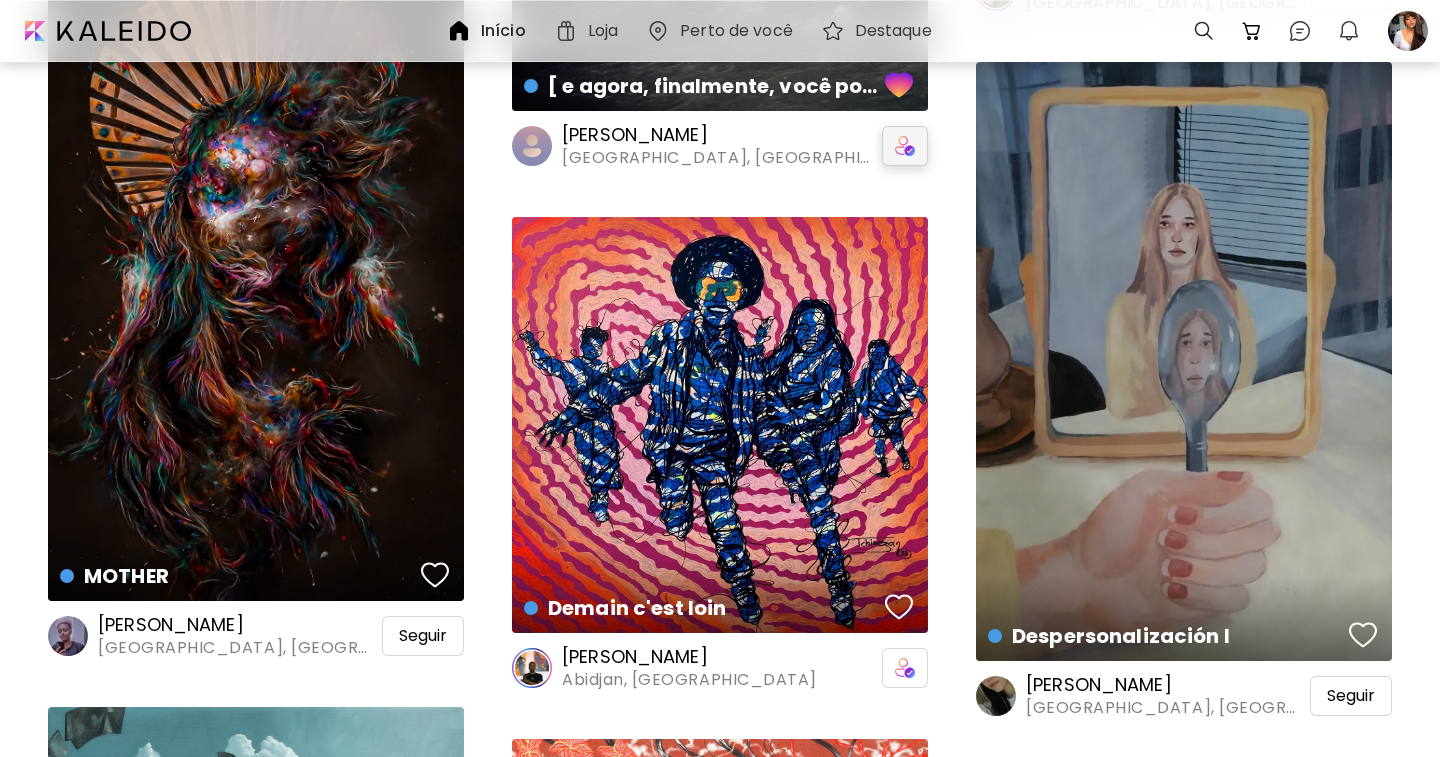 scroll, scrollTop: 56399, scrollLeft: 0, axis: vertical 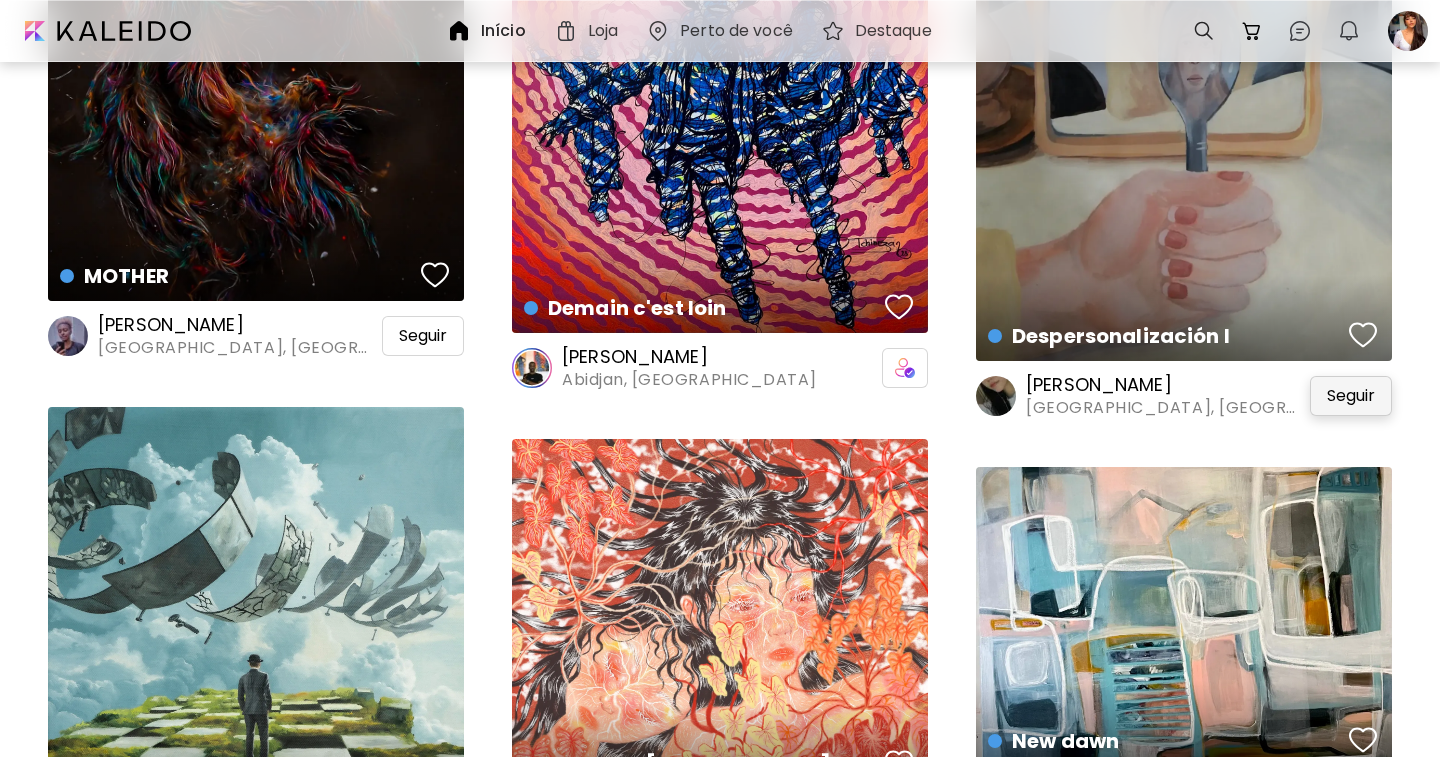 click on "Seguir" at bounding box center (1351, 396) 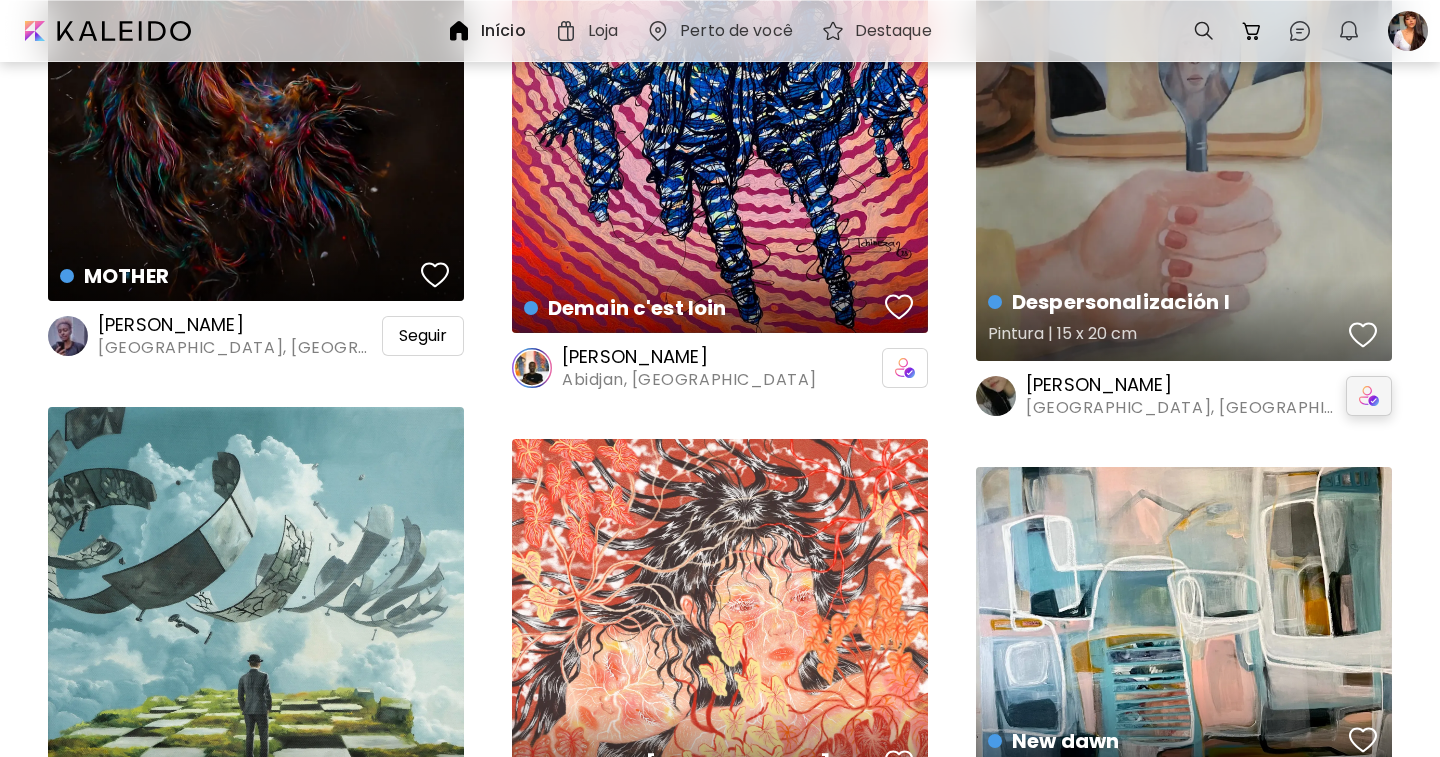 click at bounding box center [1363, 335] 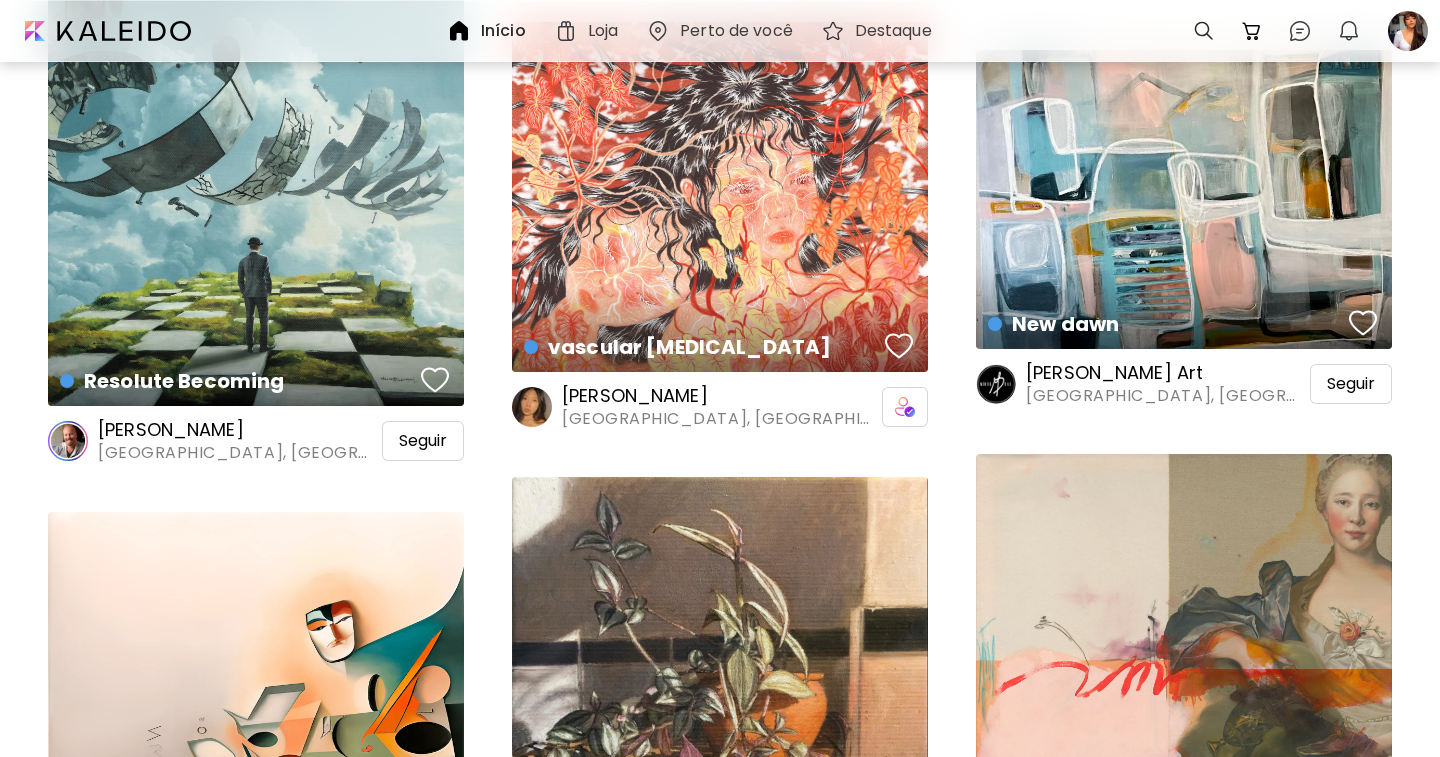 scroll, scrollTop: 56699, scrollLeft: 0, axis: vertical 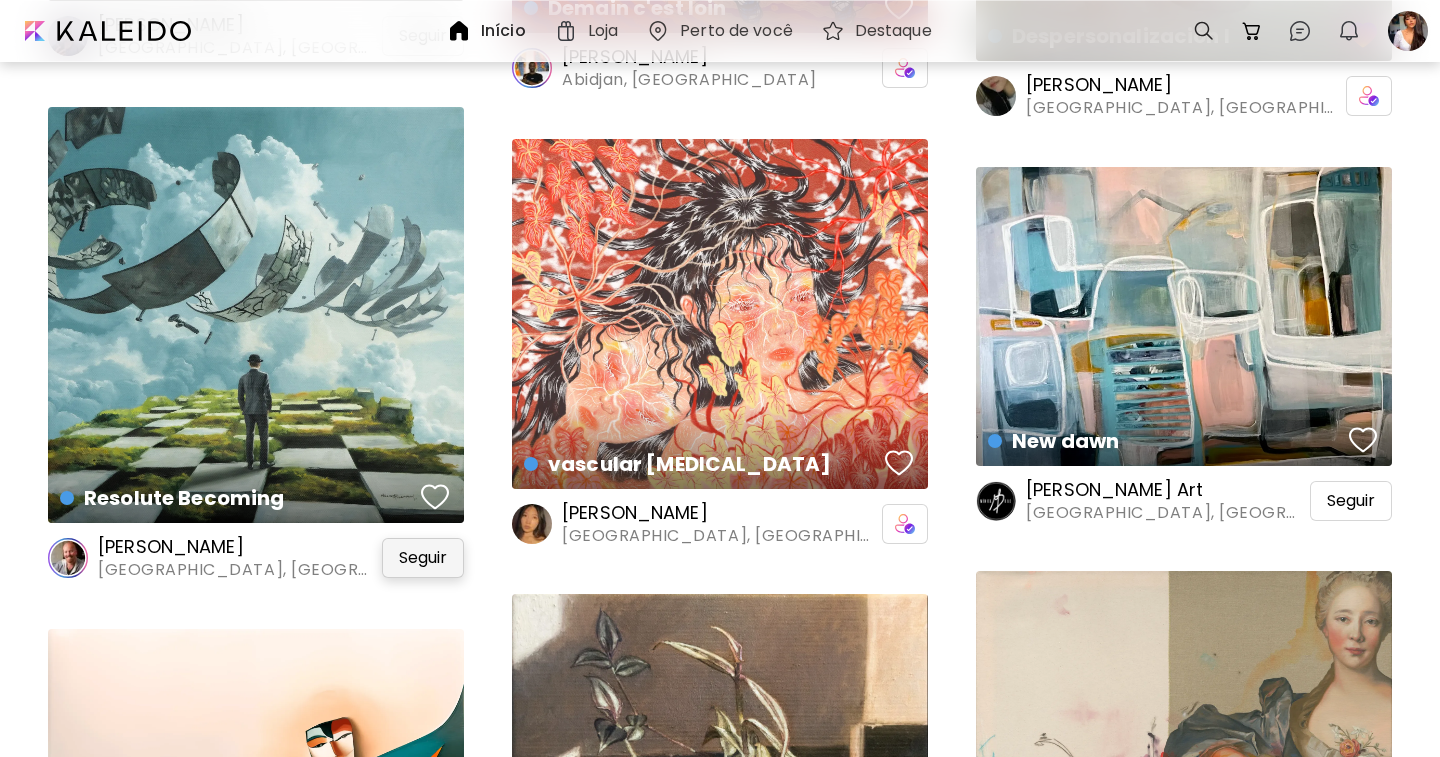 click on "Seguir" at bounding box center [423, 558] 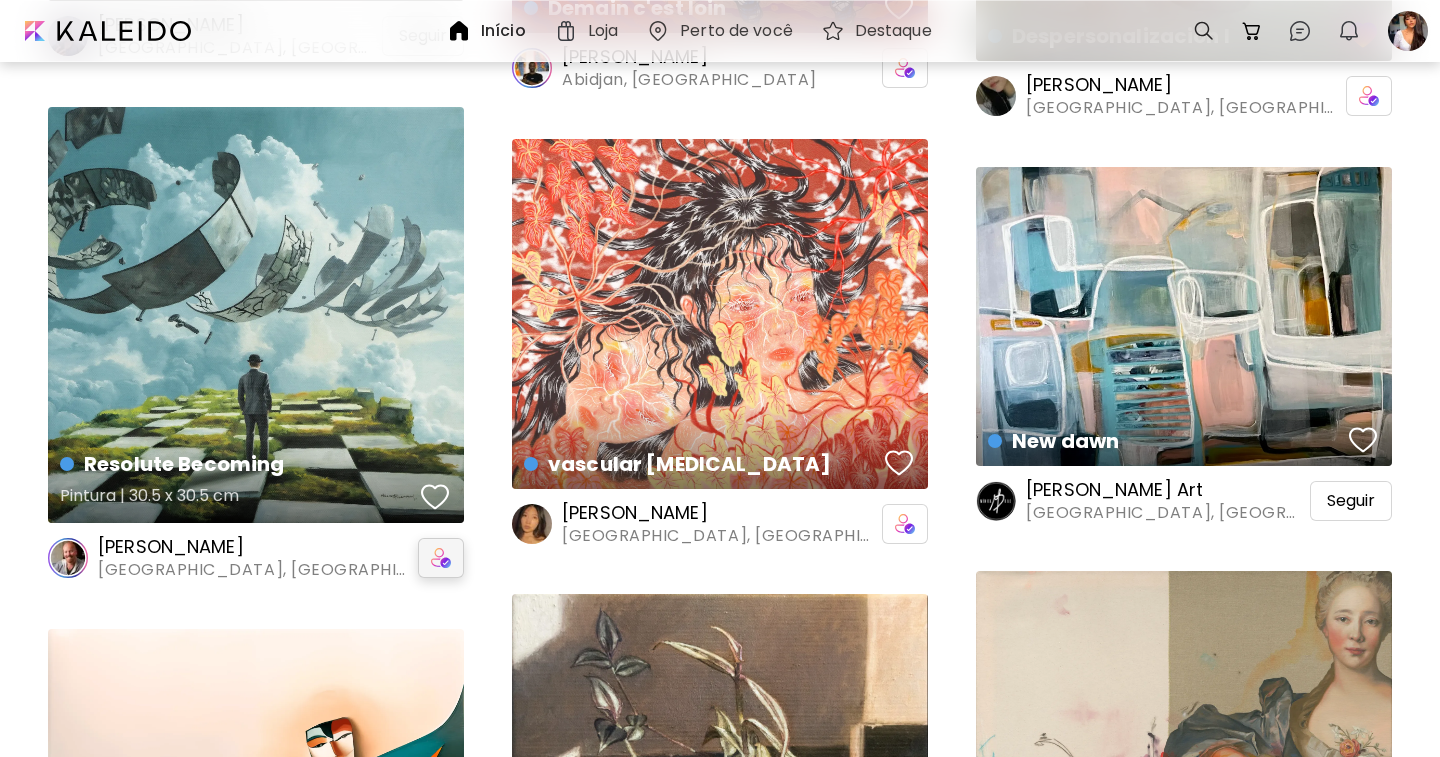 click at bounding box center (435, 497) 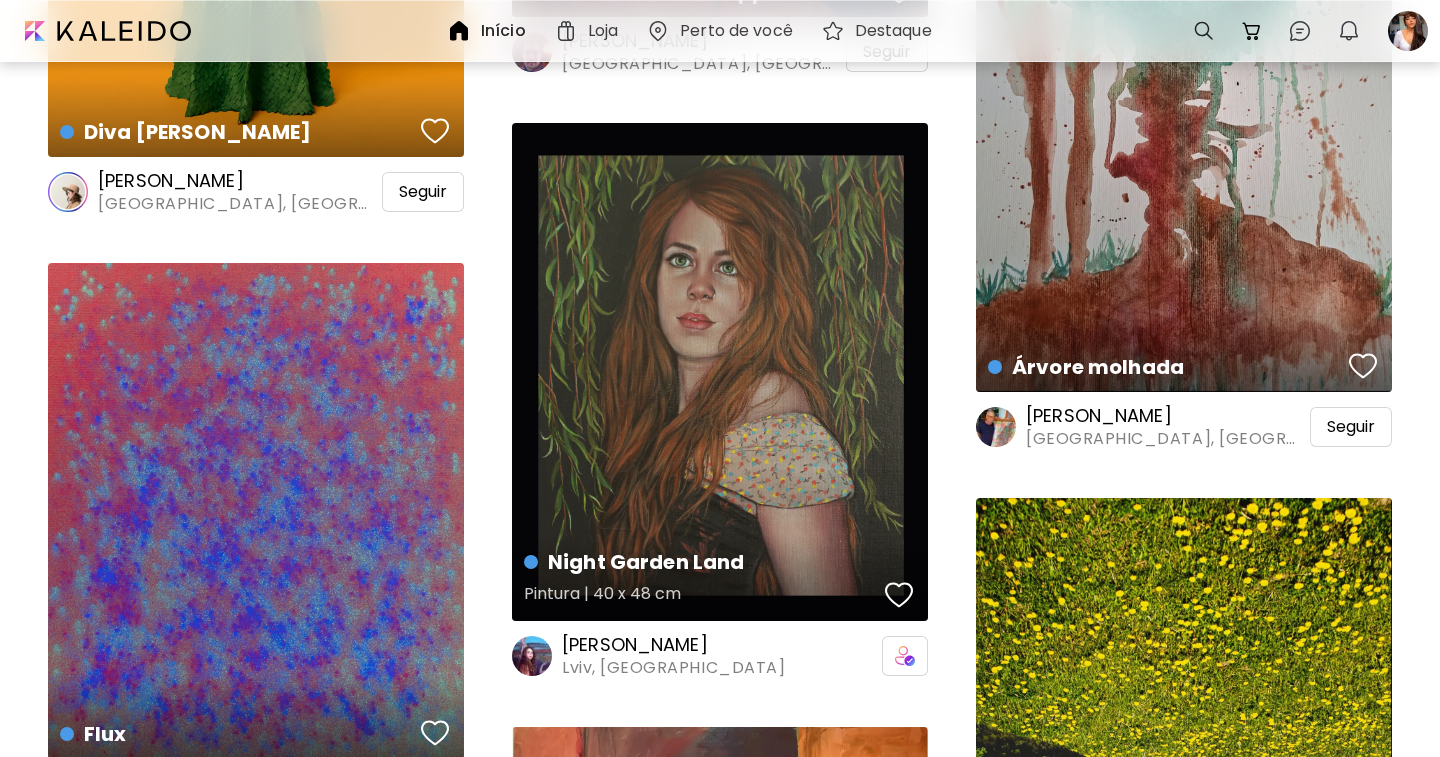 scroll, scrollTop: 60499, scrollLeft: 0, axis: vertical 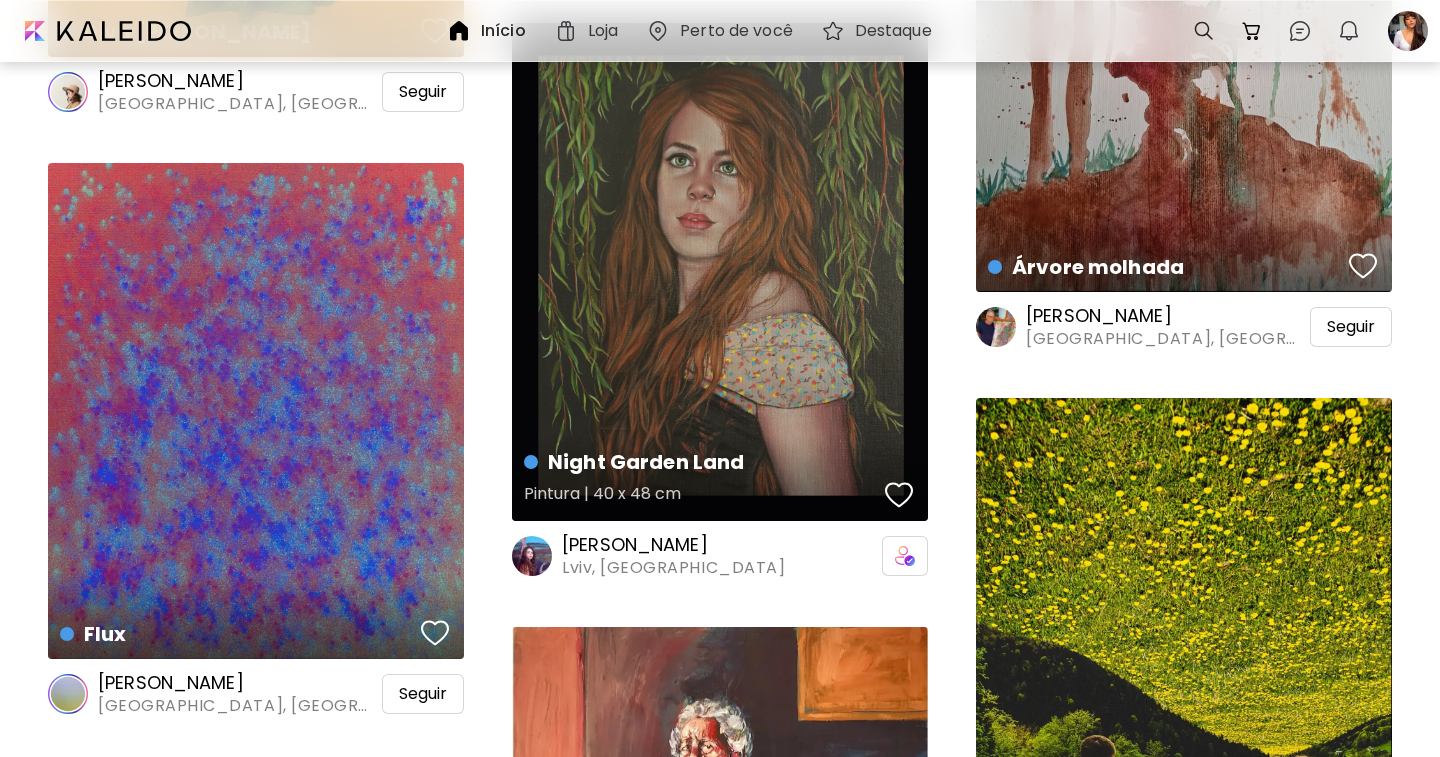 click at bounding box center (899, 495) 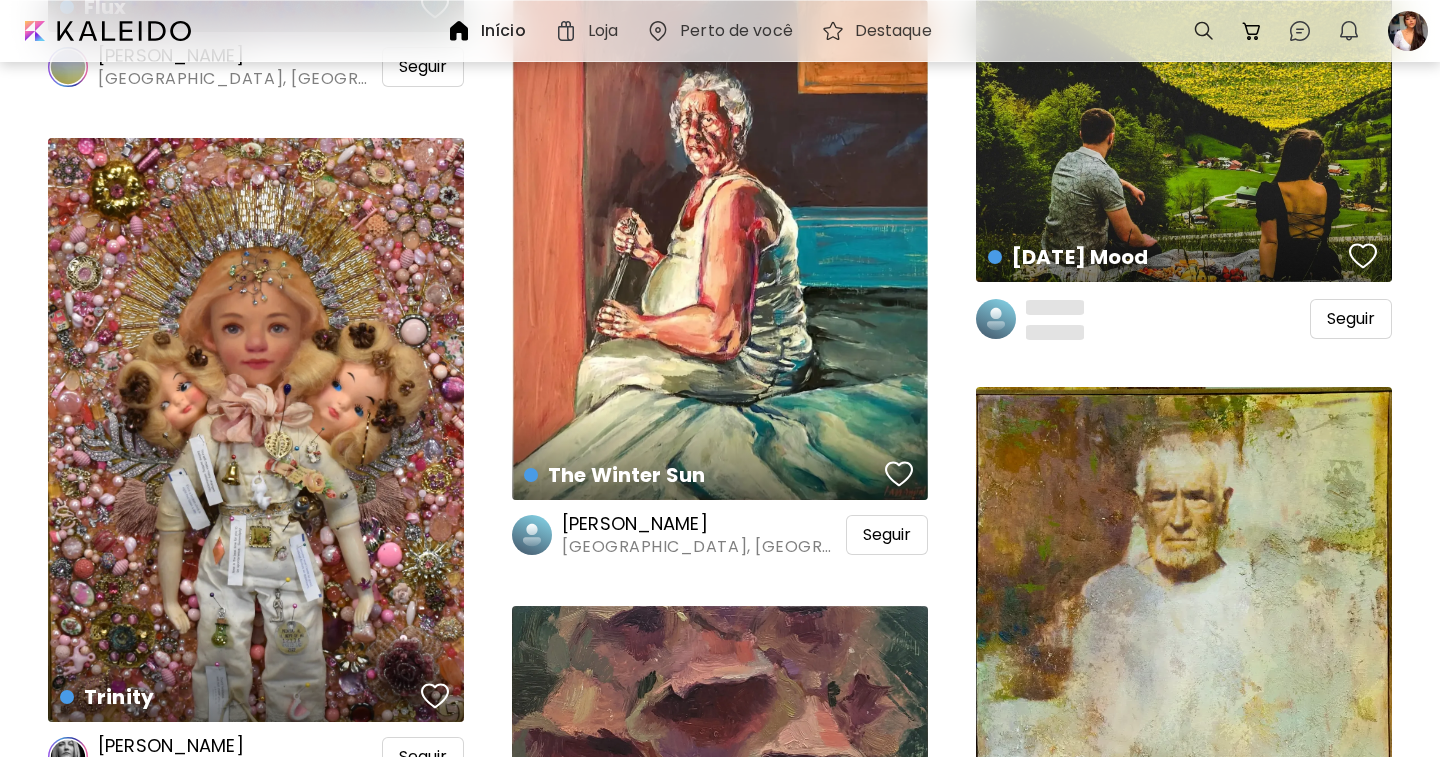 scroll, scrollTop: 61199, scrollLeft: 0, axis: vertical 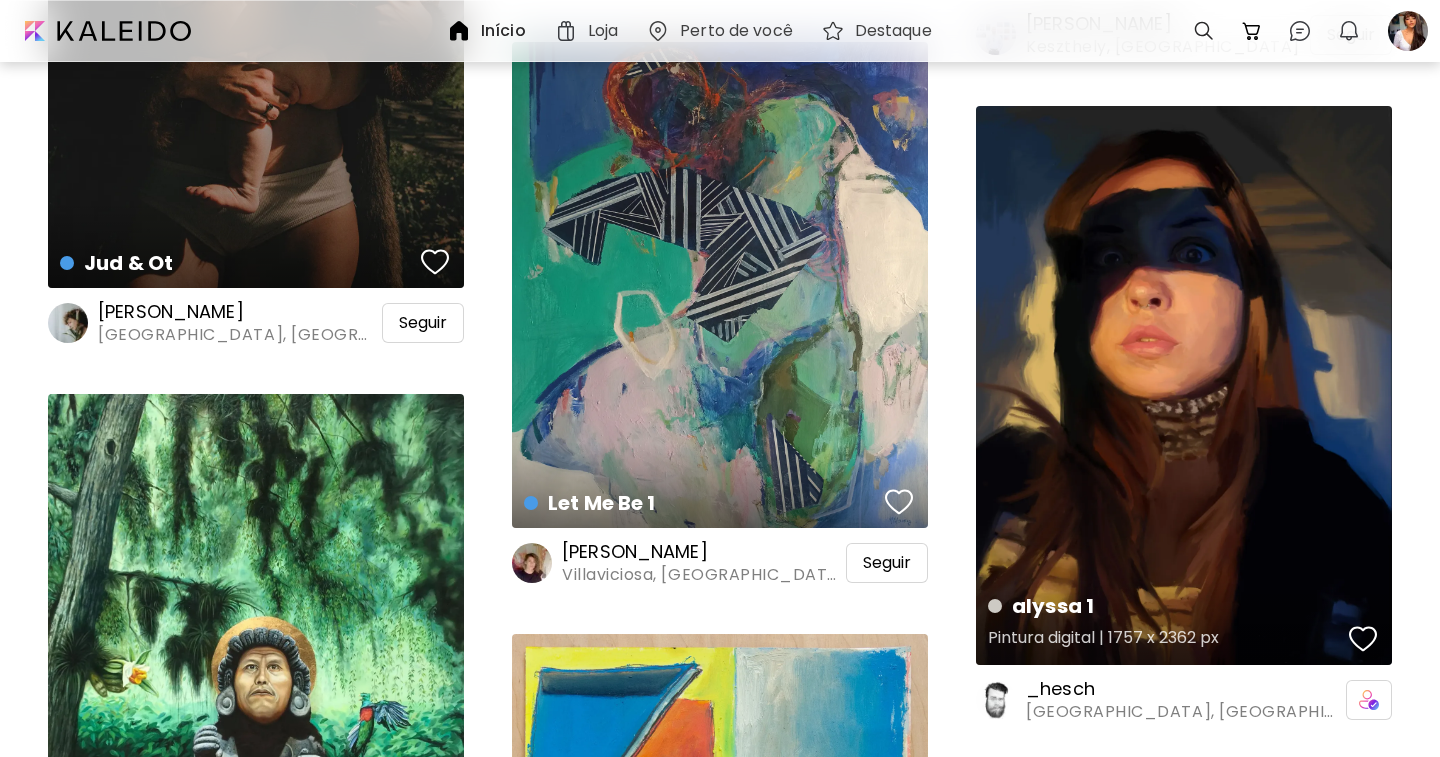 click at bounding box center [1363, 639] 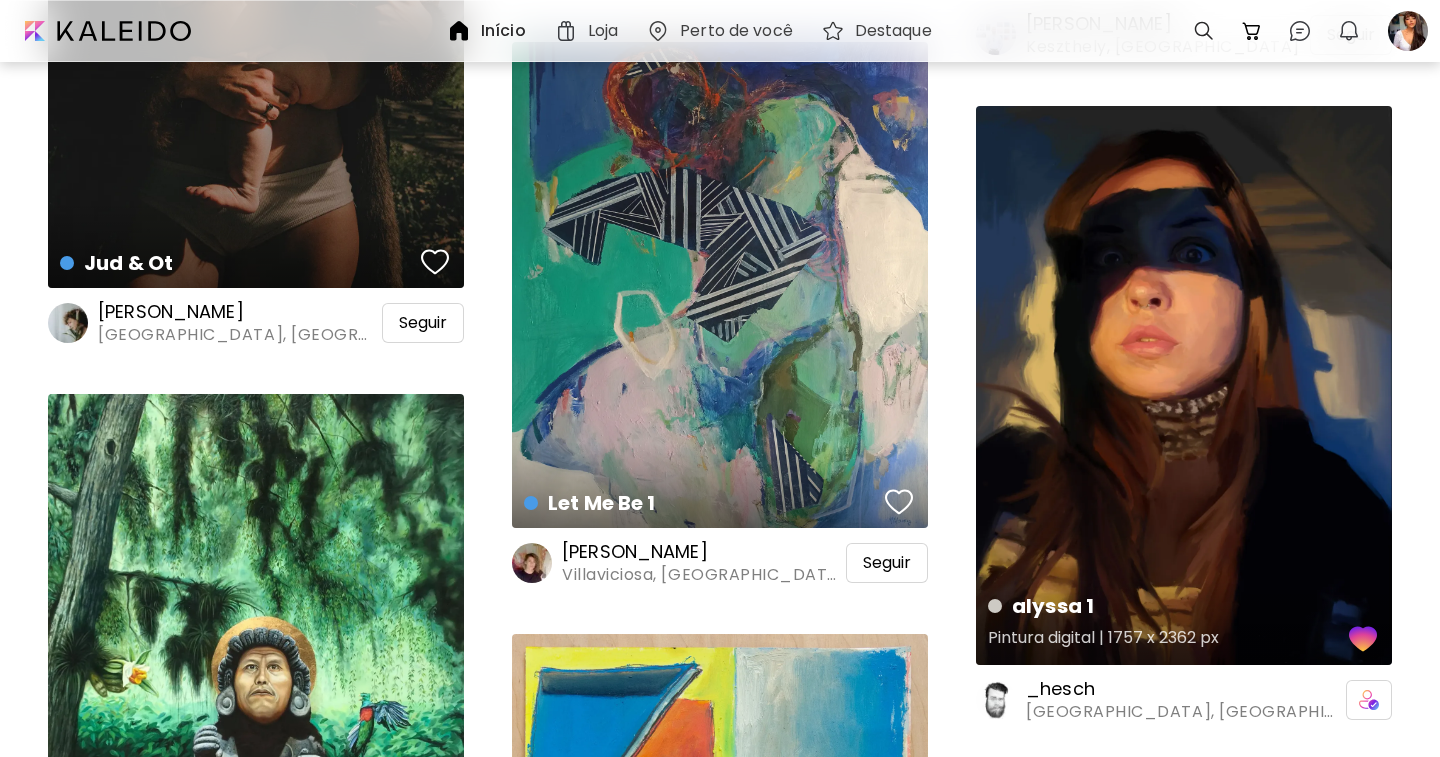 scroll, scrollTop: 63400, scrollLeft: 0, axis: vertical 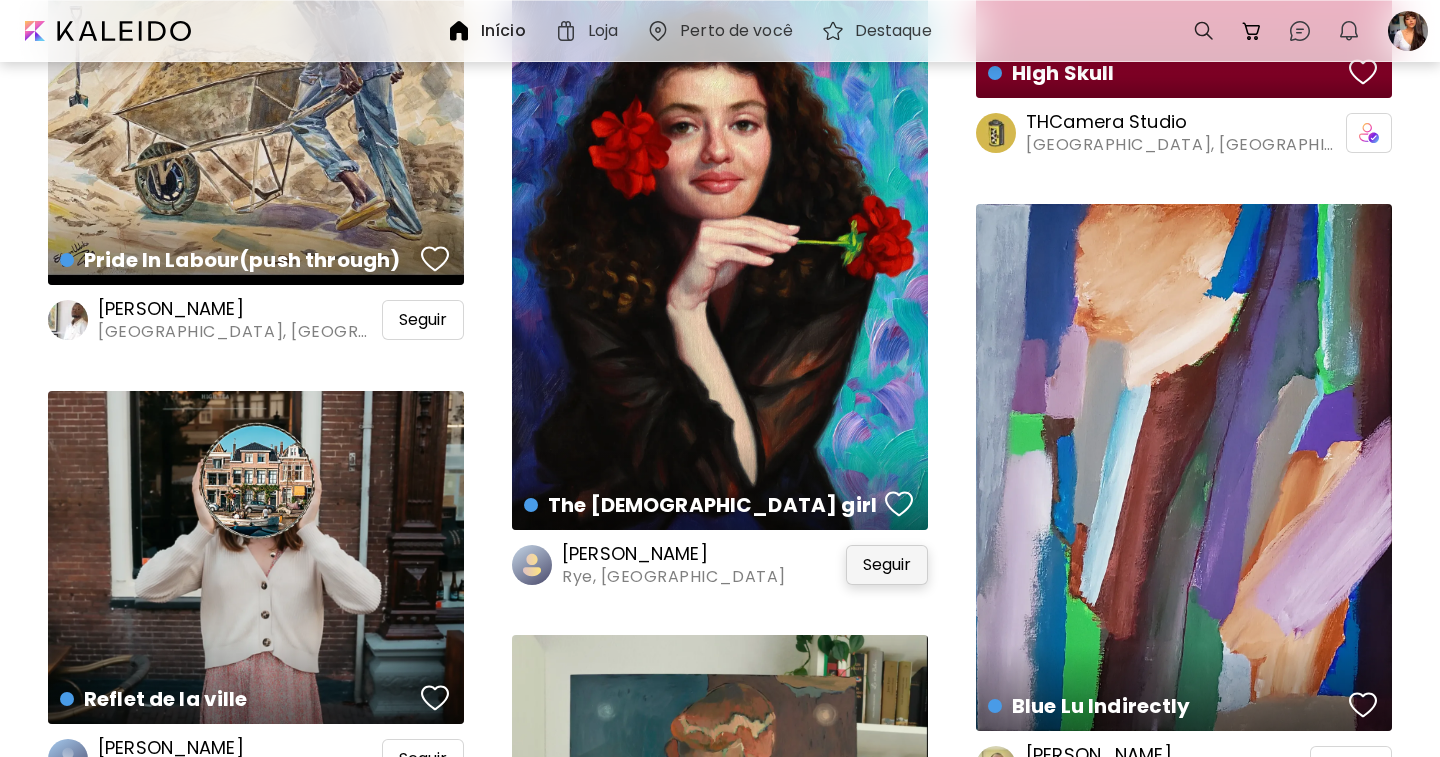 click on "Seguir" at bounding box center [887, 565] 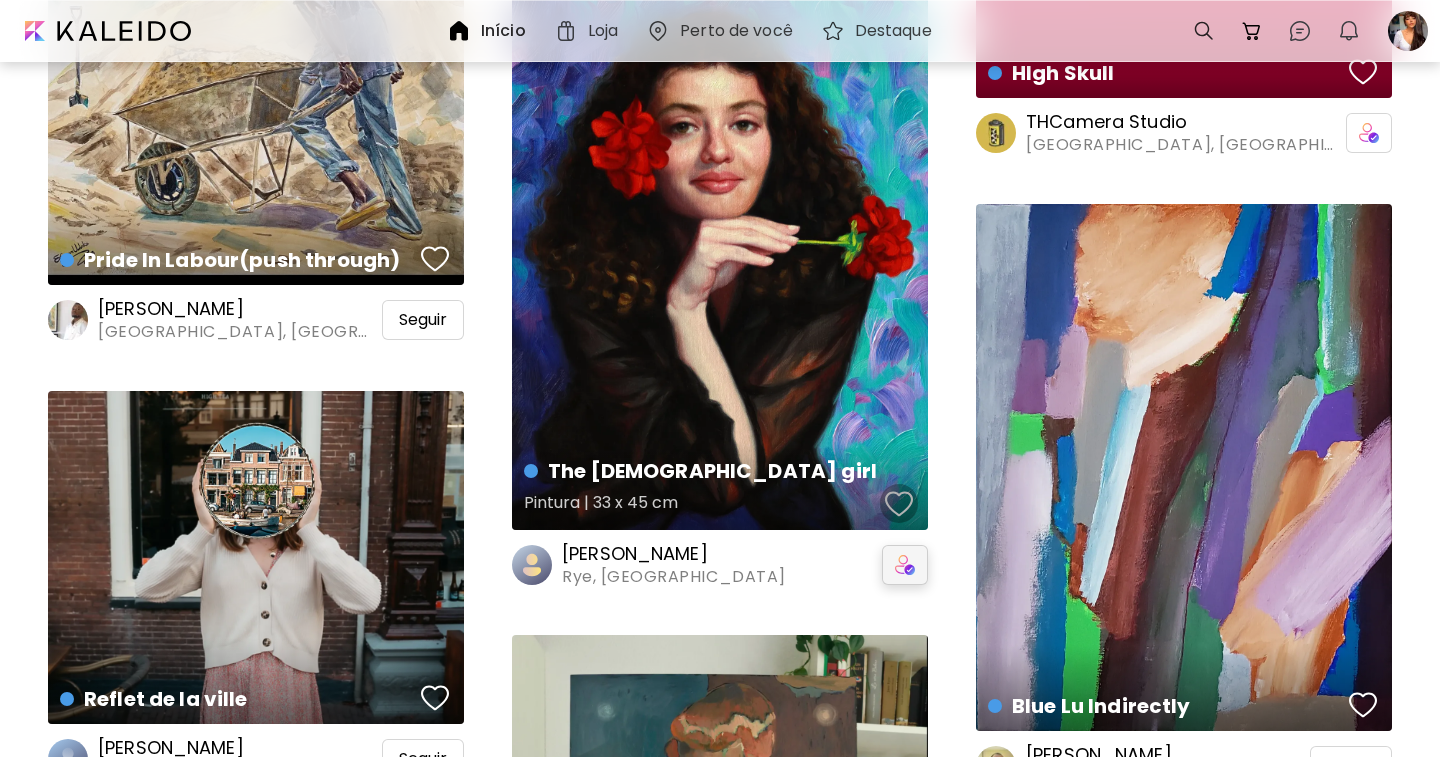 click at bounding box center (899, 504) 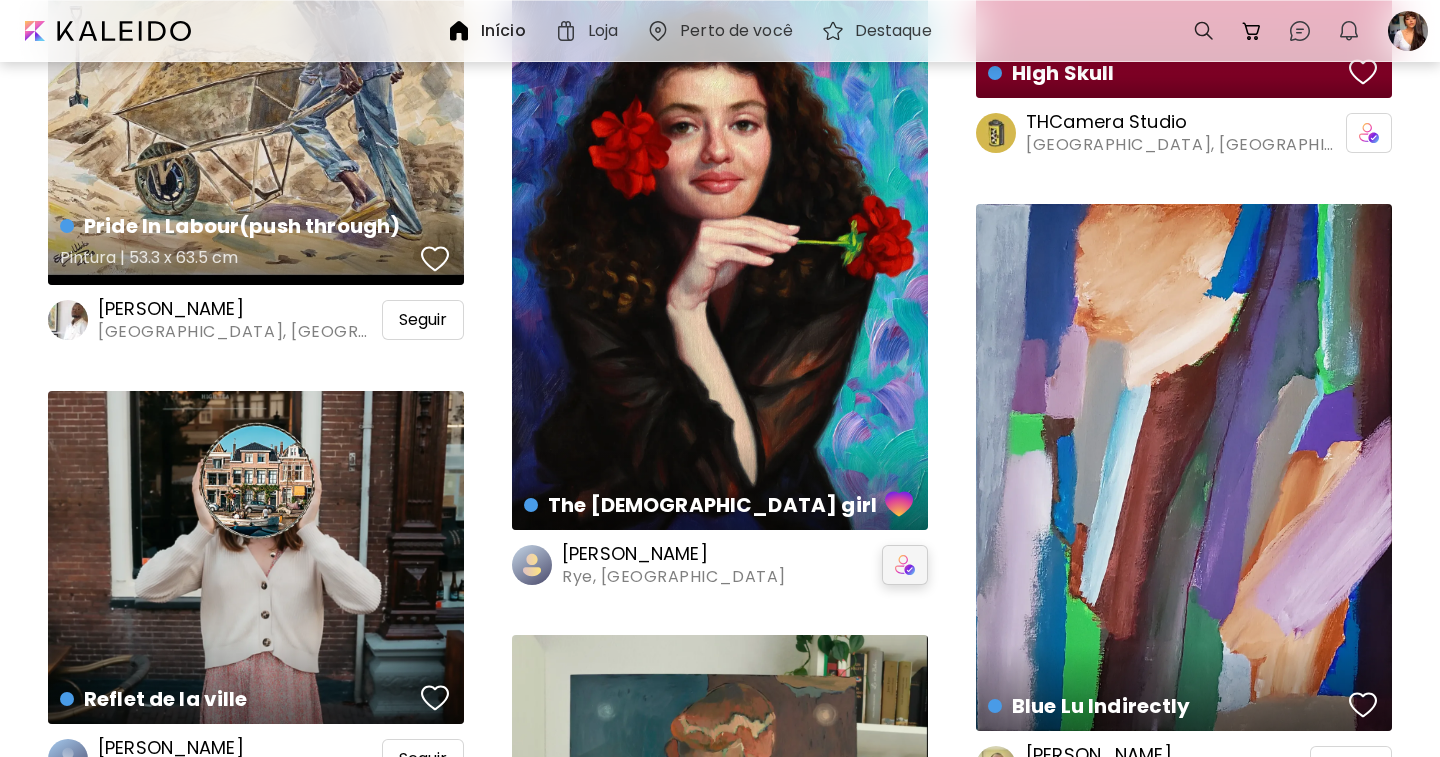 scroll, scrollTop: 63800, scrollLeft: 0, axis: vertical 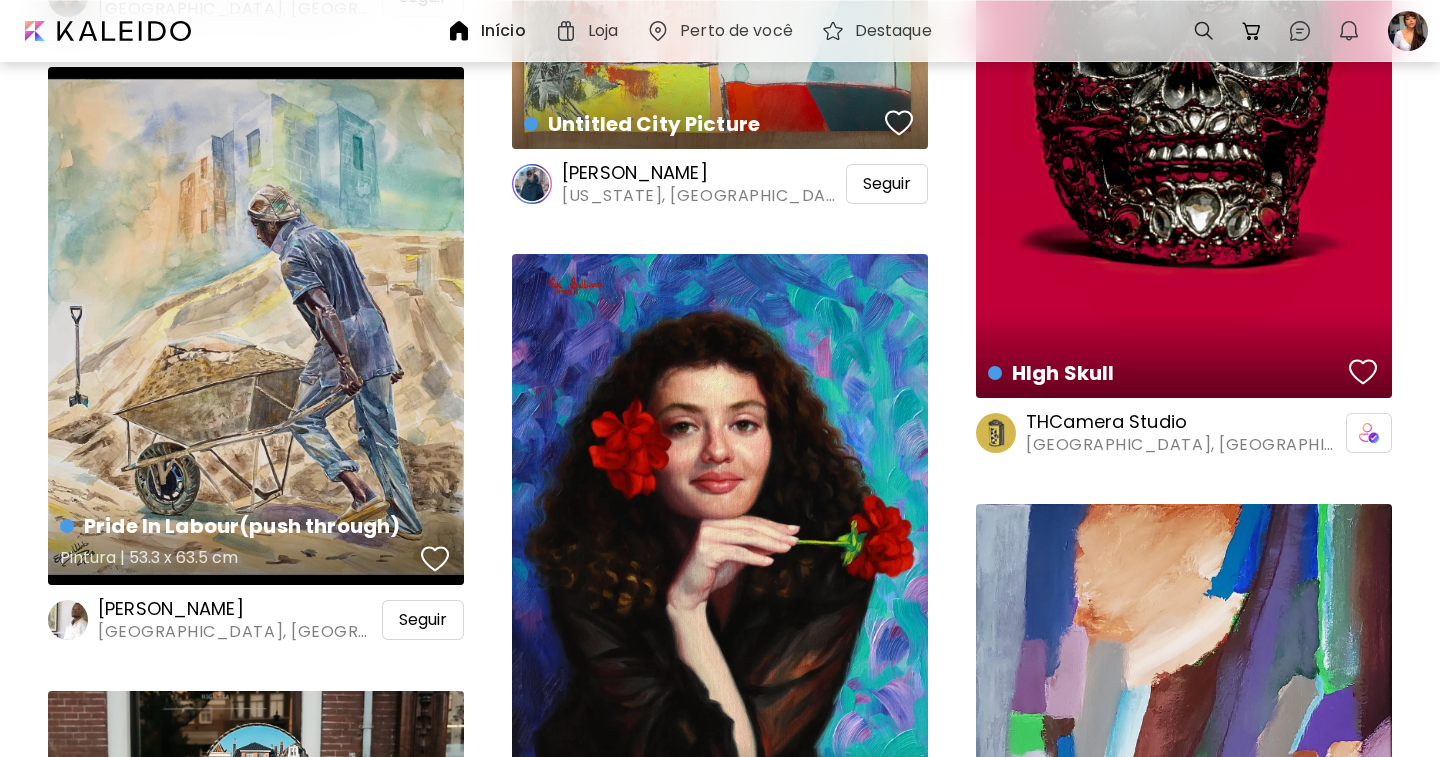 click at bounding box center [435, 559] 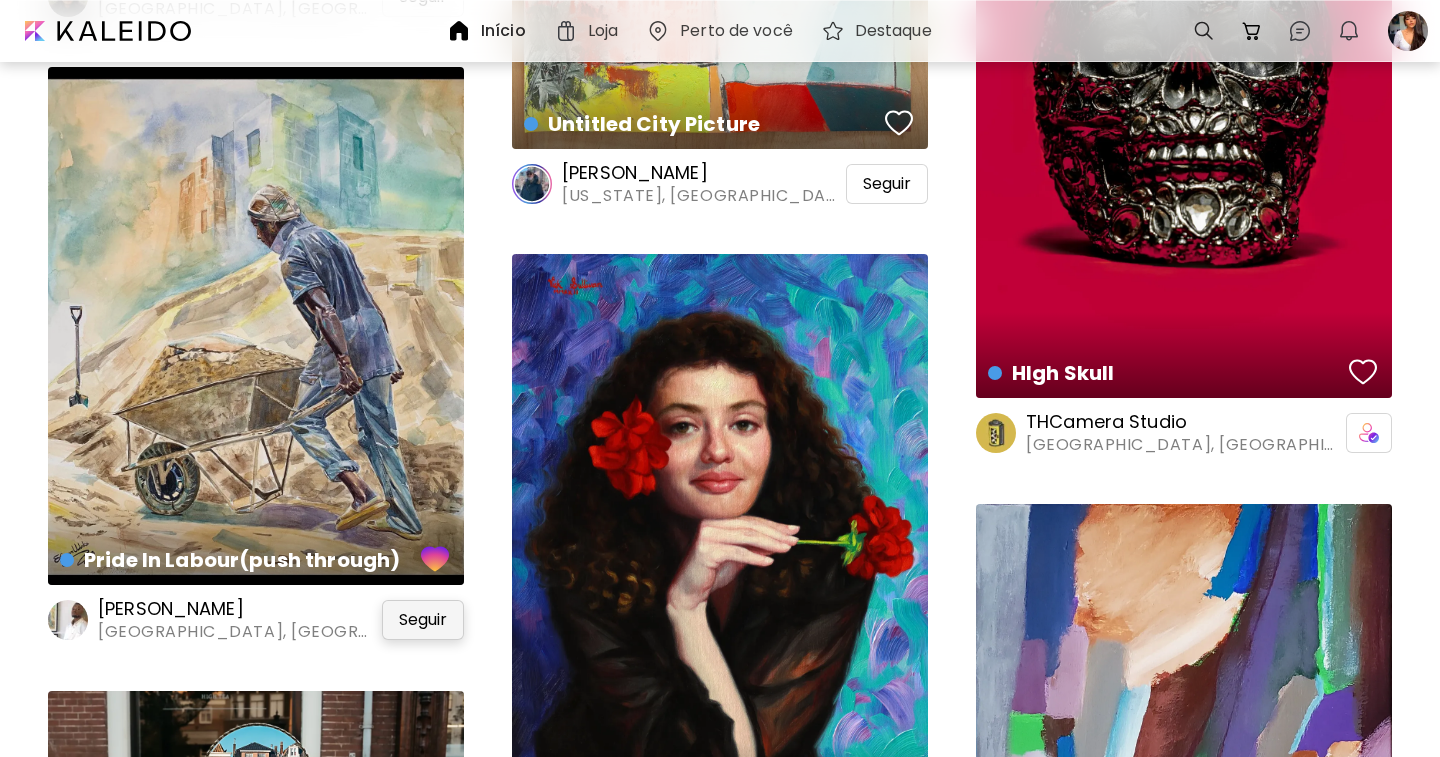 click on "Seguir" at bounding box center (423, 620) 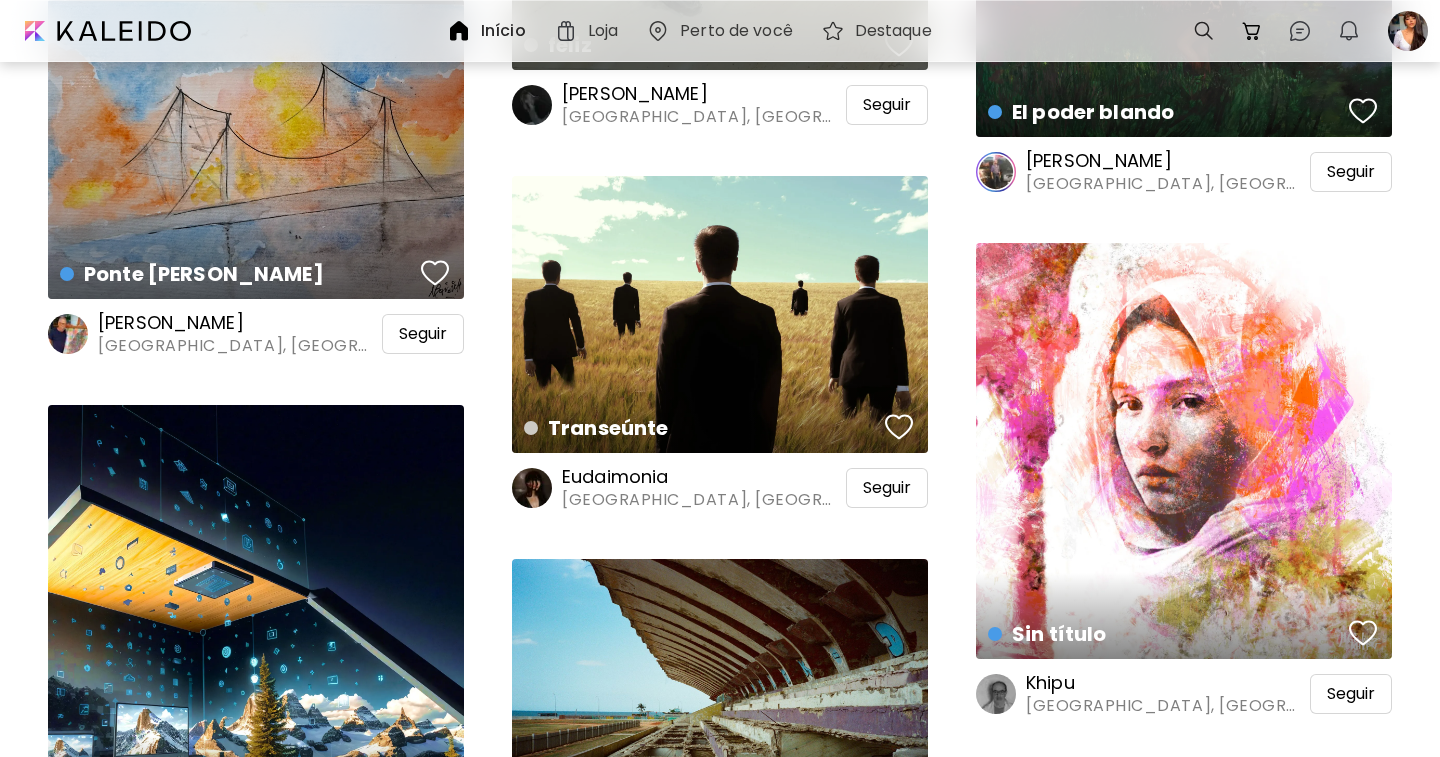scroll, scrollTop: 69400, scrollLeft: 0, axis: vertical 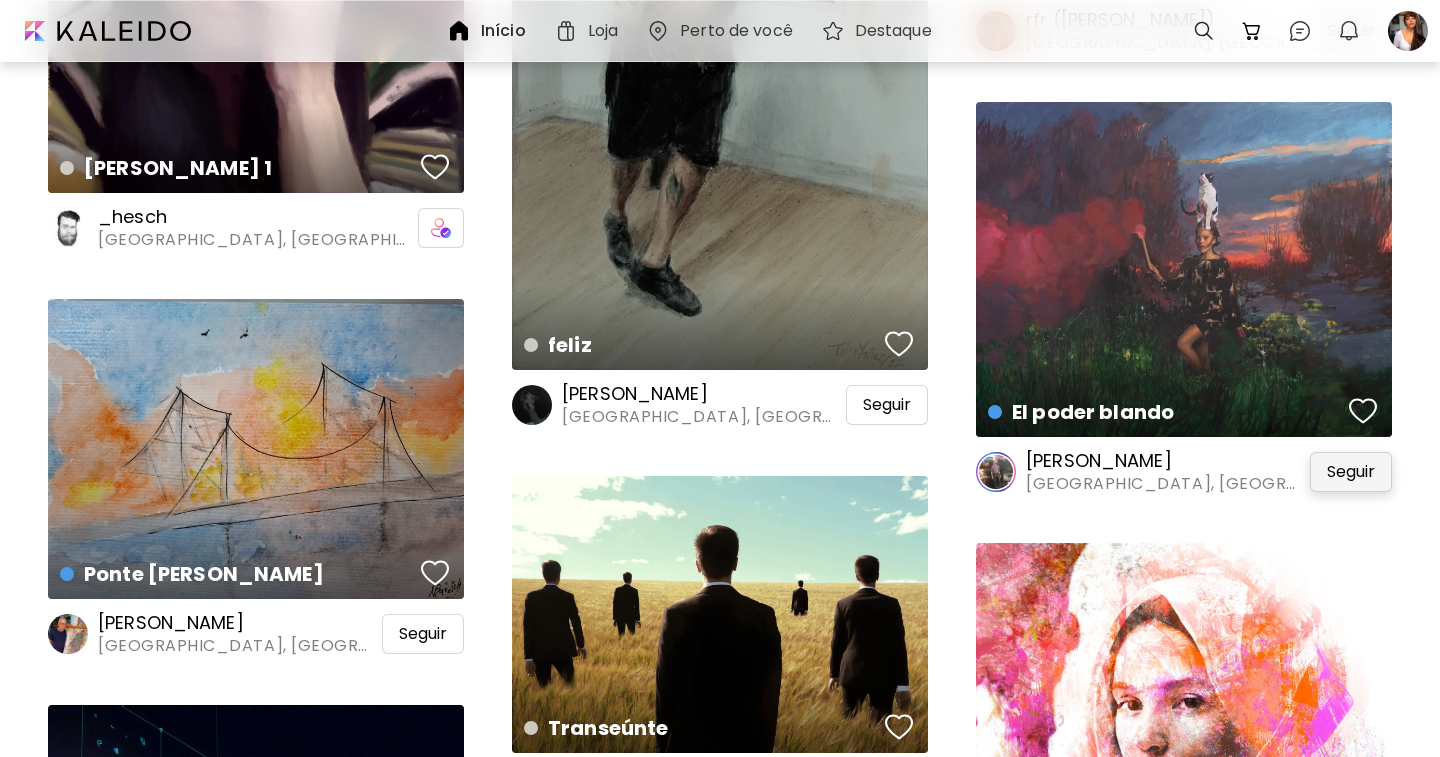 click on "Seguir" at bounding box center (1351, 472) 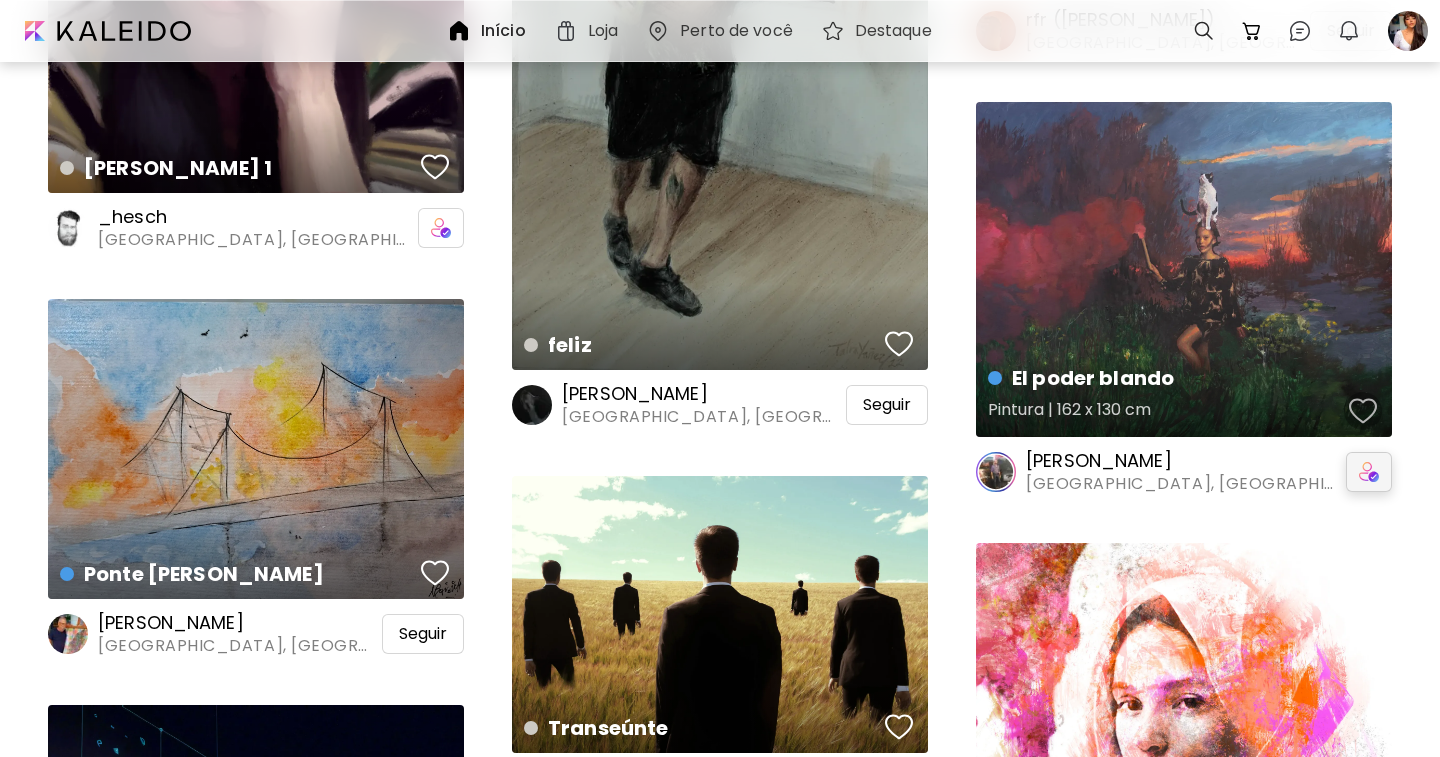 click at bounding box center [1363, 411] 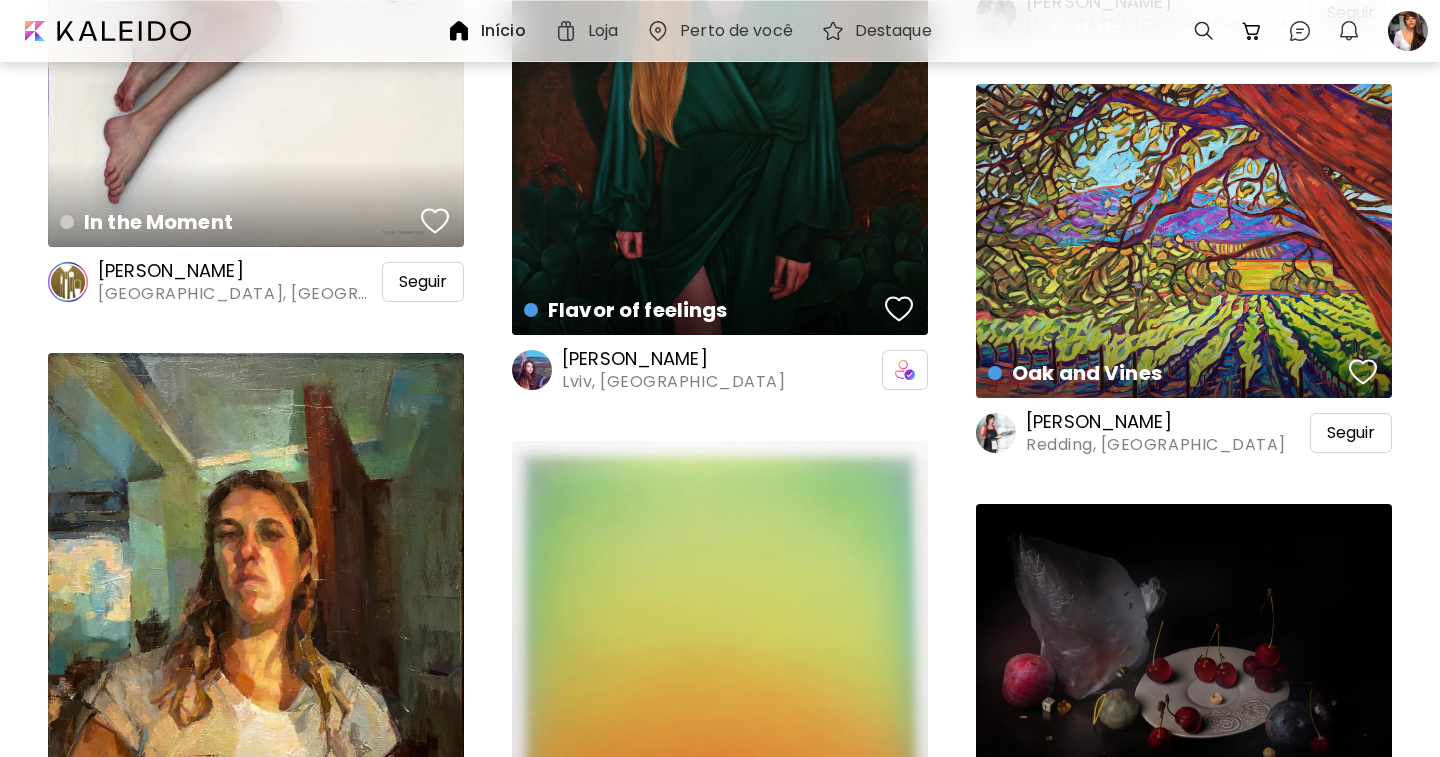 scroll, scrollTop: 71300, scrollLeft: 0, axis: vertical 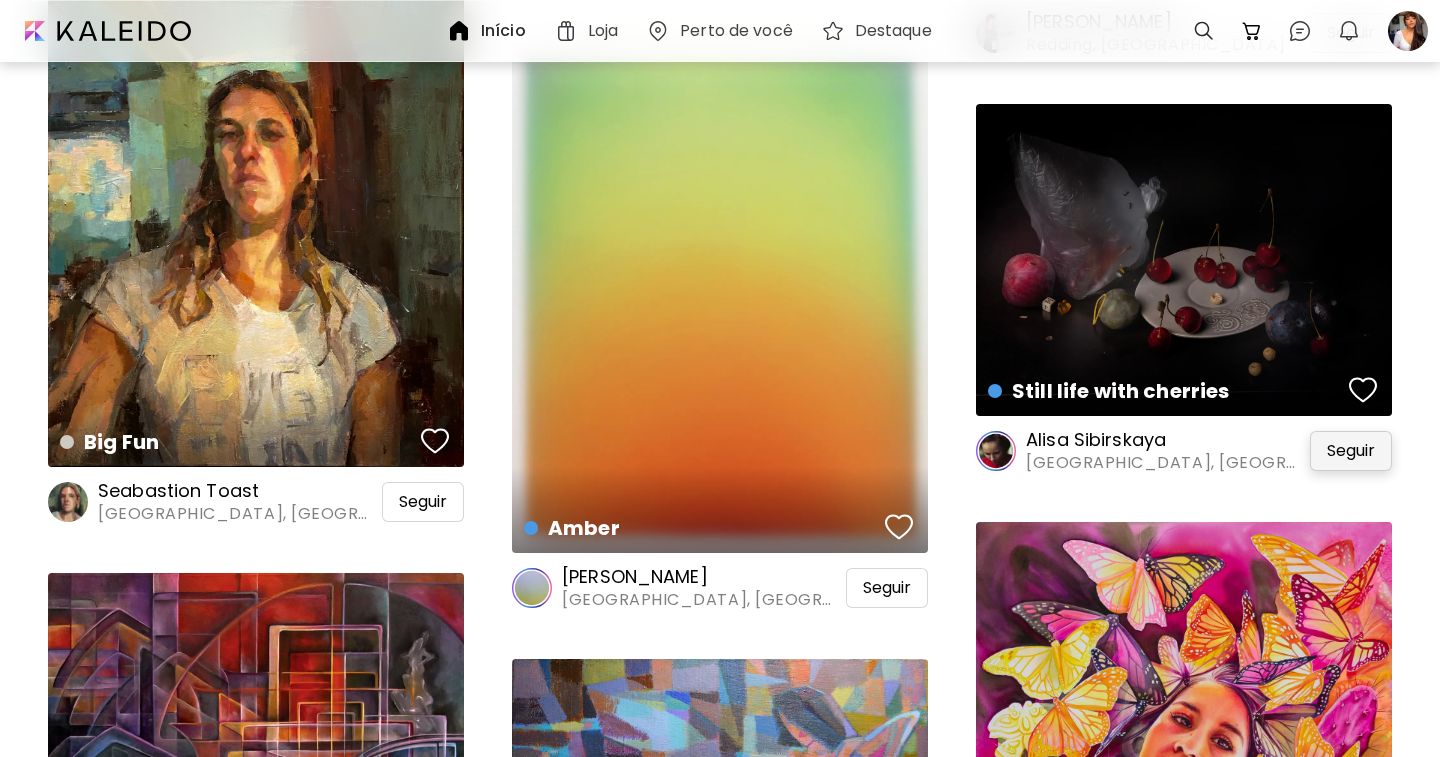 click on "Seguir" at bounding box center (1351, 451) 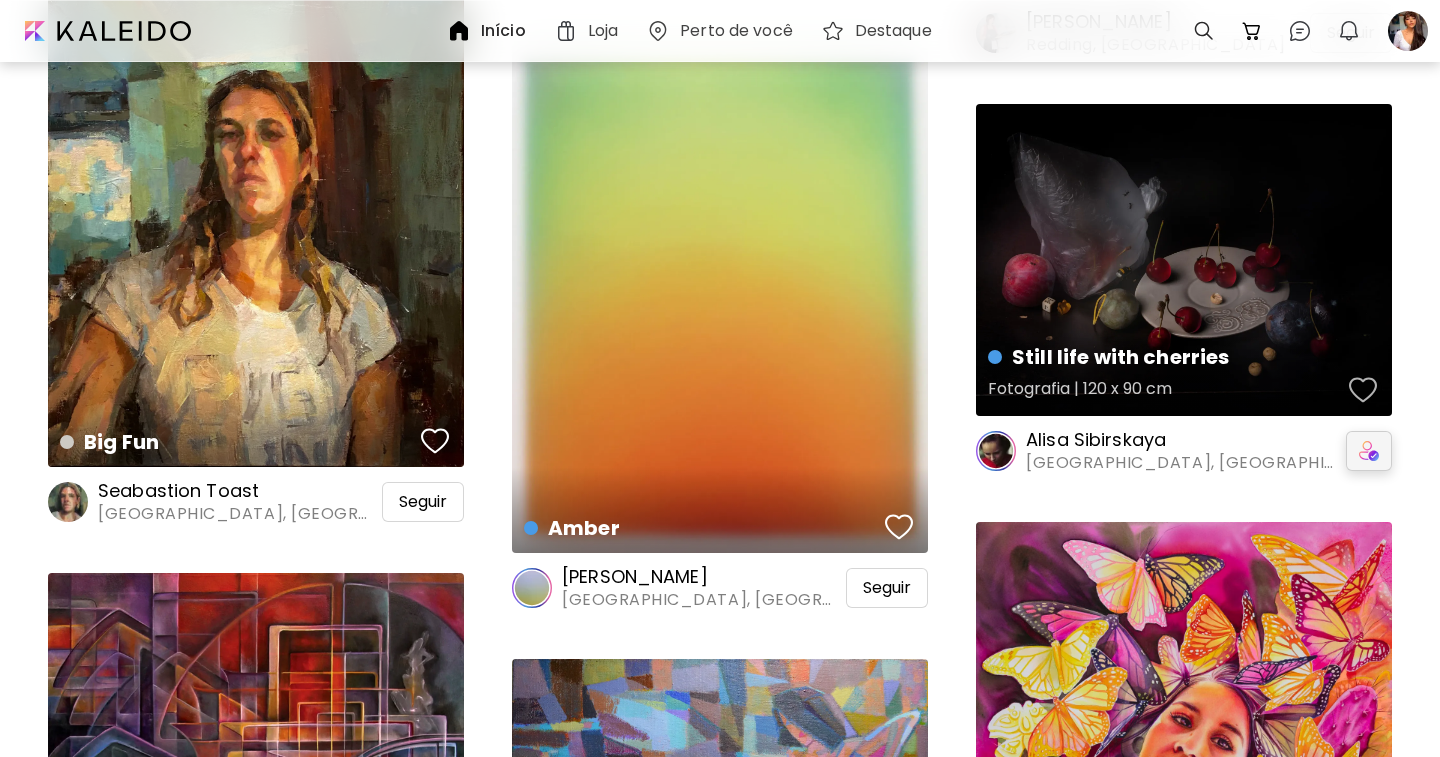 click at bounding box center (1363, 390) 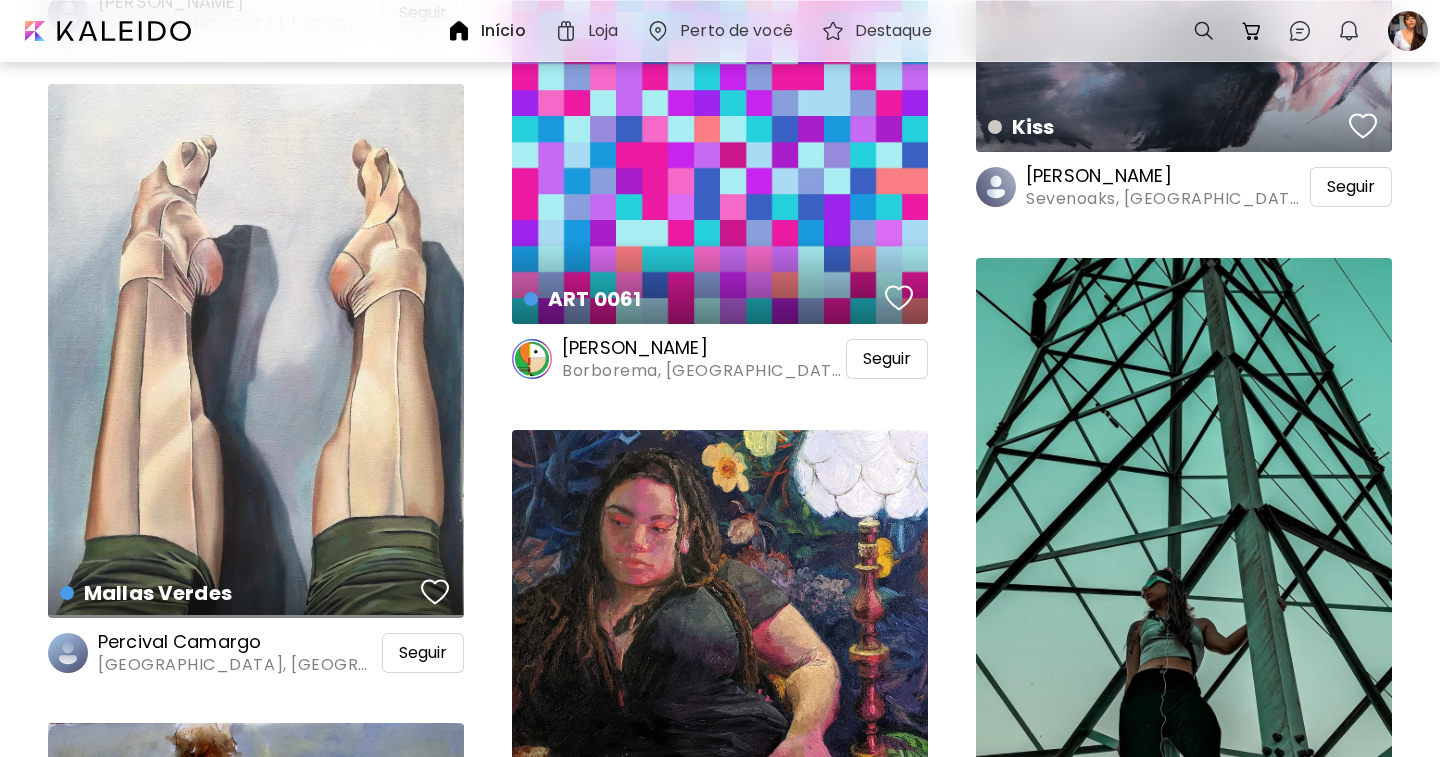 scroll, scrollTop: 80902, scrollLeft: 0, axis: vertical 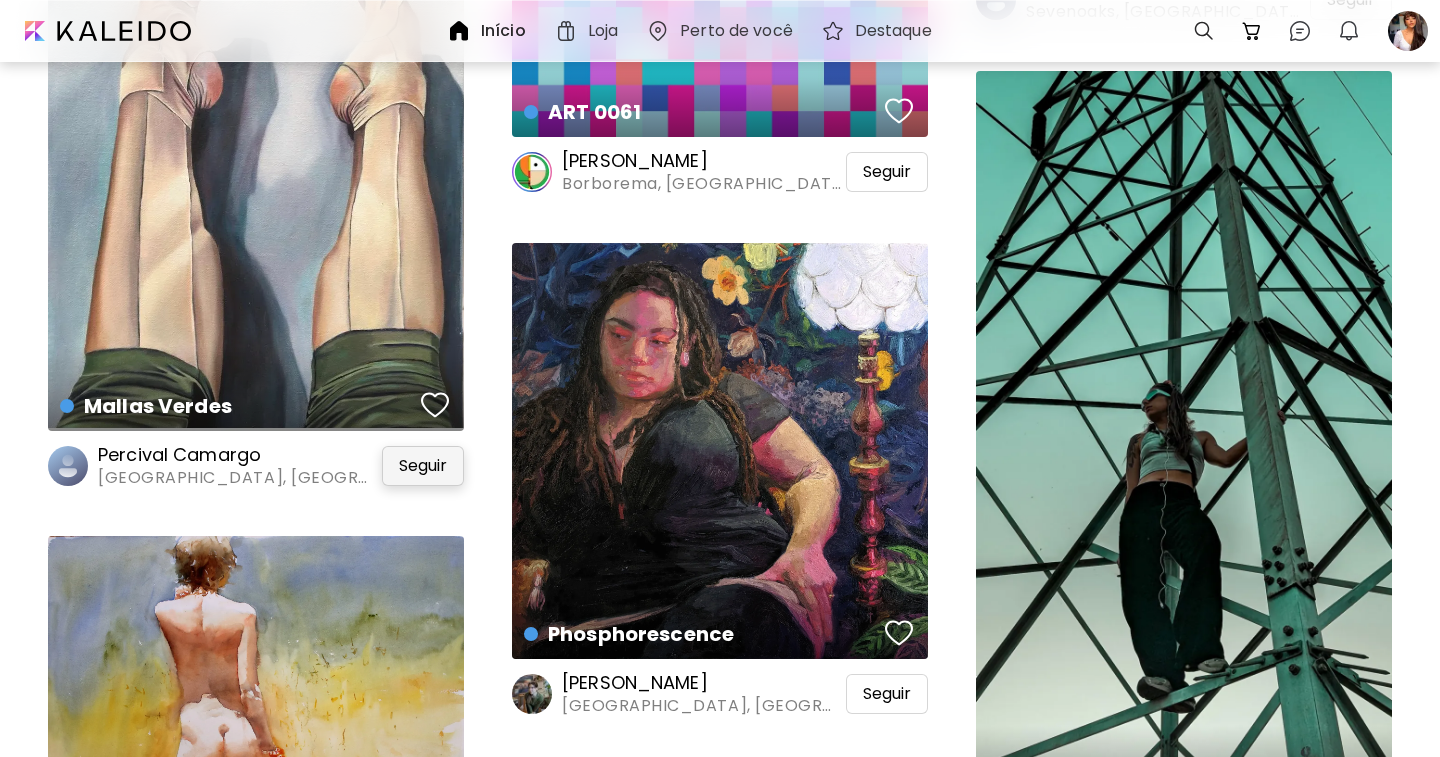click on "Seguir" at bounding box center [423, 466] 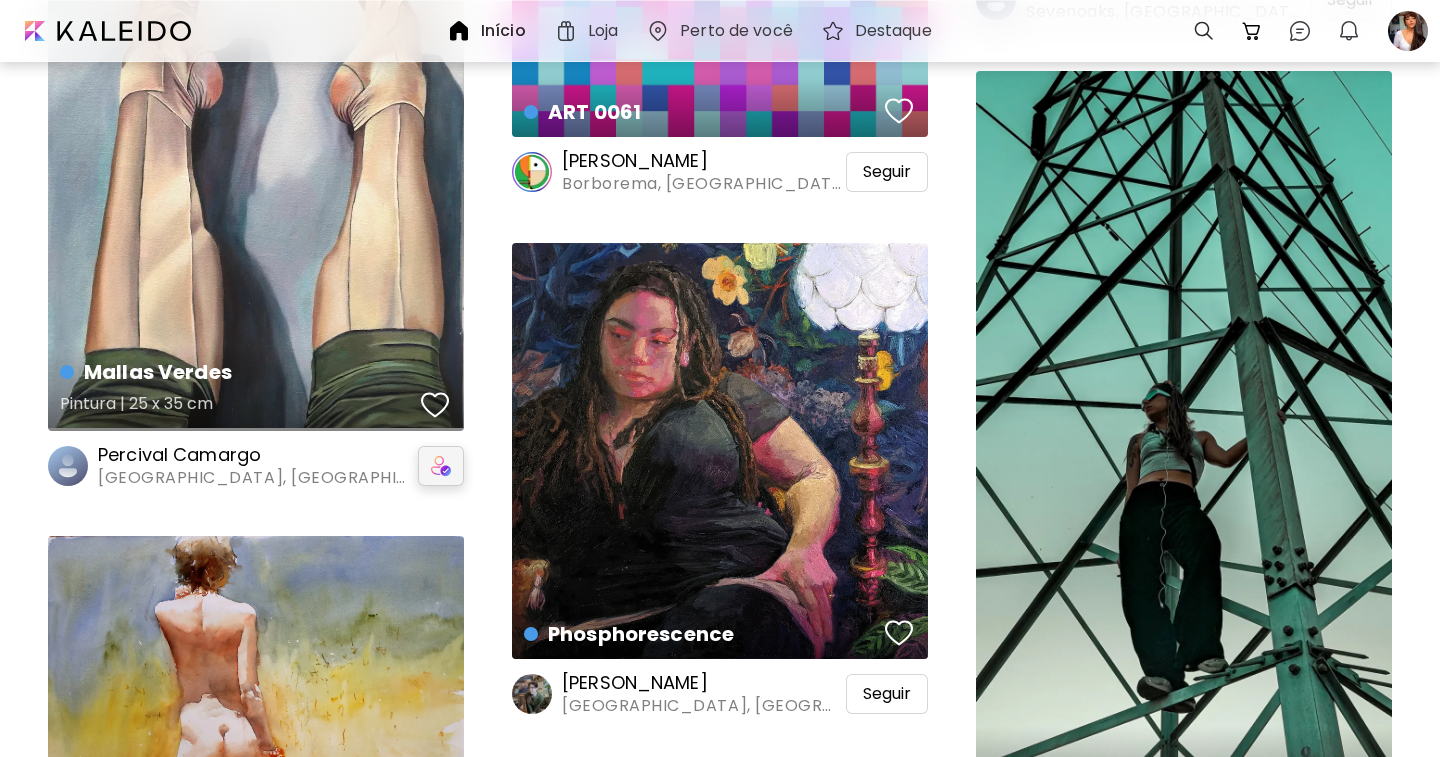 click at bounding box center [435, 405] 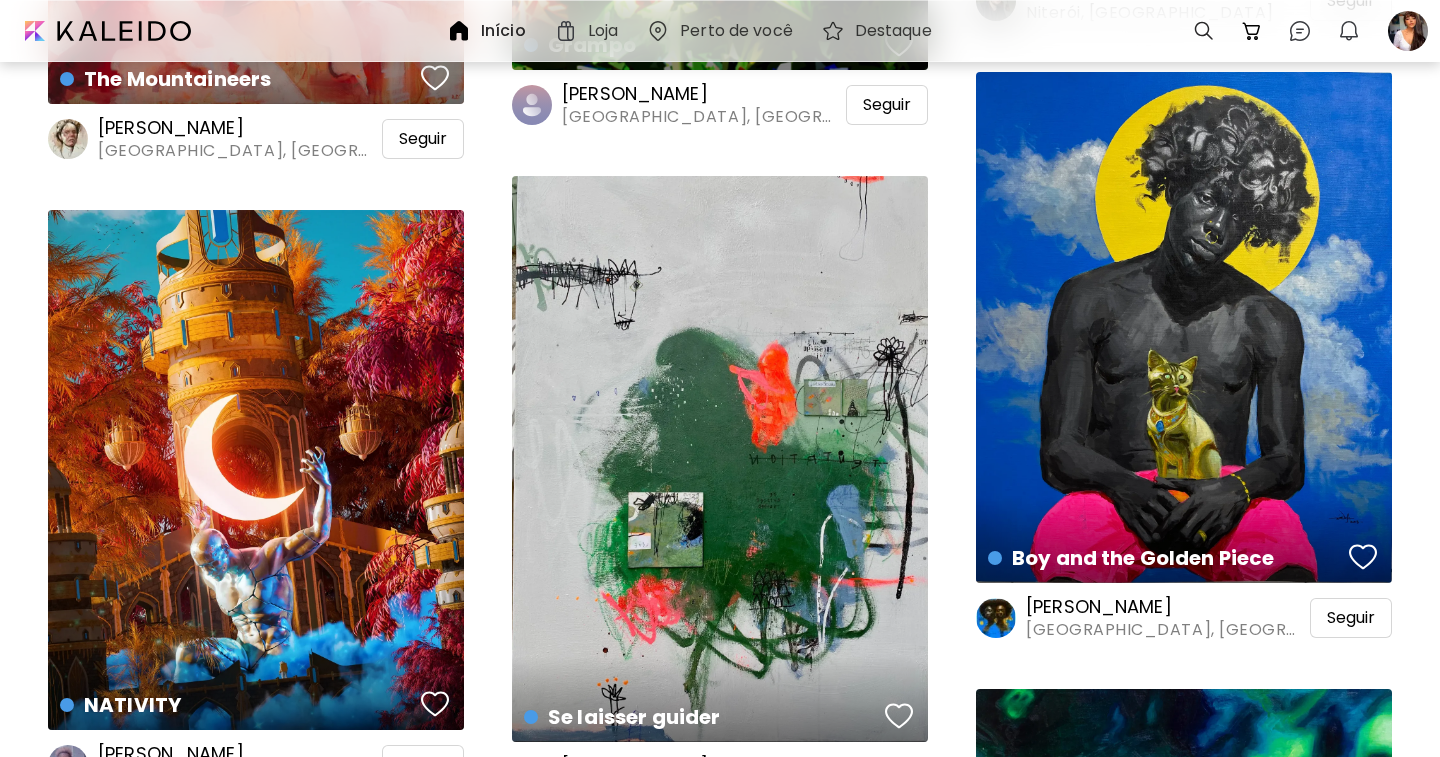 scroll, scrollTop: 85602, scrollLeft: 0, axis: vertical 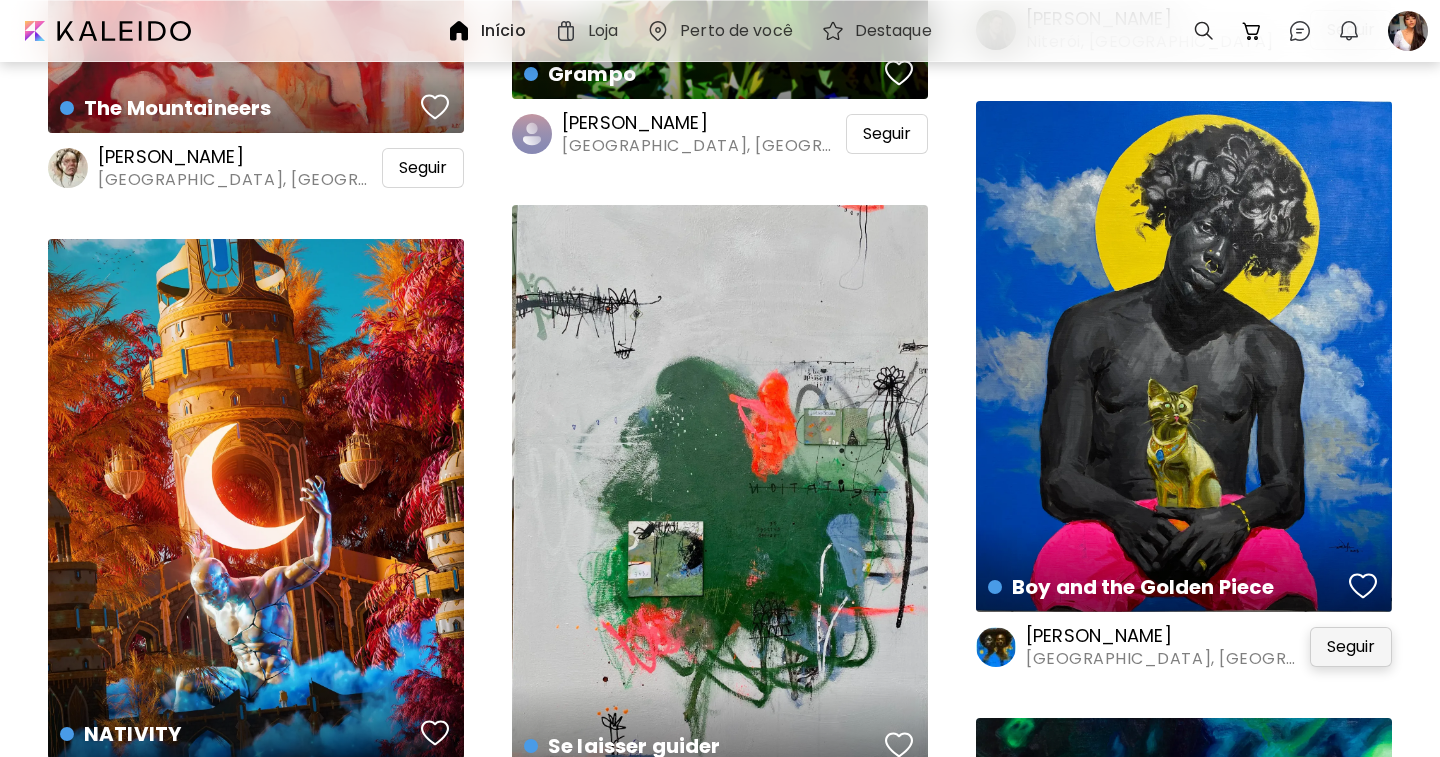 click on "Seguir" at bounding box center [1351, 647] 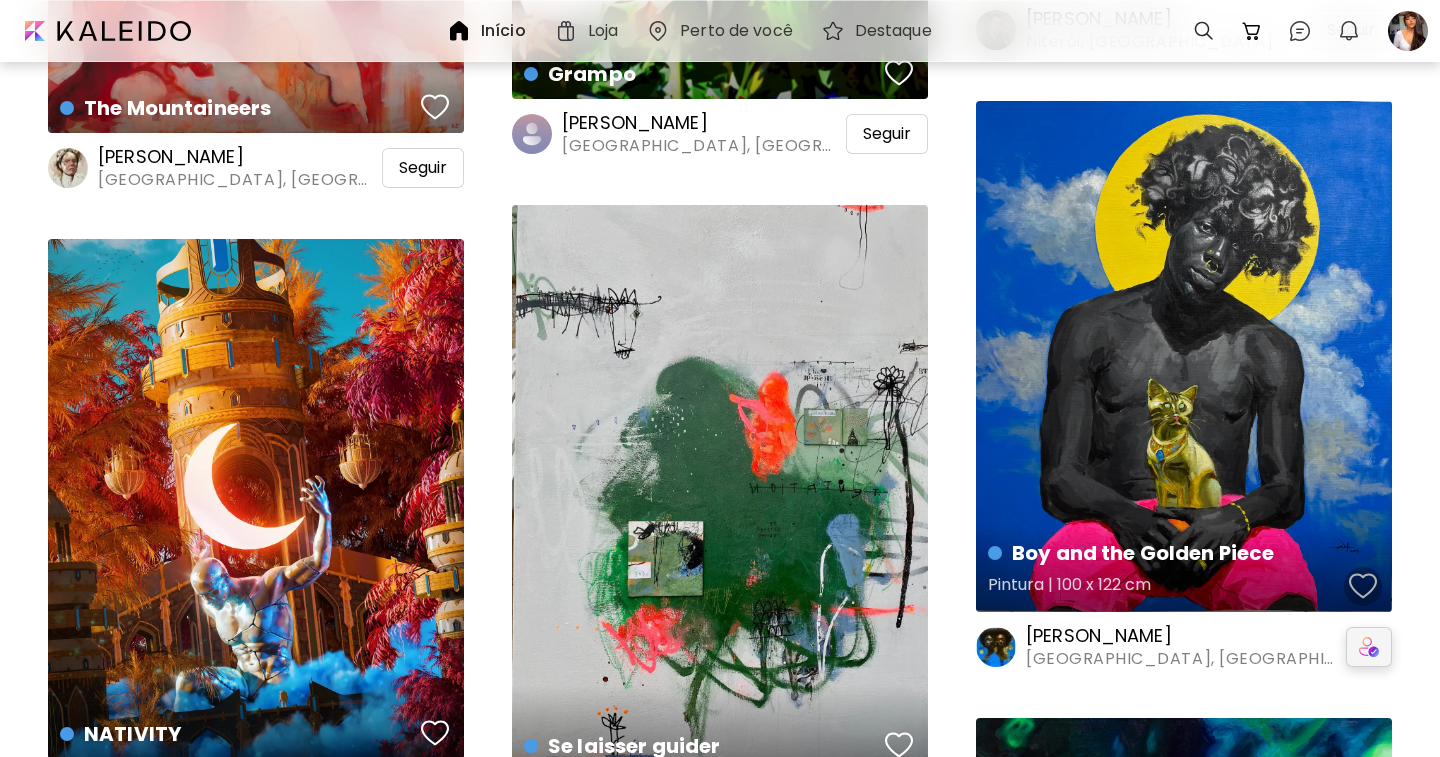 click at bounding box center [1363, 586] 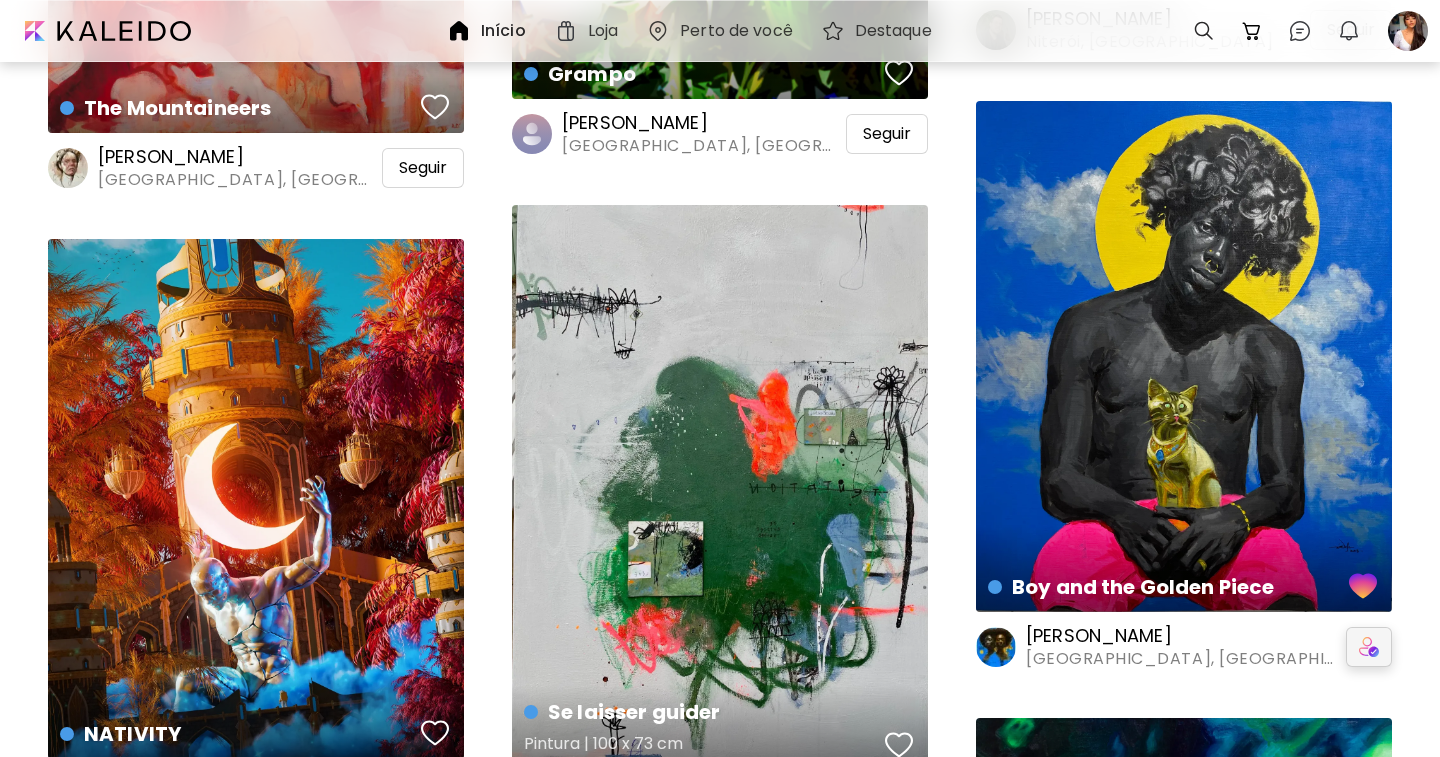 scroll, scrollTop: 86302, scrollLeft: 0, axis: vertical 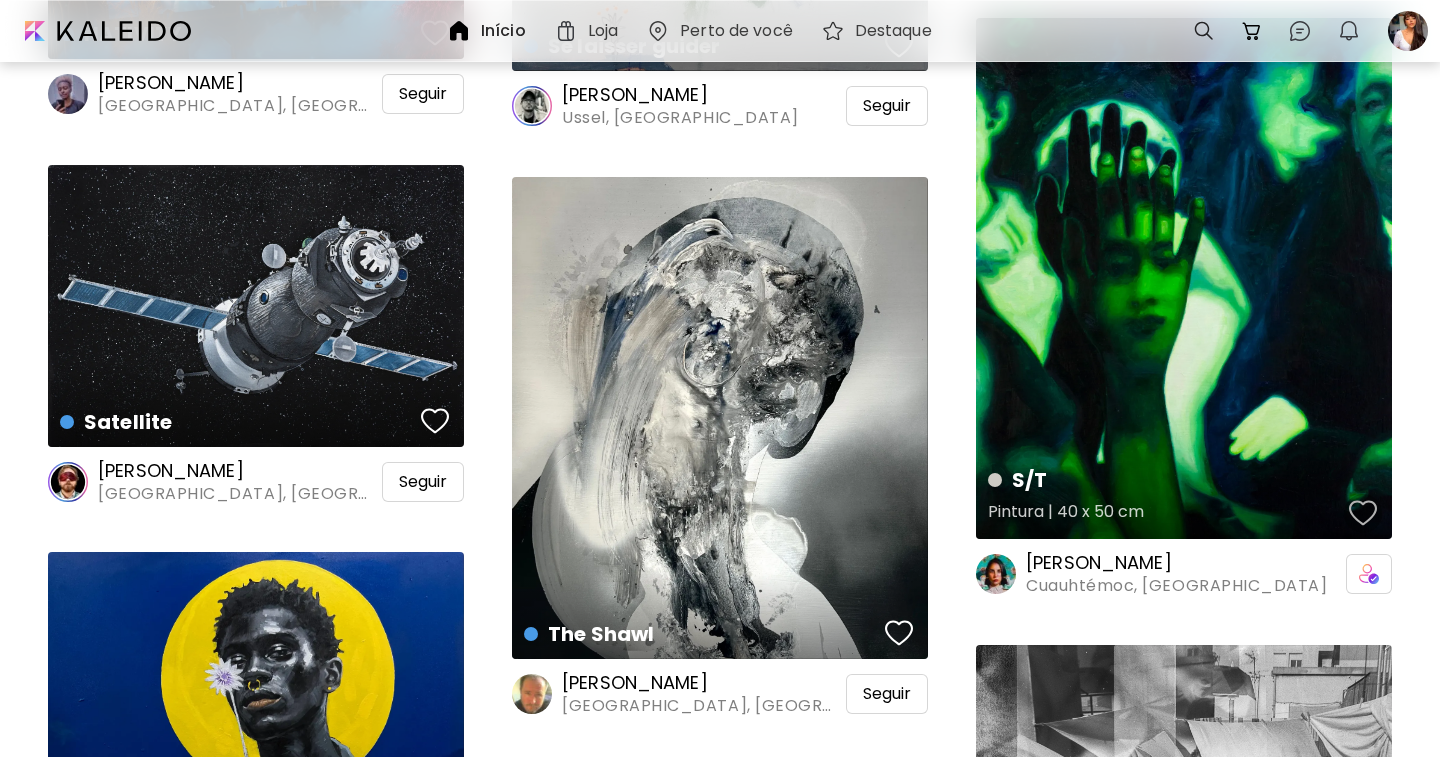 click at bounding box center [1363, 513] 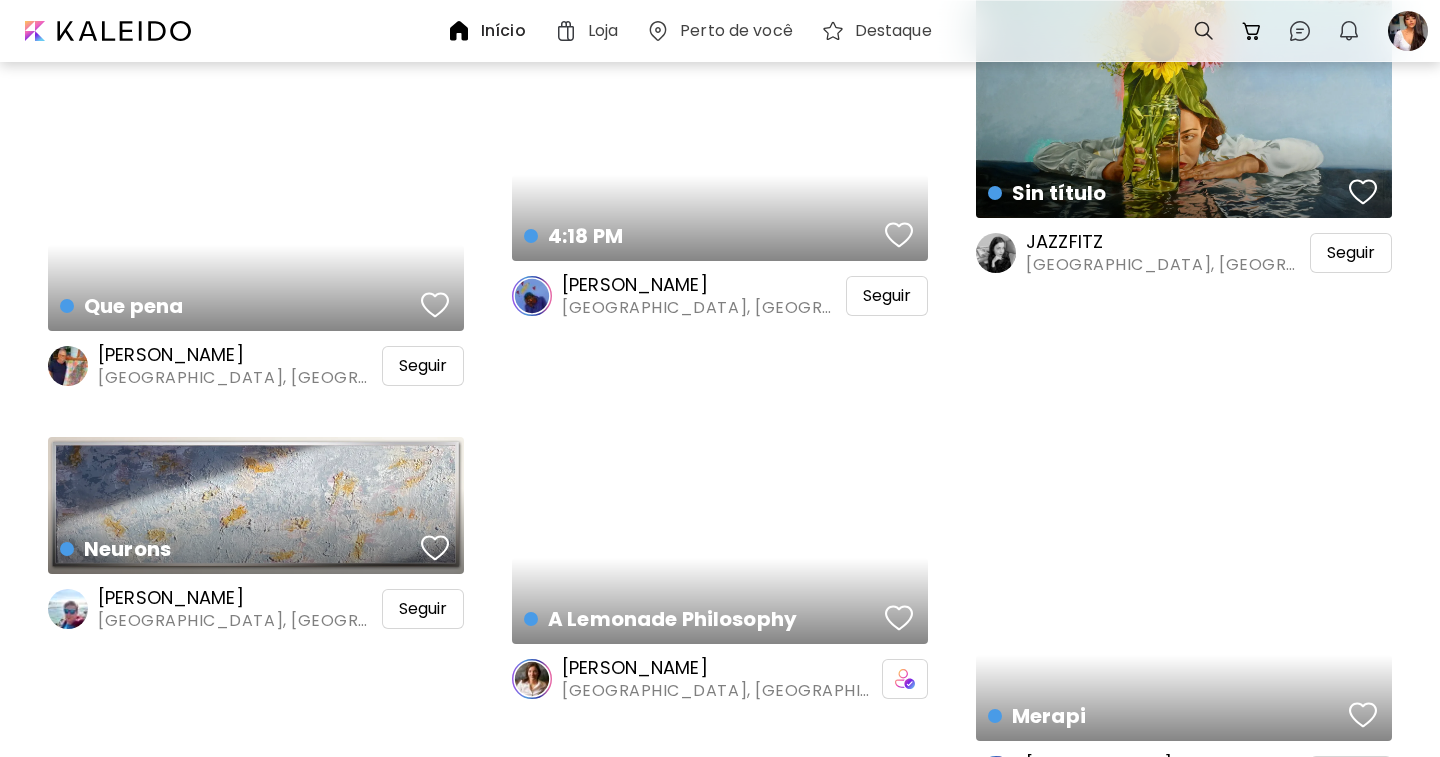 scroll, scrollTop: 88602, scrollLeft: 0, axis: vertical 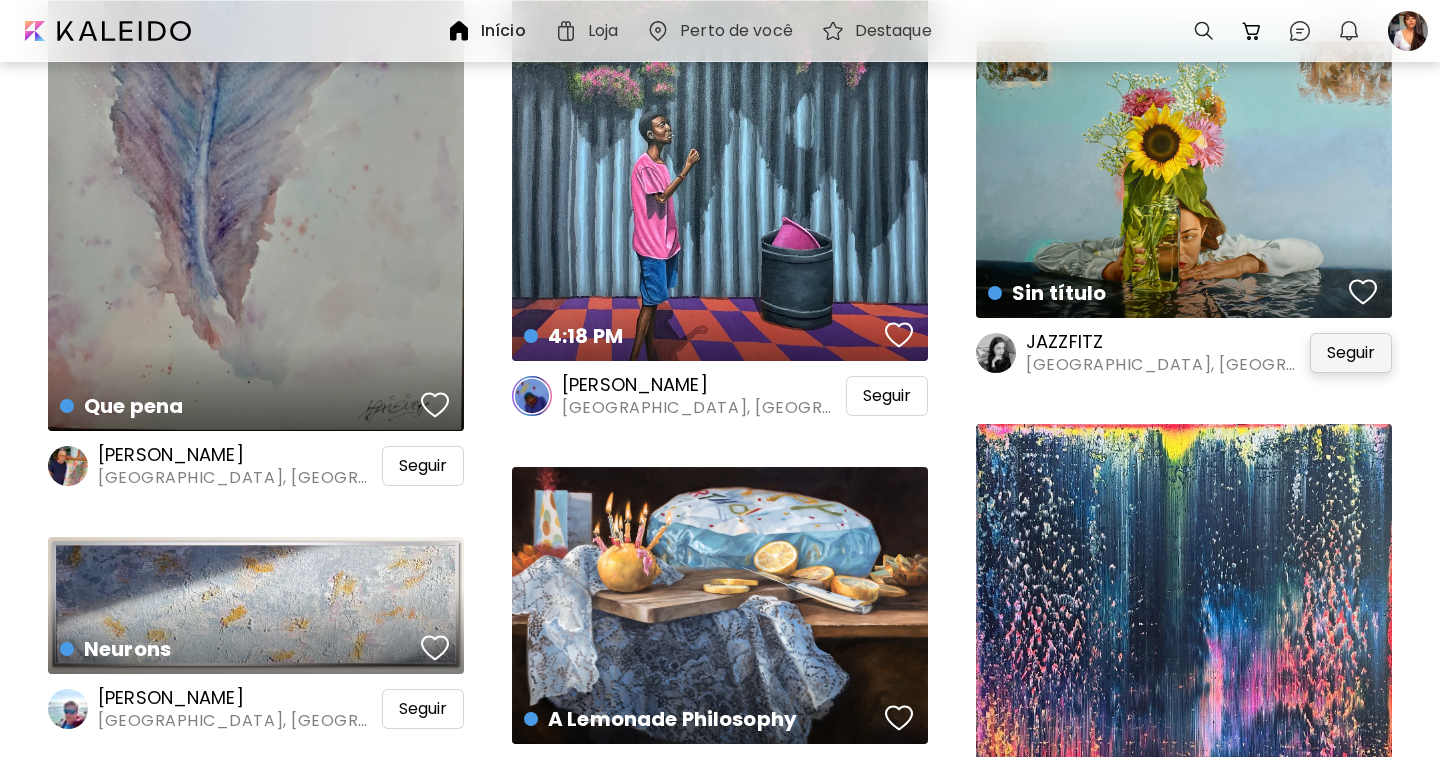 click on "Seguir" at bounding box center (1351, 353) 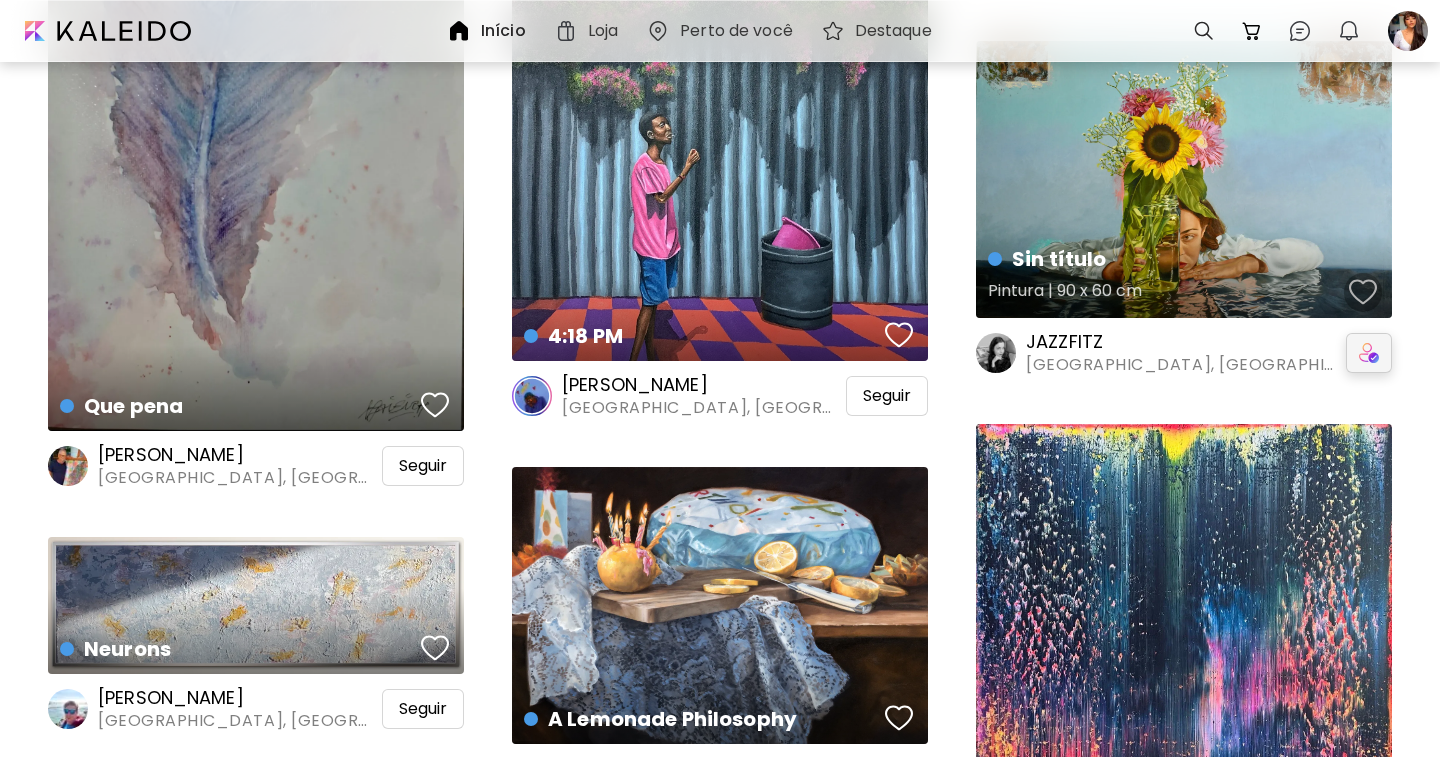 click at bounding box center (1363, 292) 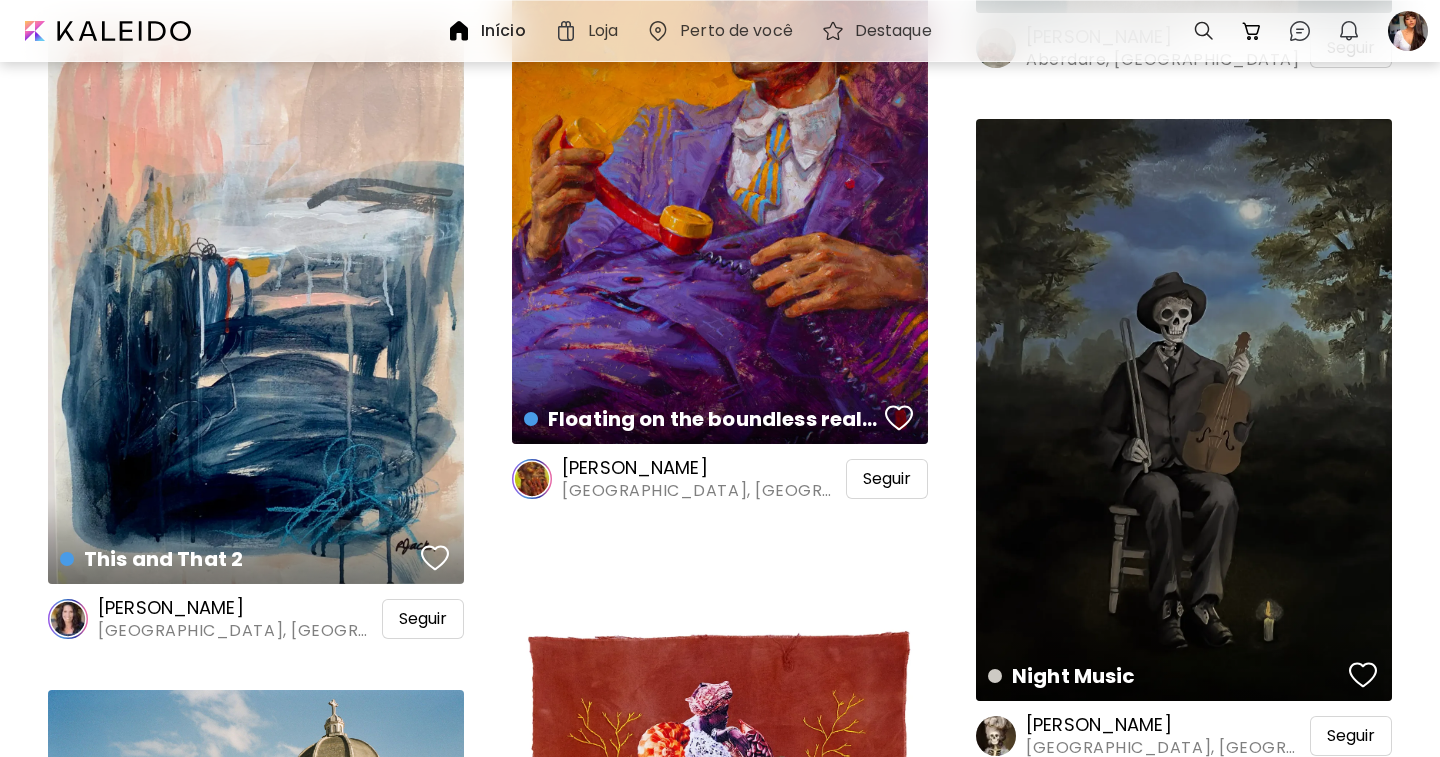 scroll, scrollTop: 96304, scrollLeft: 0, axis: vertical 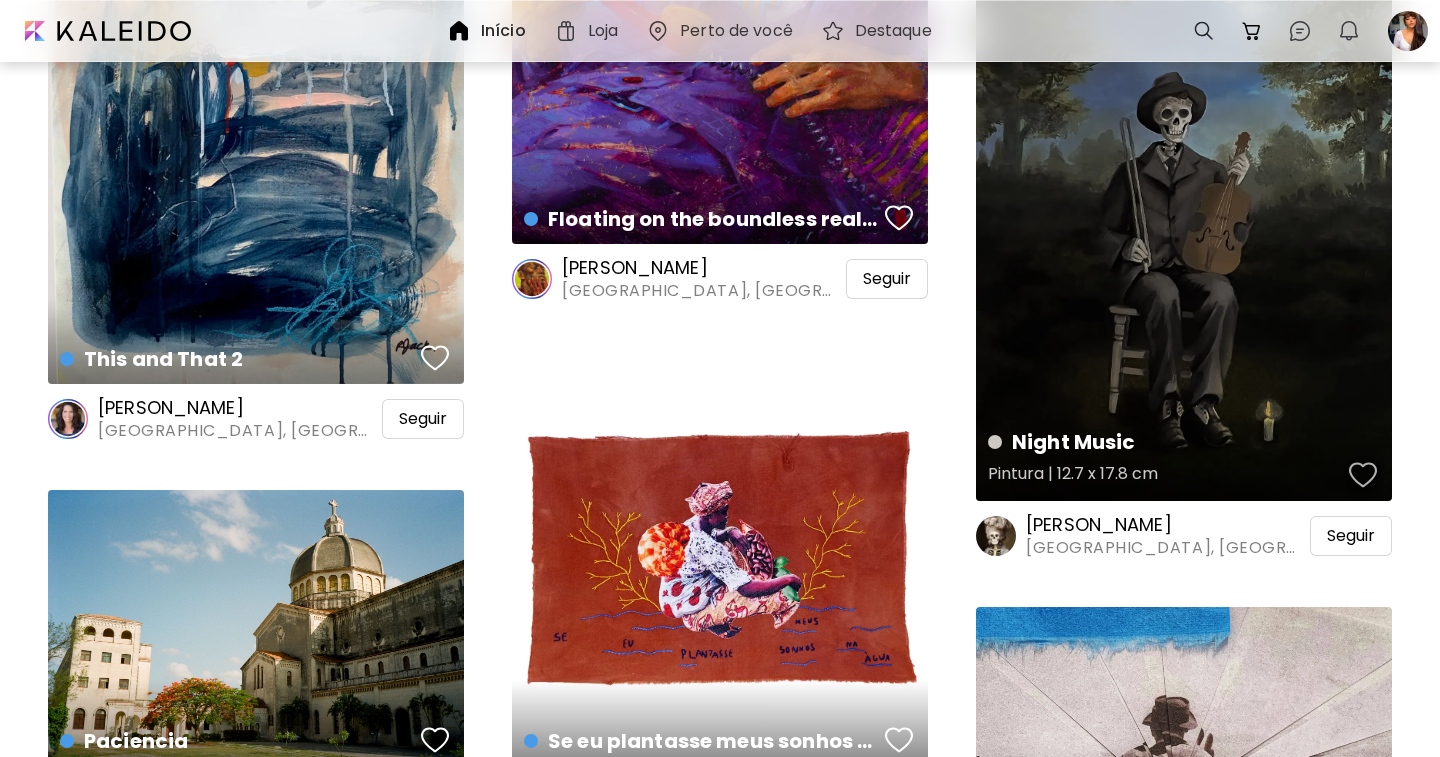 click at bounding box center (1363, 475) 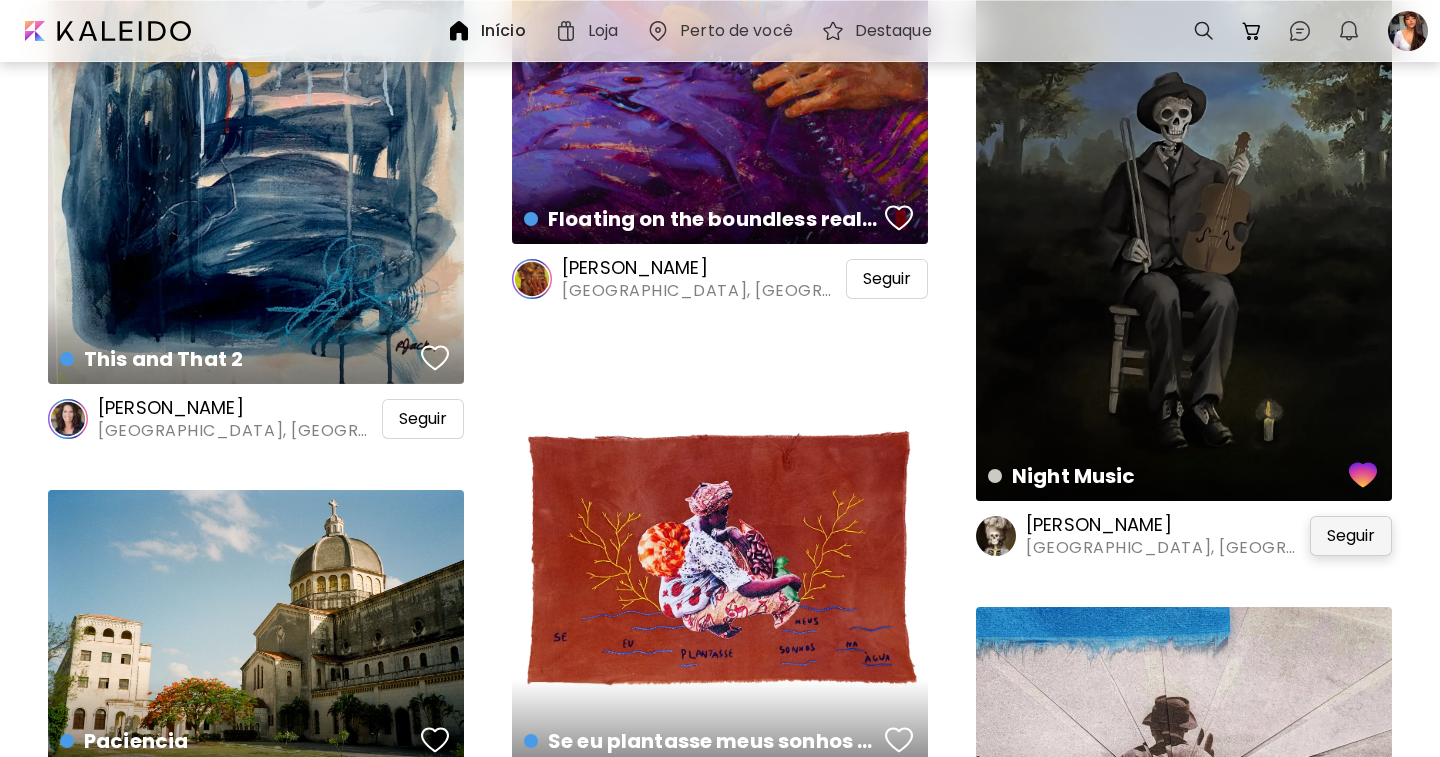 click on "Seguir" at bounding box center [1351, 536] 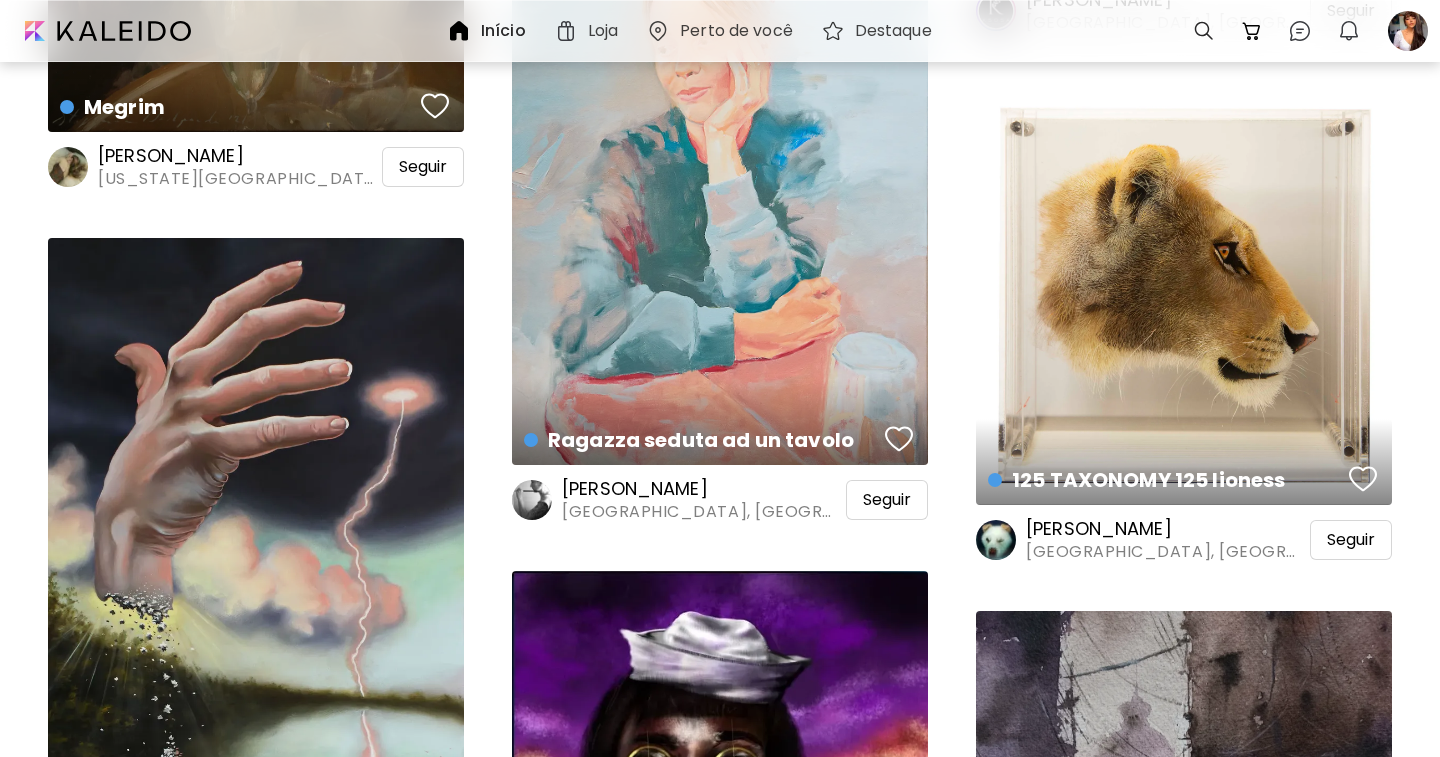 scroll, scrollTop: 98904, scrollLeft: 0, axis: vertical 